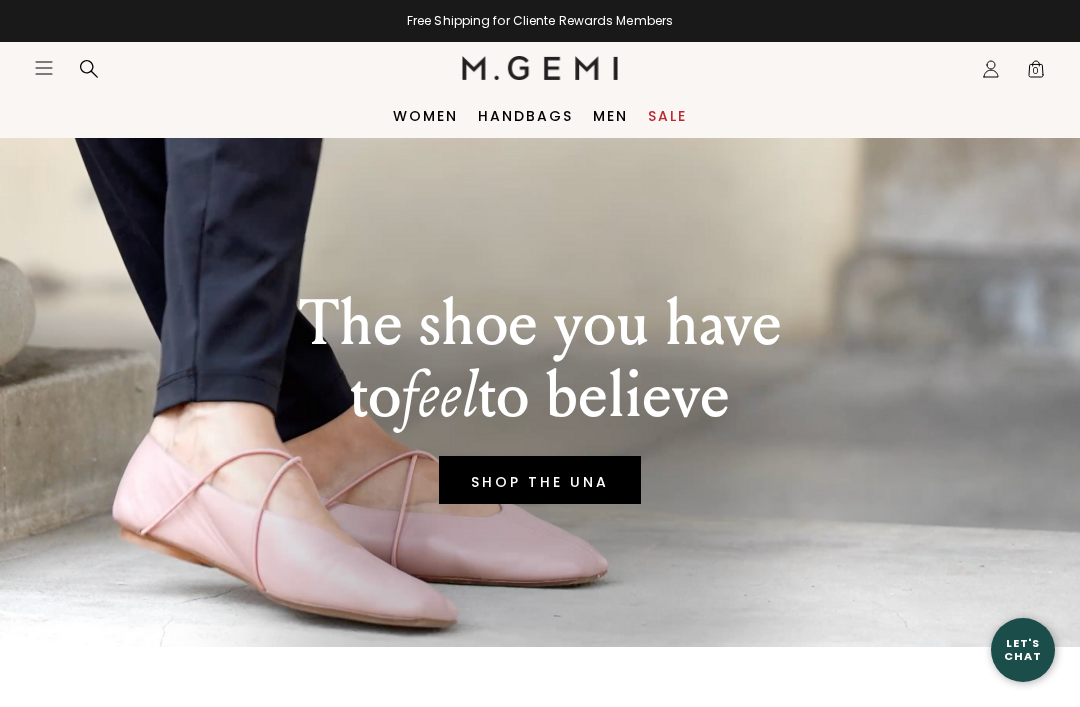 scroll, scrollTop: 0, scrollLeft: 0, axis: both 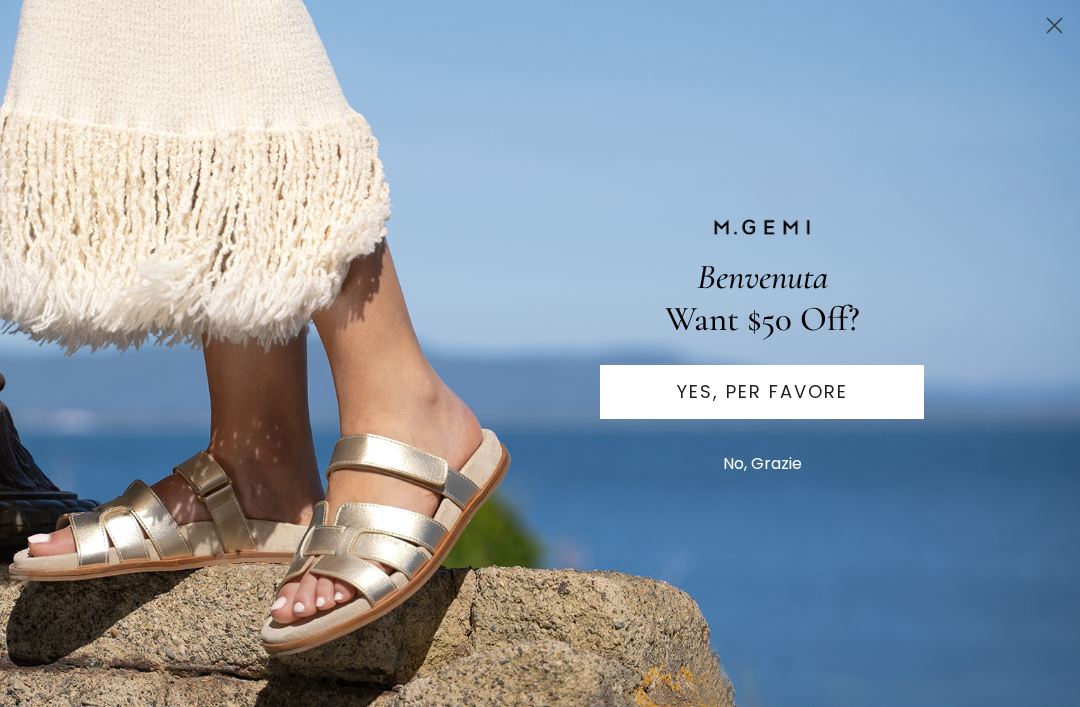 click on "No, Grazie" at bounding box center [762, 464] 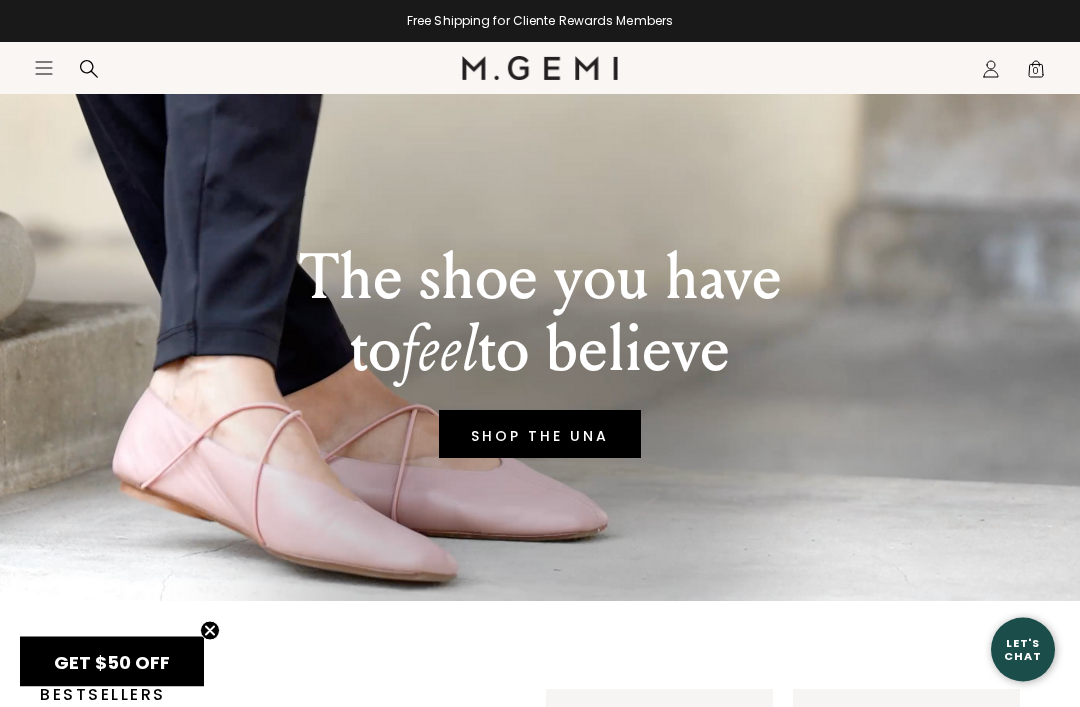 scroll, scrollTop: 0, scrollLeft: 0, axis: both 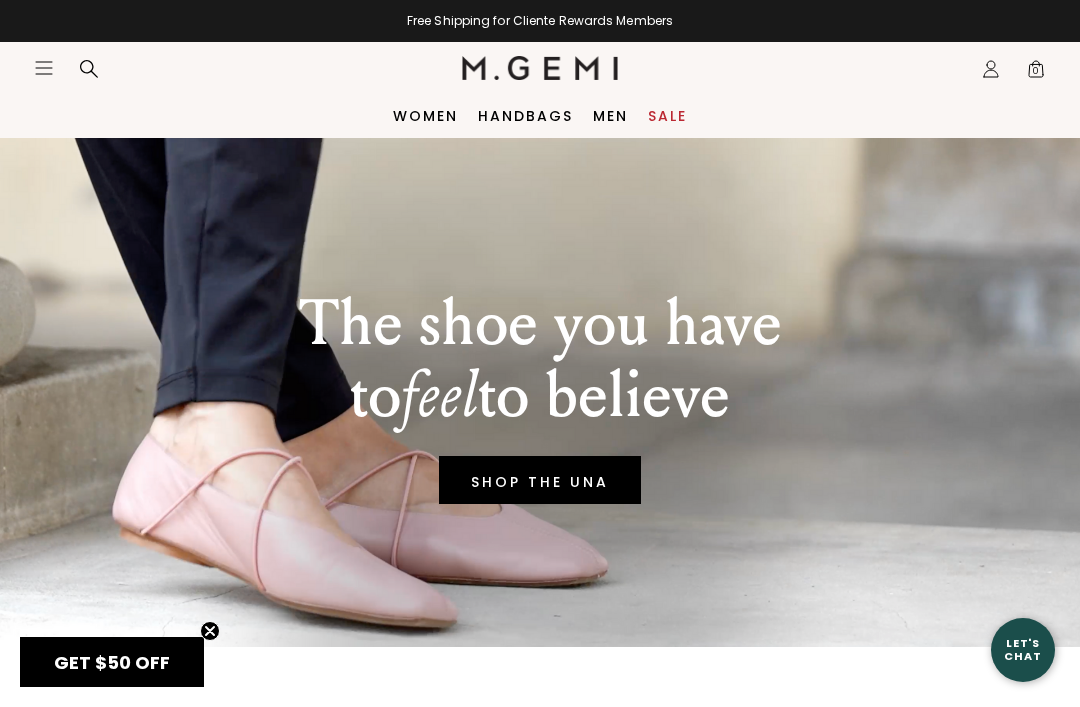 click on "Women" at bounding box center [425, 116] 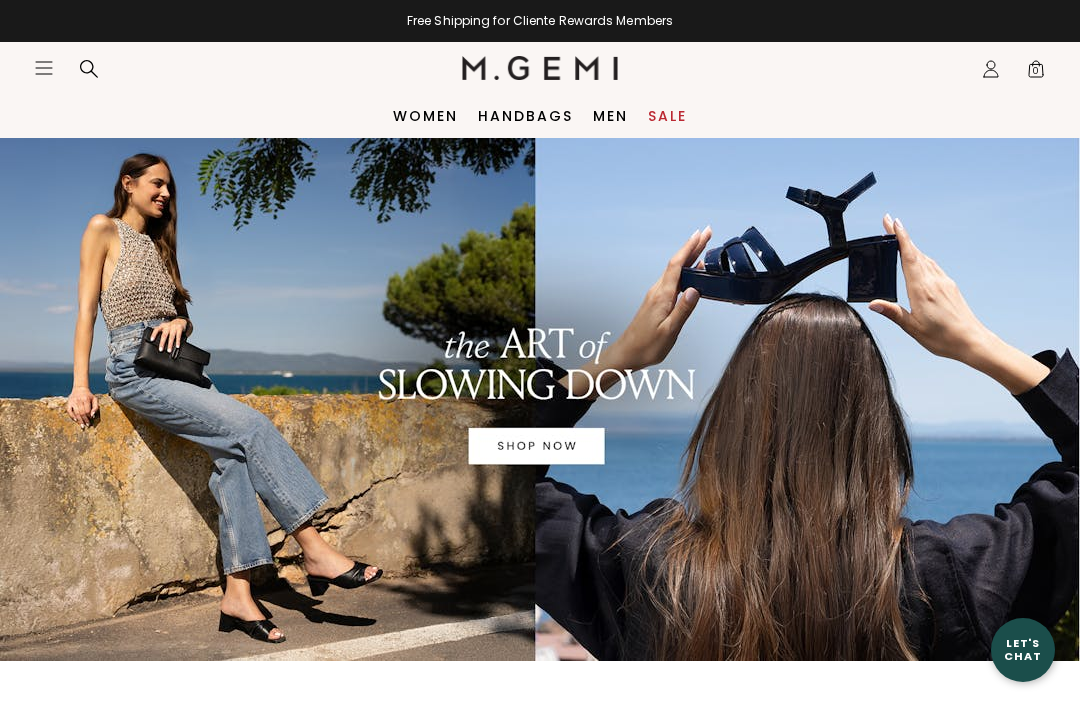 scroll, scrollTop: 0, scrollLeft: 0, axis: both 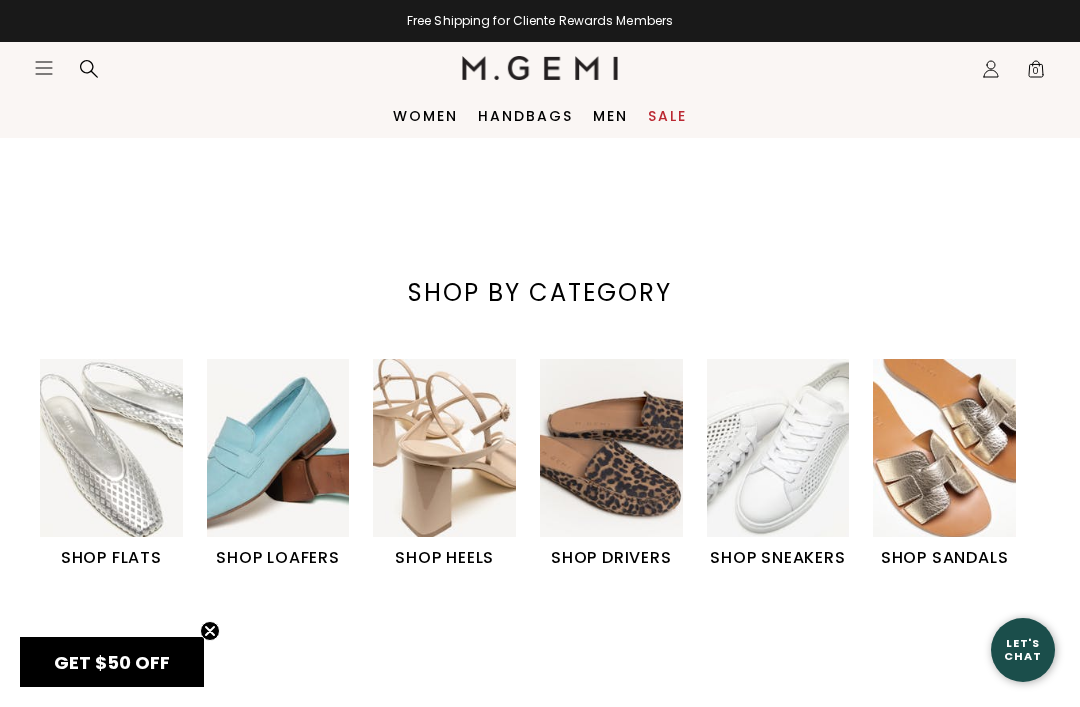 click at bounding box center [778, 448] 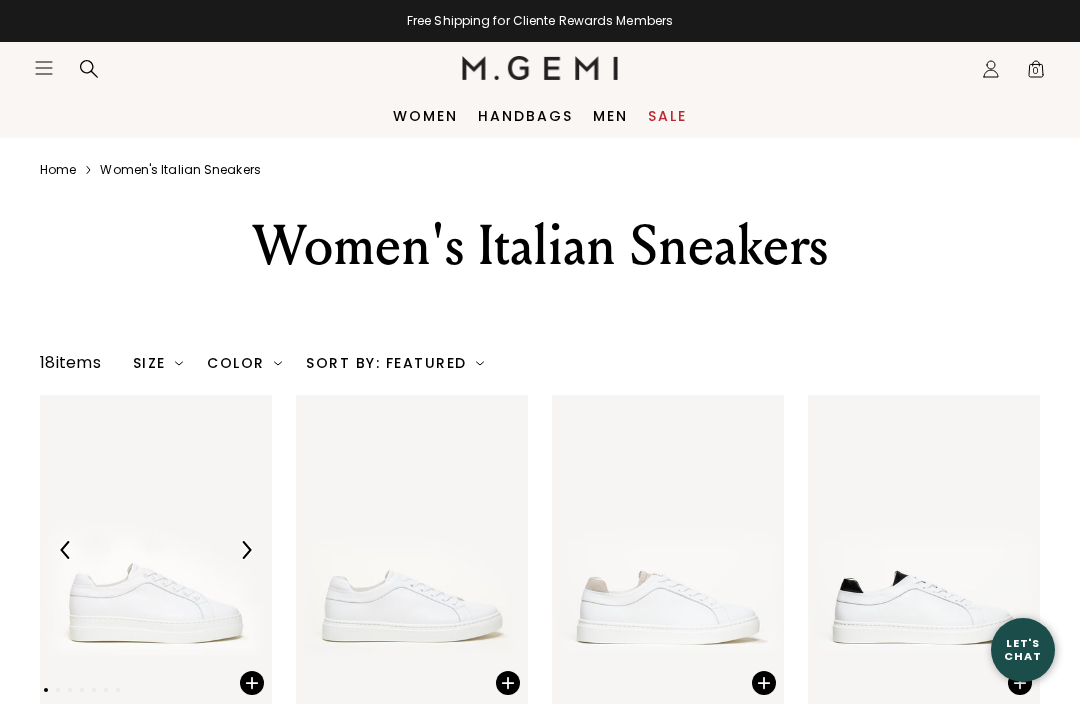 scroll, scrollTop: 0, scrollLeft: 0, axis: both 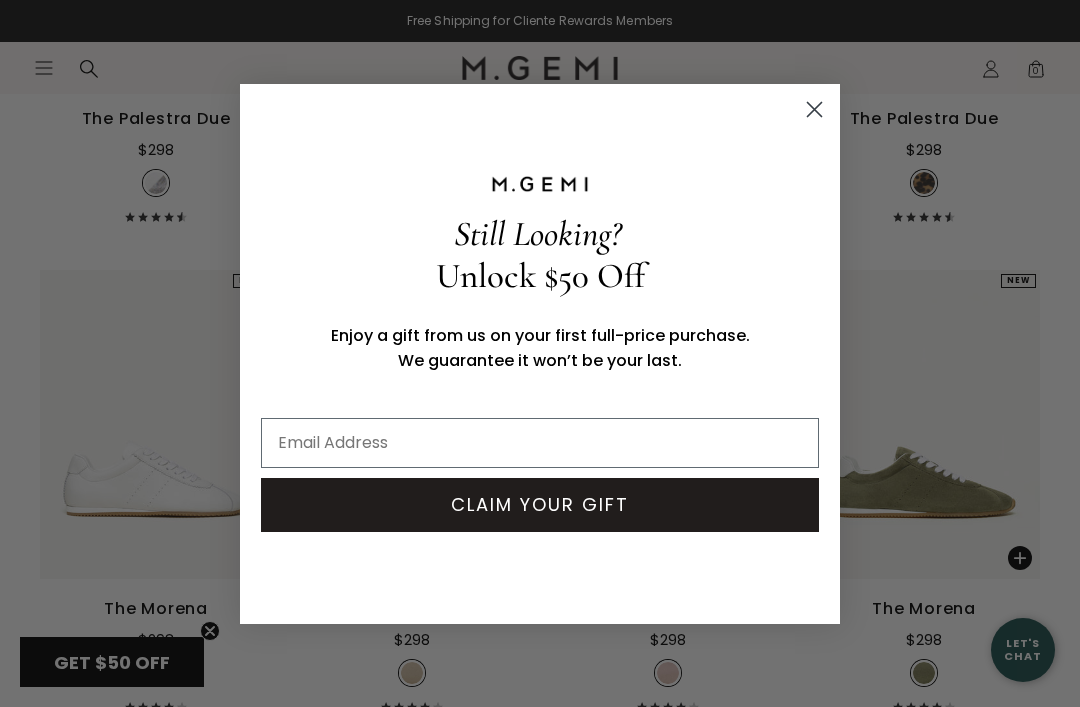 click 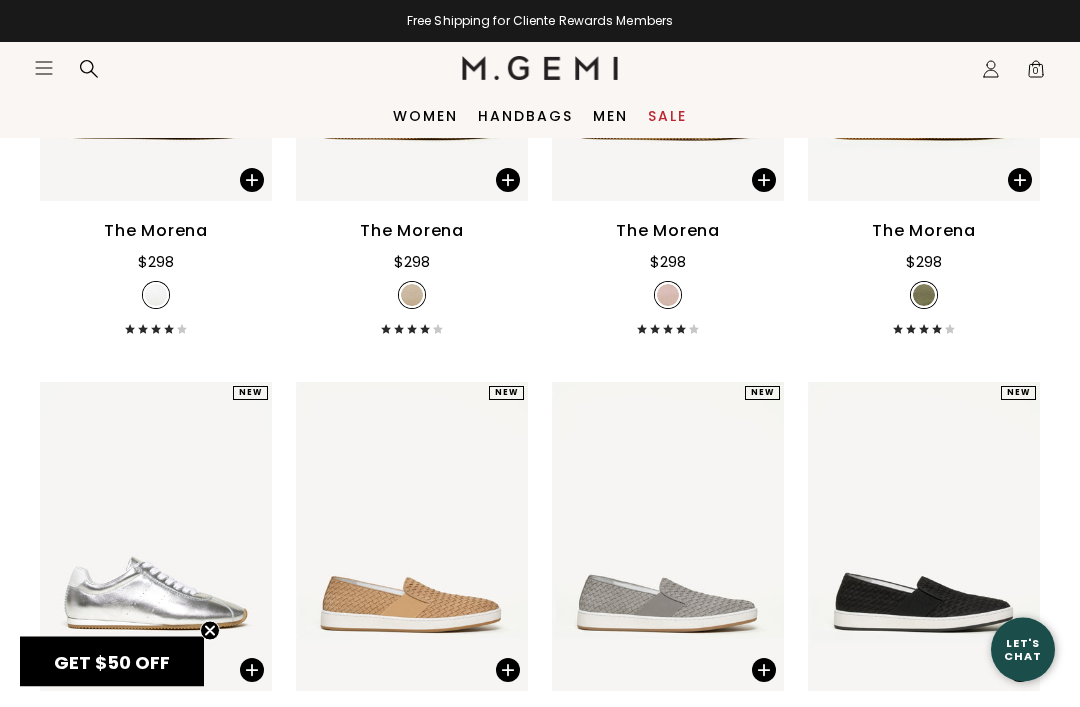 scroll, scrollTop: 1482, scrollLeft: 0, axis: vertical 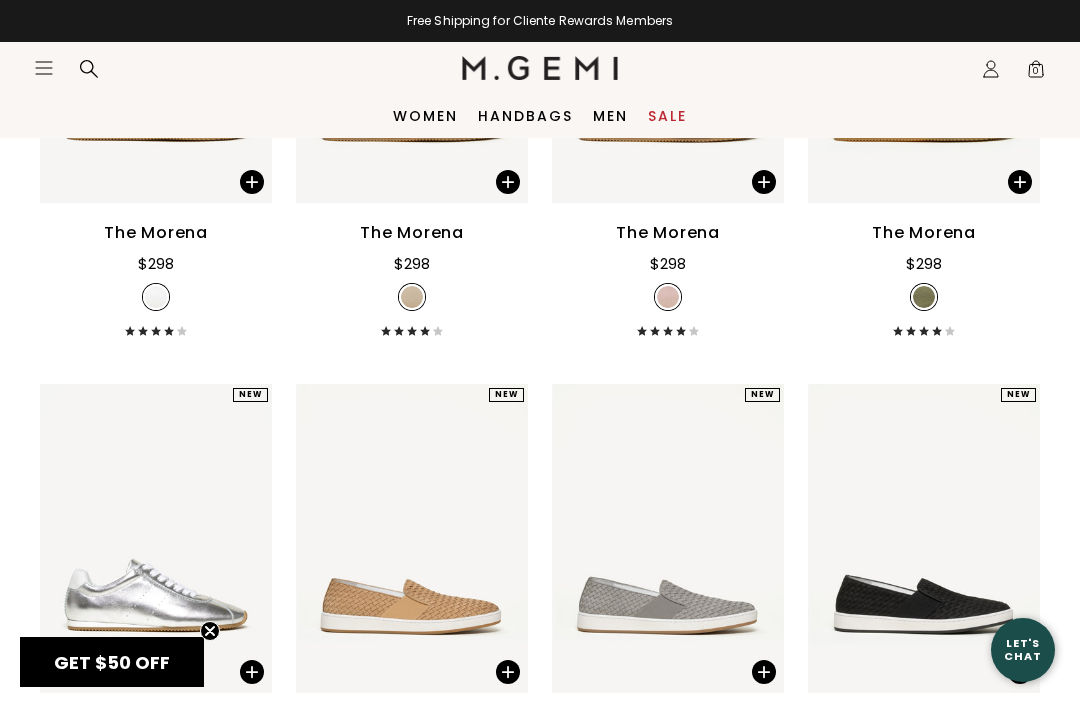 click on "The Morena $298 + 1" at bounding box center (924, 278) 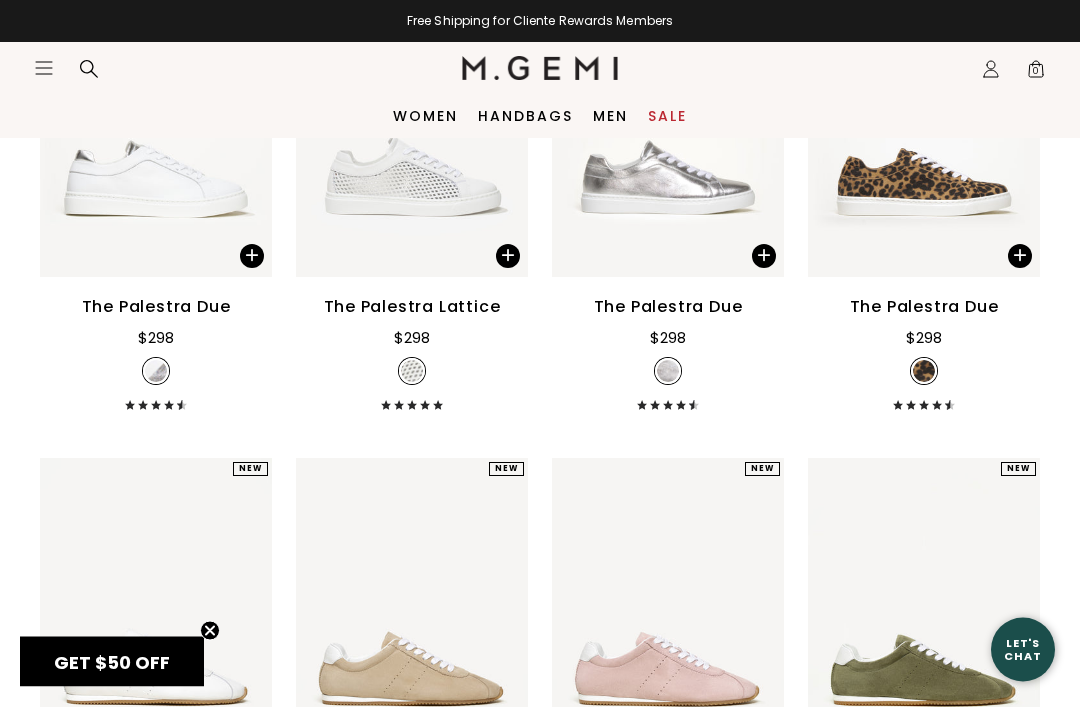 scroll, scrollTop: 918, scrollLeft: 0, axis: vertical 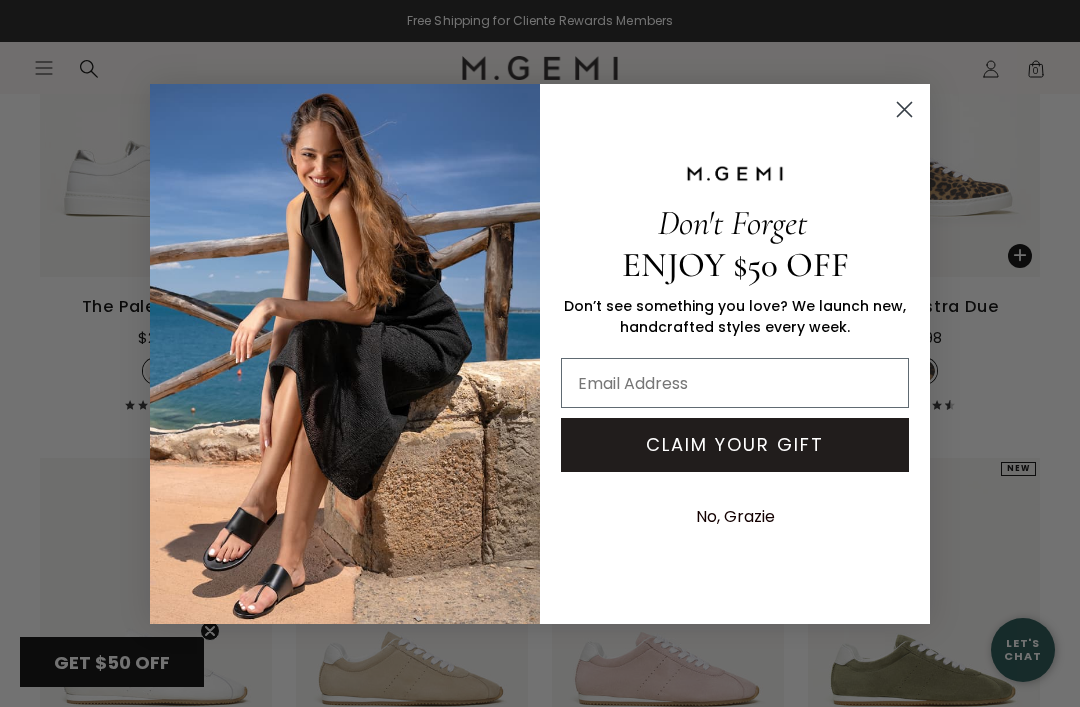 click 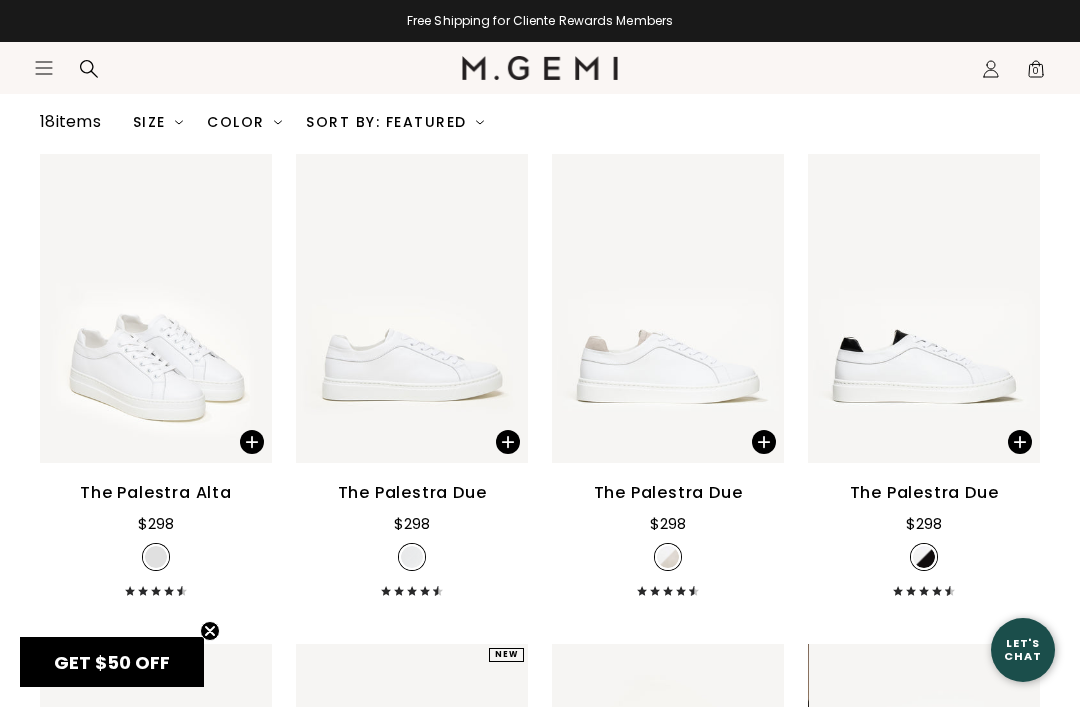 scroll, scrollTop: 242, scrollLeft: 0, axis: vertical 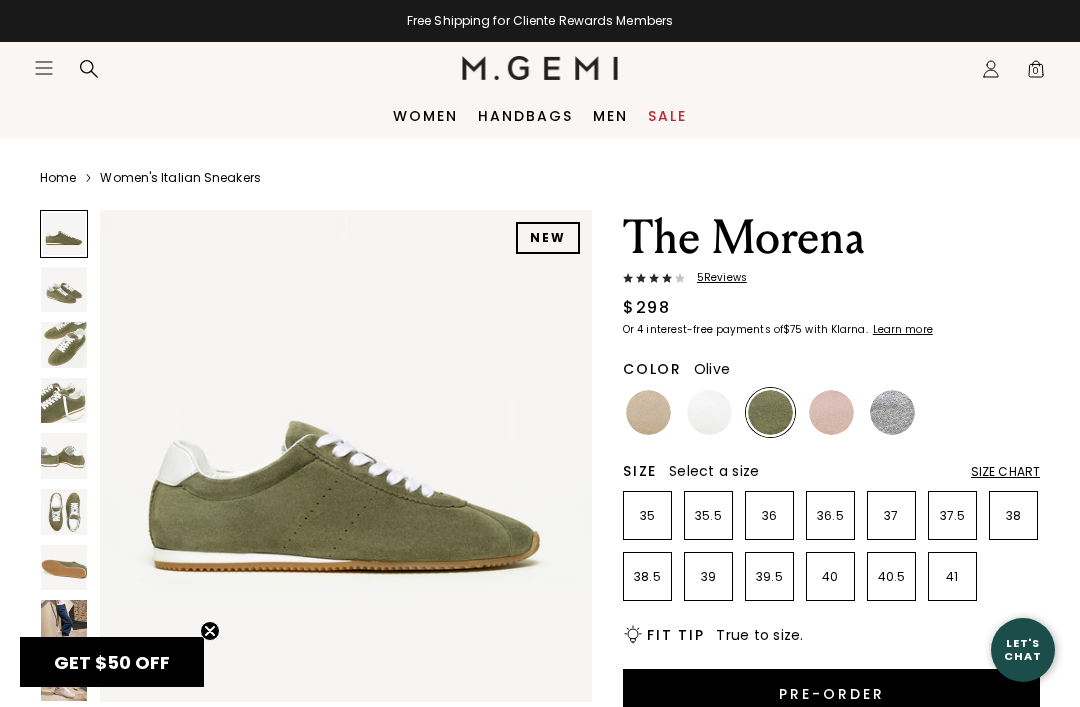 click on "Size Chart" at bounding box center (1005, 472) 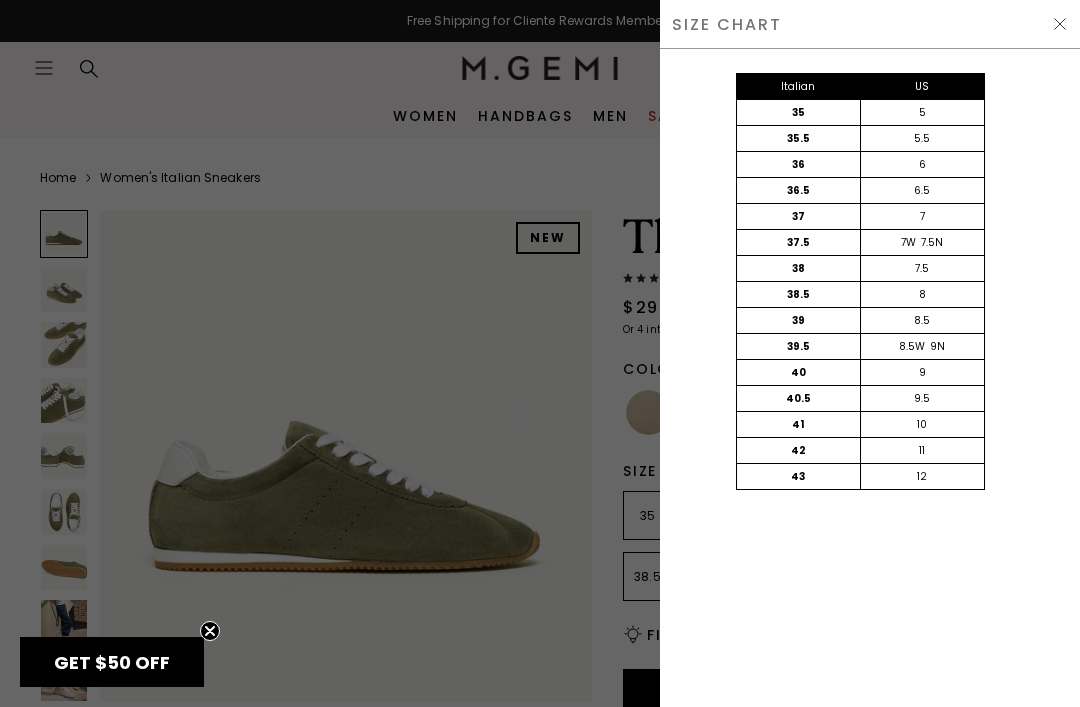 click at bounding box center (1060, 24) 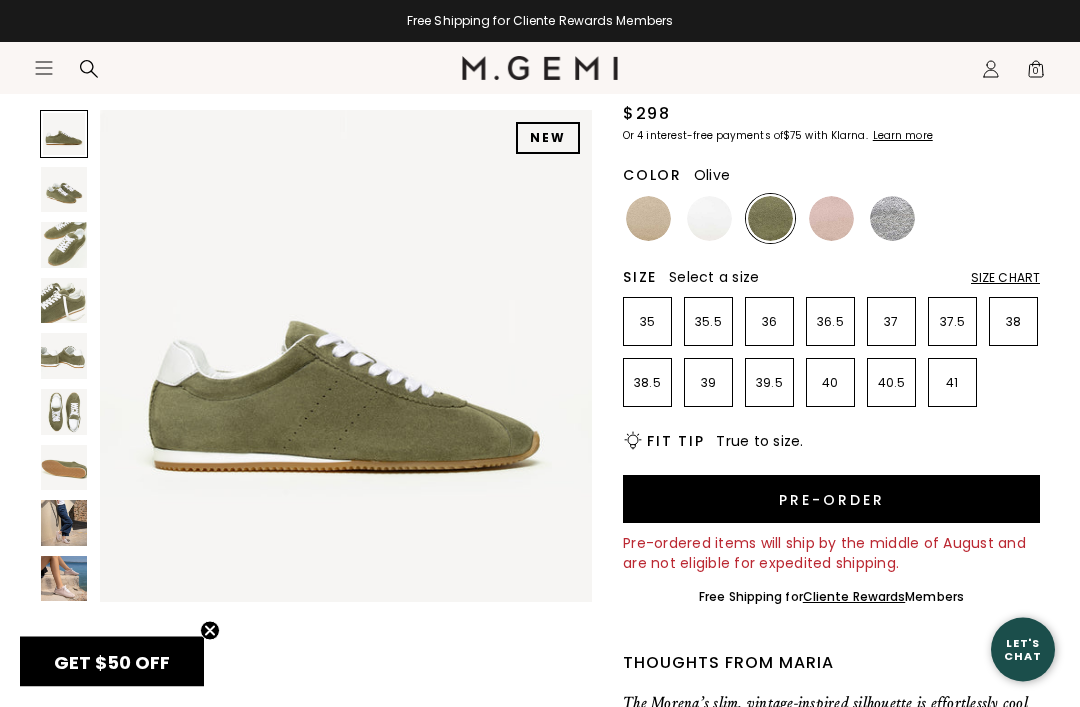 scroll, scrollTop: 194, scrollLeft: 0, axis: vertical 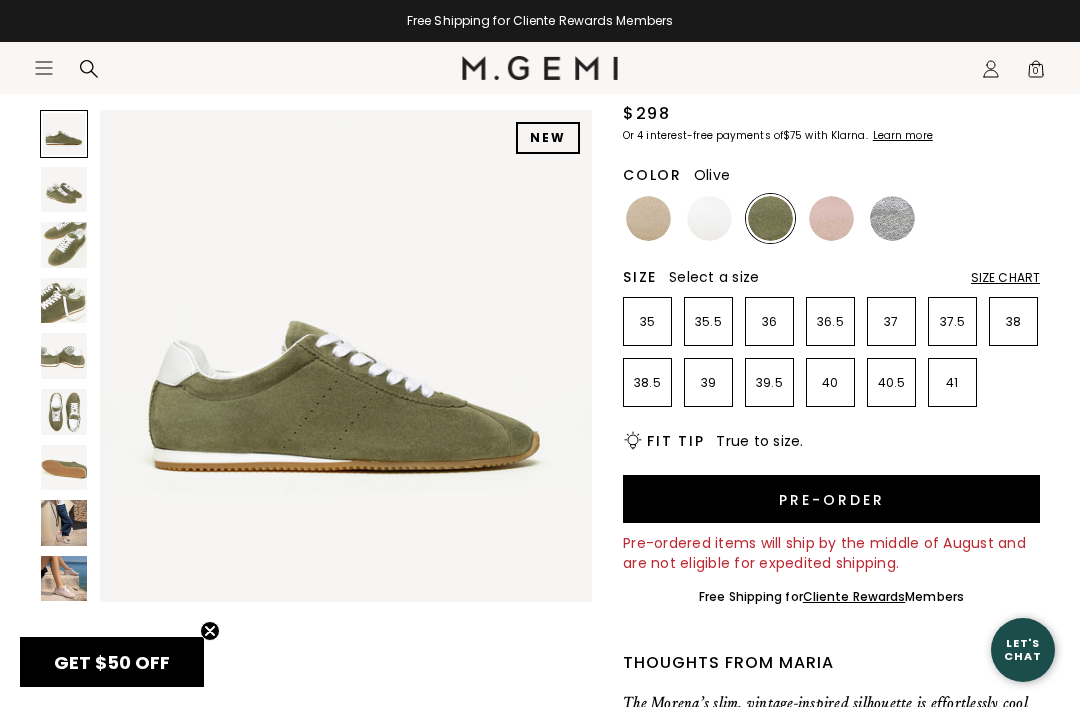 click at bounding box center (64, 579) 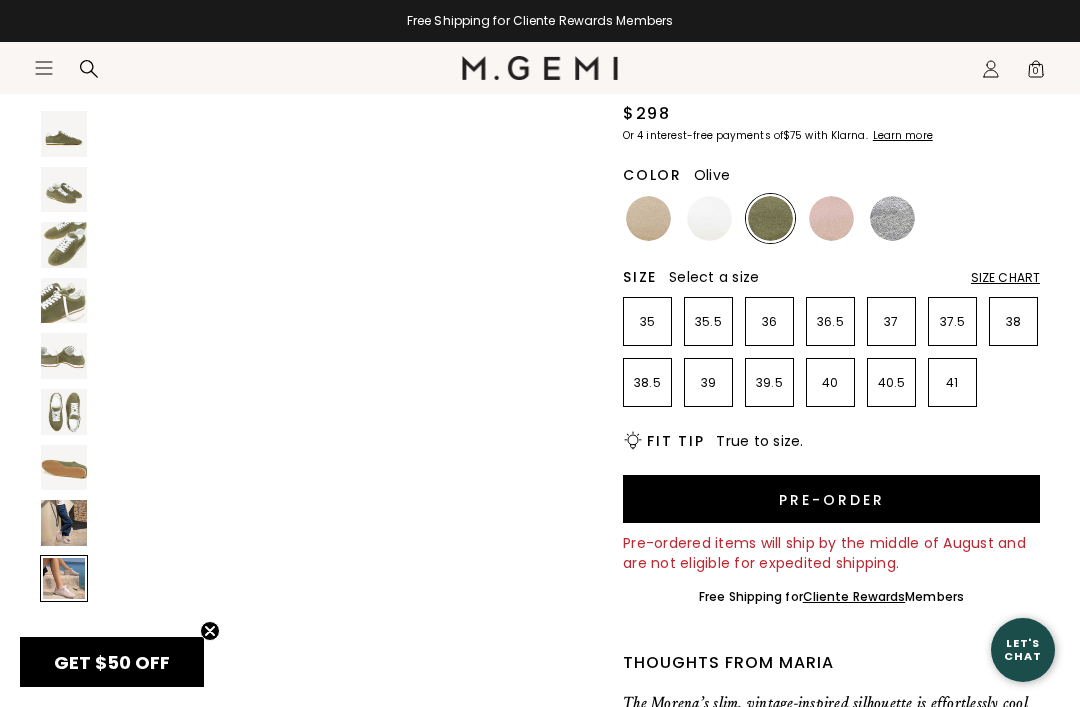 scroll, scrollTop: 4099, scrollLeft: 0, axis: vertical 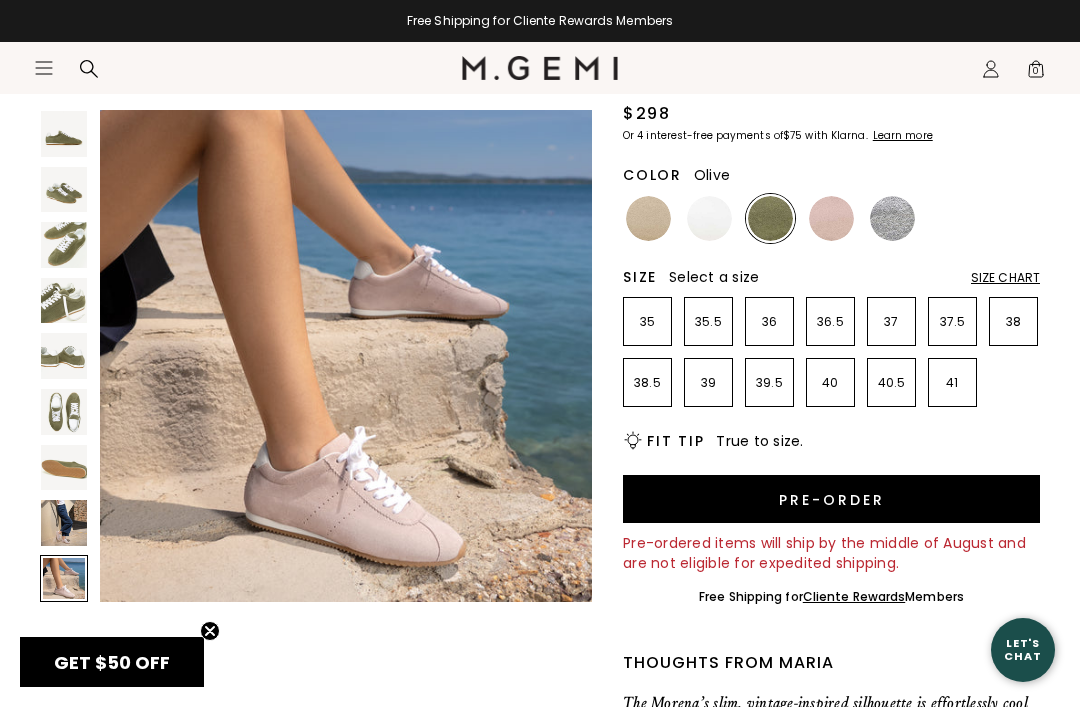 click at bounding box center (64, 523) 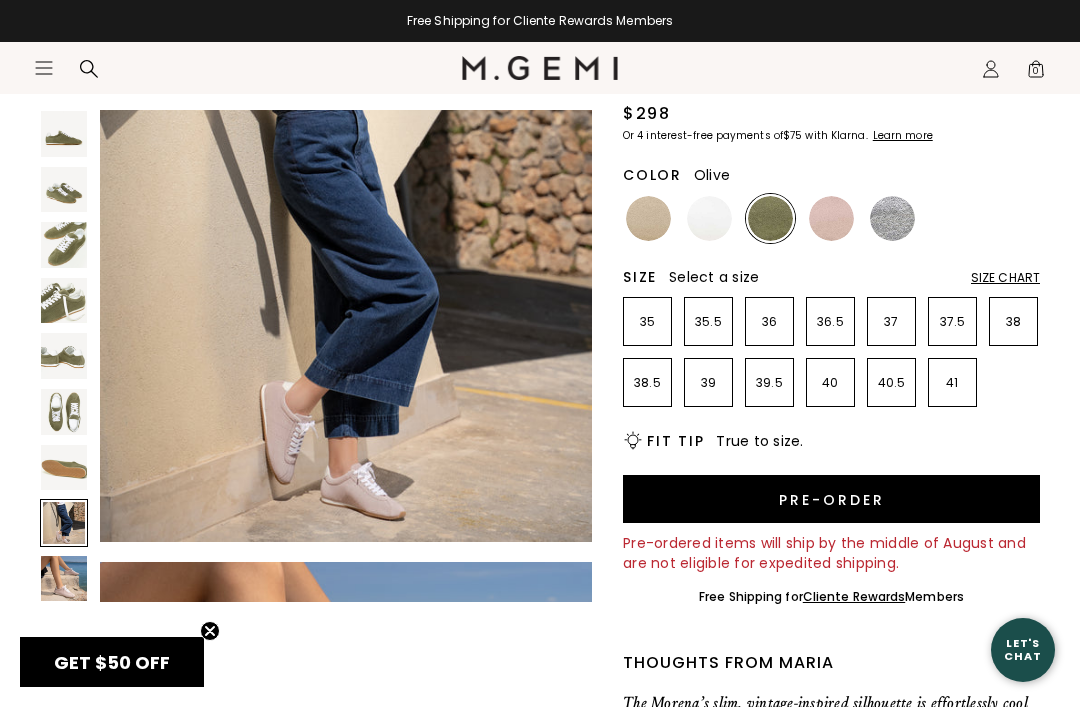 scroll, scrollTop: 3587, scrollLeft: 0, axis: vertical 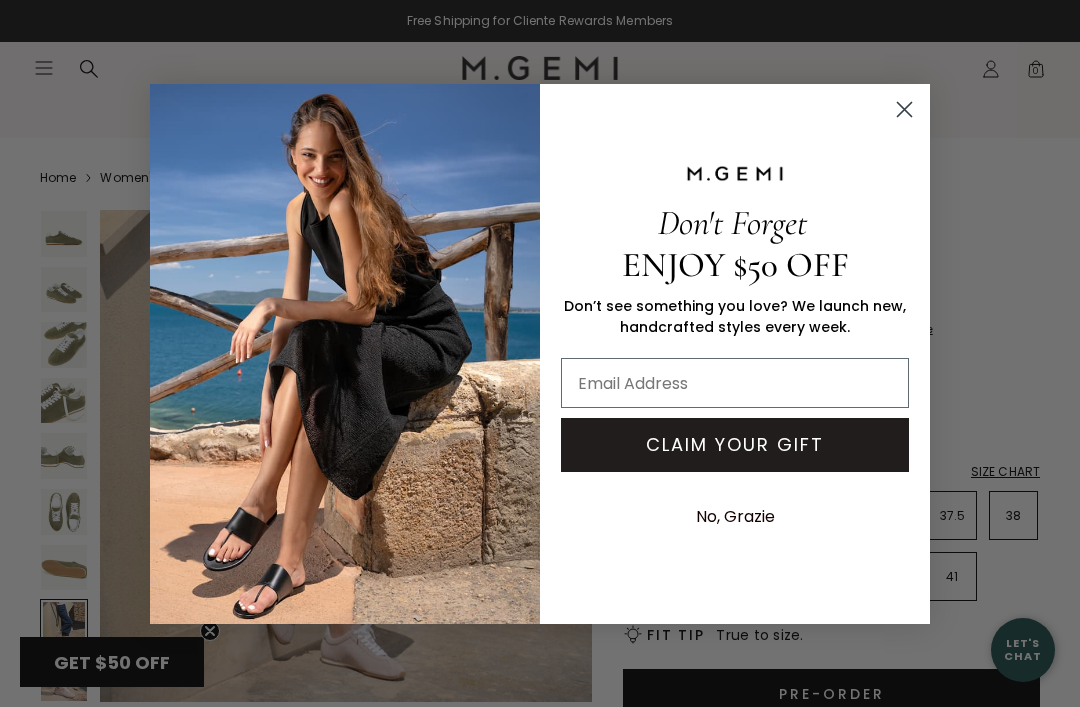 click 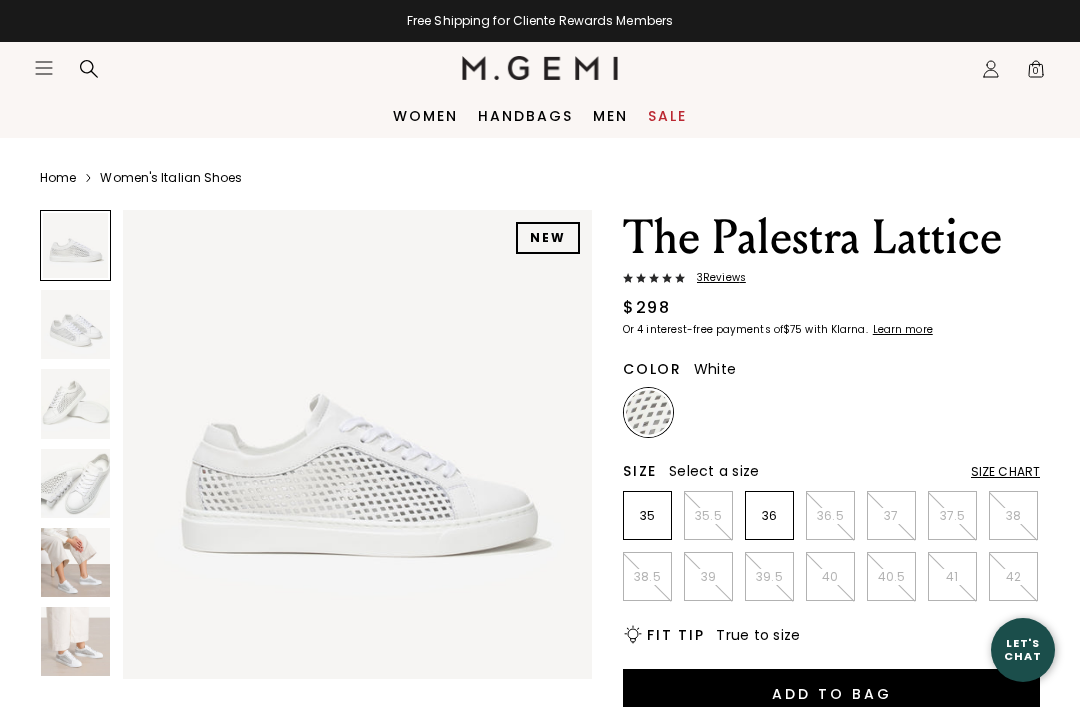 scroll, scrollTop: 0, scrollLeft: 0, axis: both 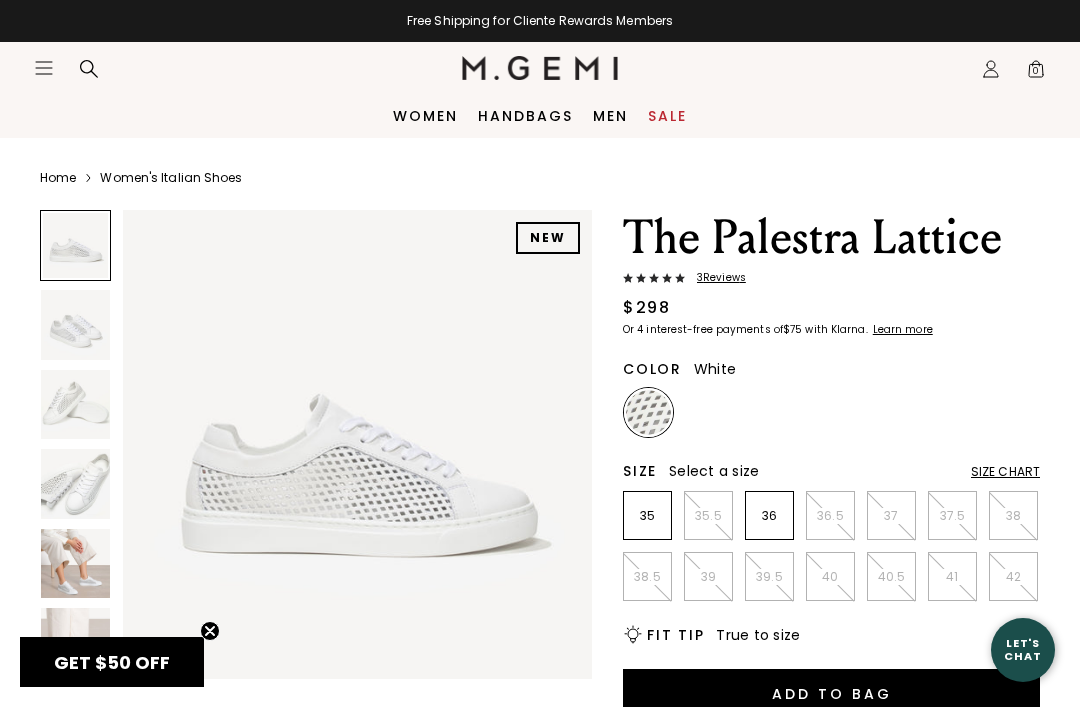 click at bounding box center [75, 563] 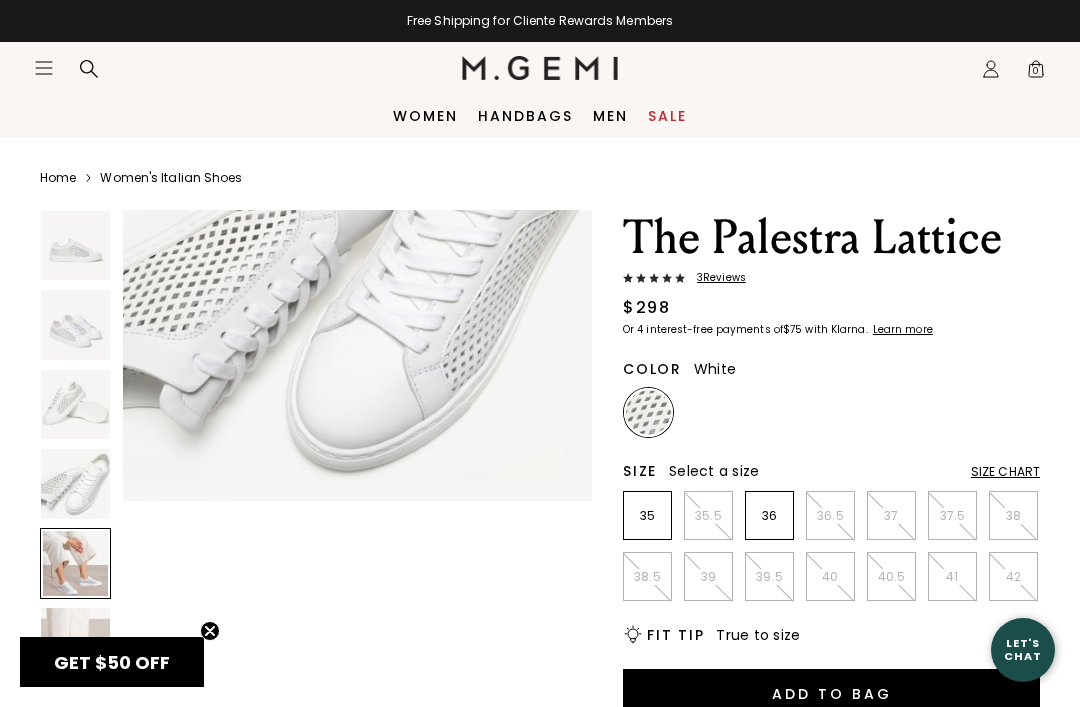 scroll, scrollTop: 1954, scrollLeft: 0, axis: vertical 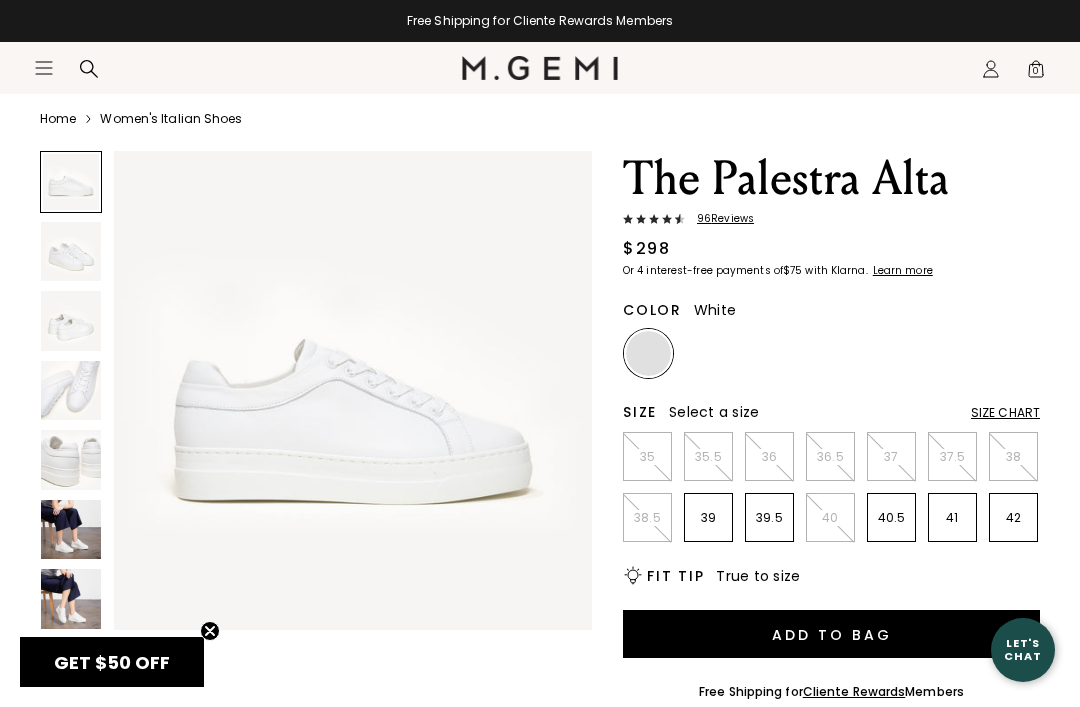 click at bounding box center [71, 599] 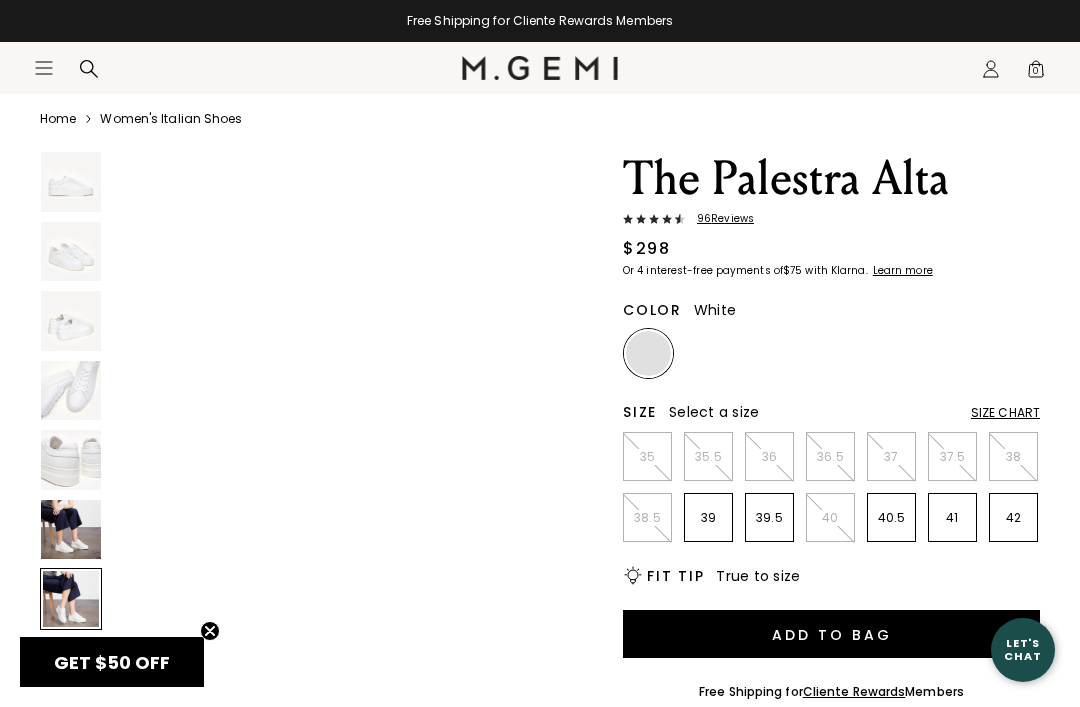 scroll, scrollTop: 2991, scrollLeft: 0, axis: vertical 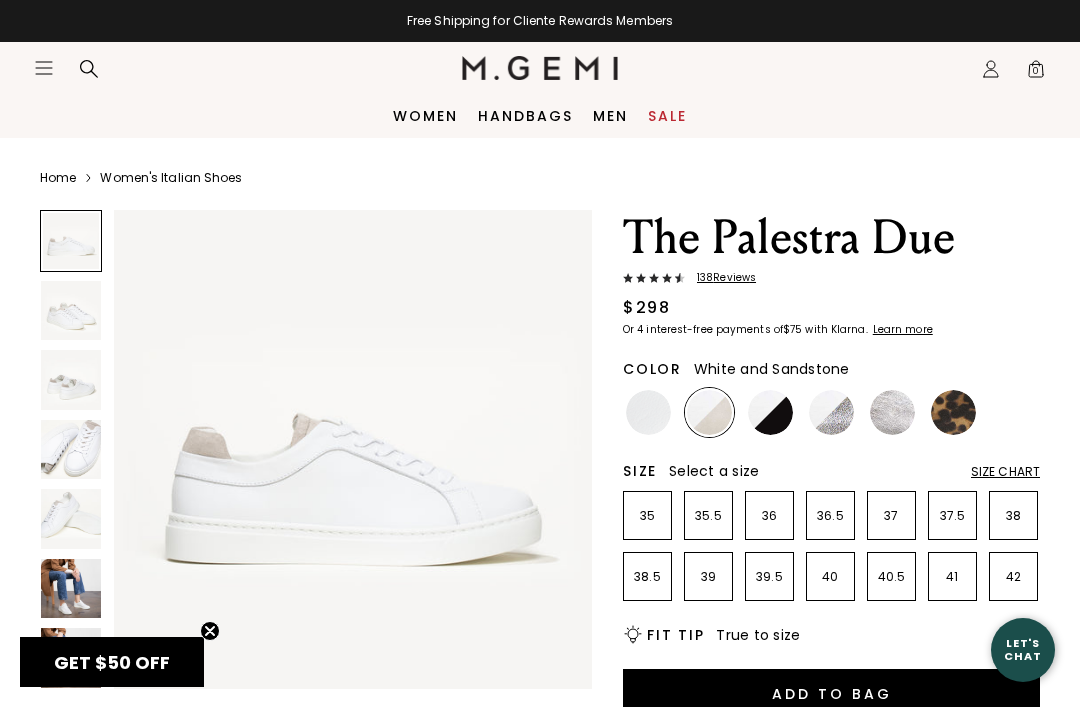 click on "Sale" at bounding box center (667, 116) 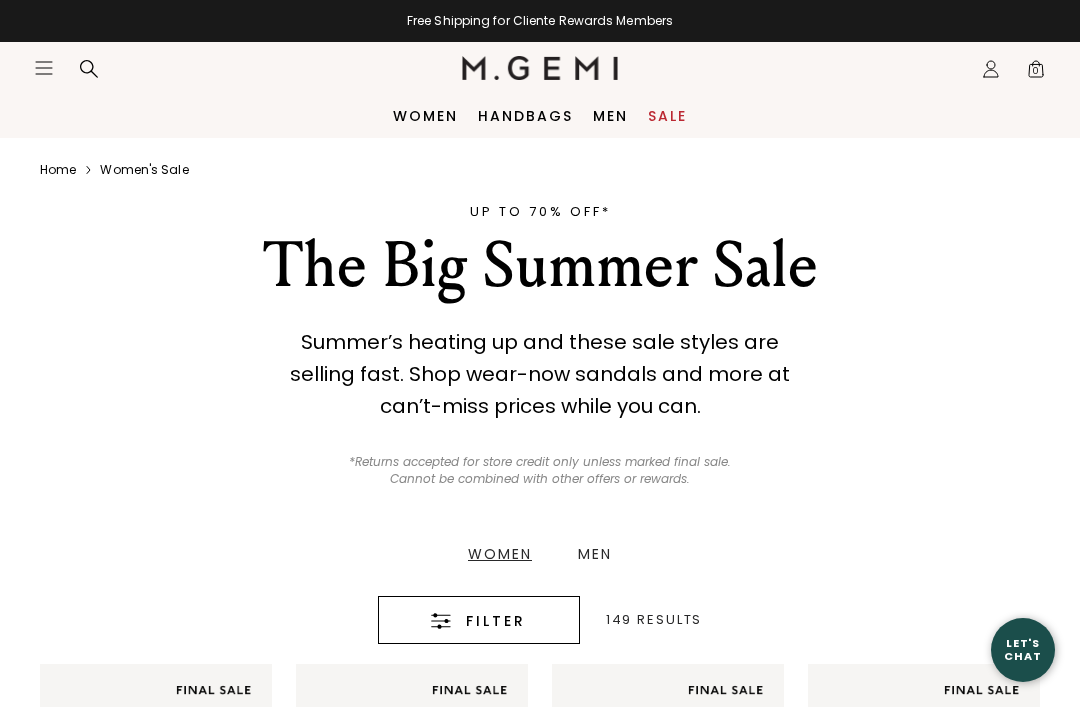 scroll, scrollTop: 0, scrollLeft: 0, axis: both 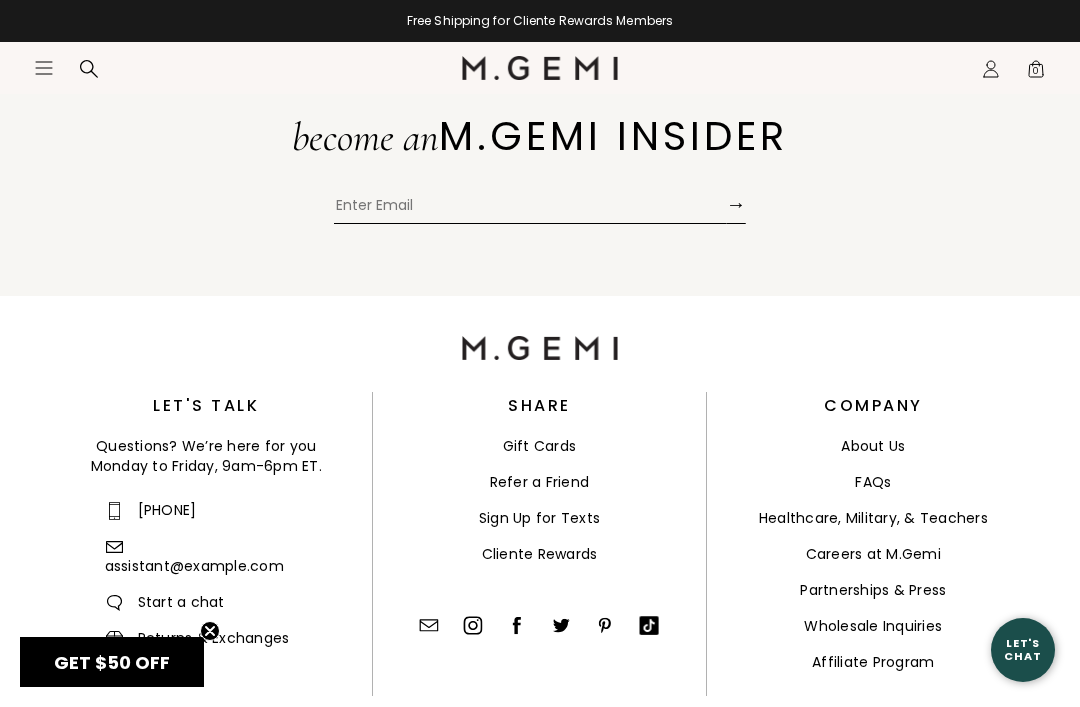 click on "Healthcare, Military, & Teachers" at bounding box center (873, 518) 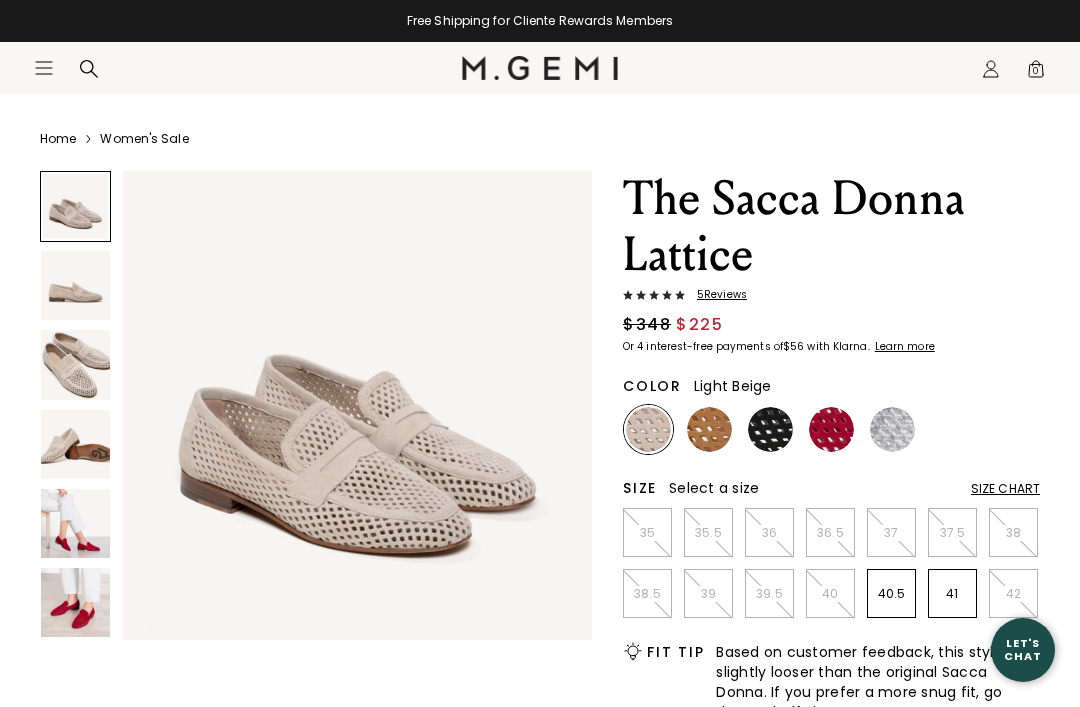 scroll, scrollTop: 71, scrollLeft: 0, axis: vertical 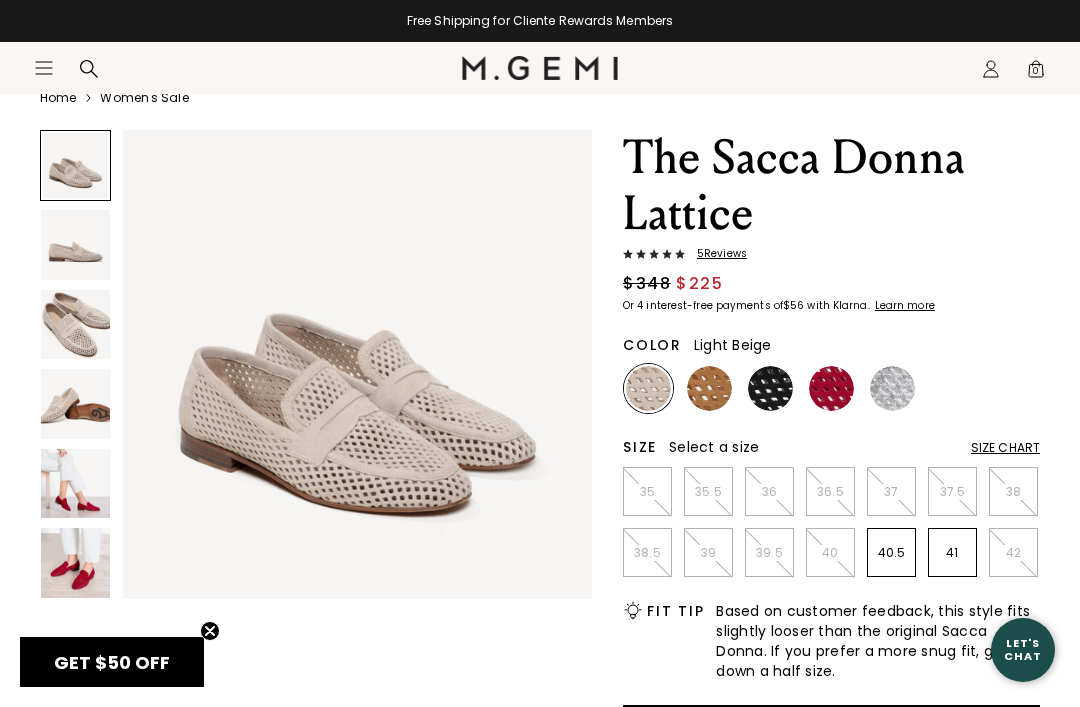 click at bounding box center (709, 388) 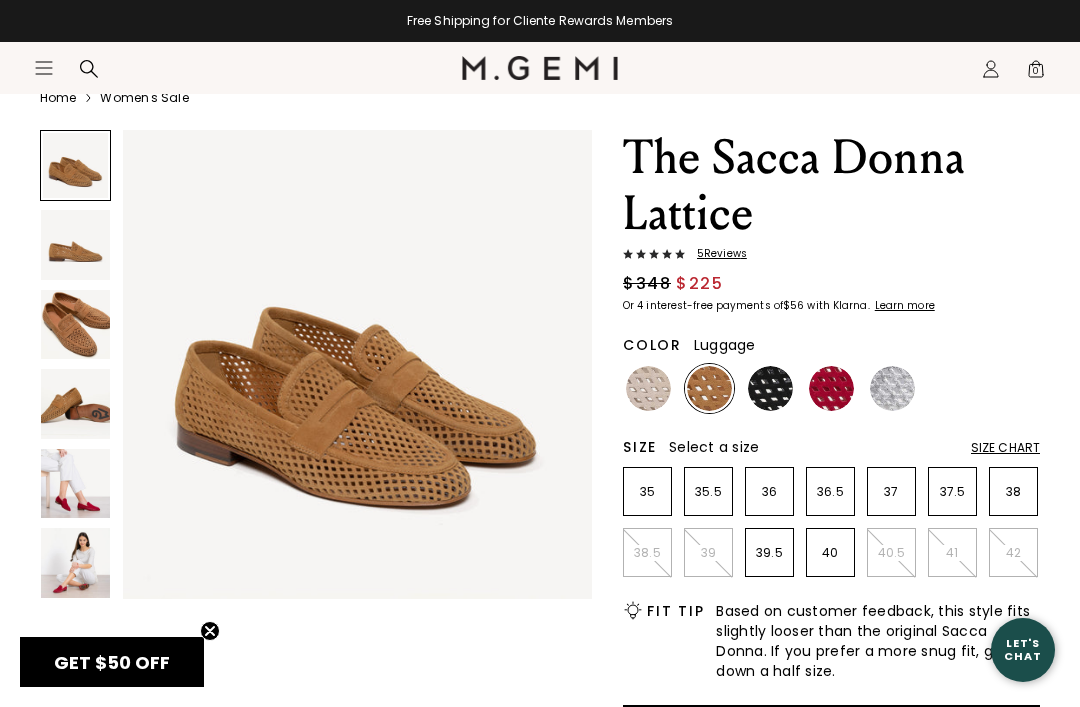 scroll, scrollTop: 0, scrollLeft: 0, axis: both 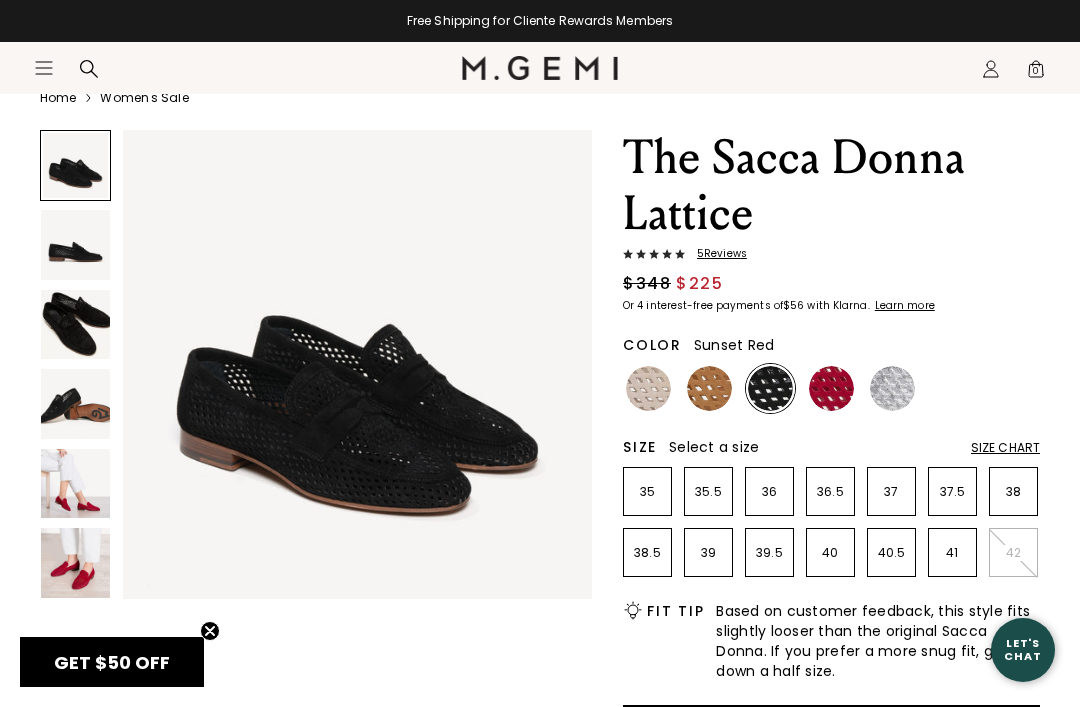 click at bounding box center (831, 388) 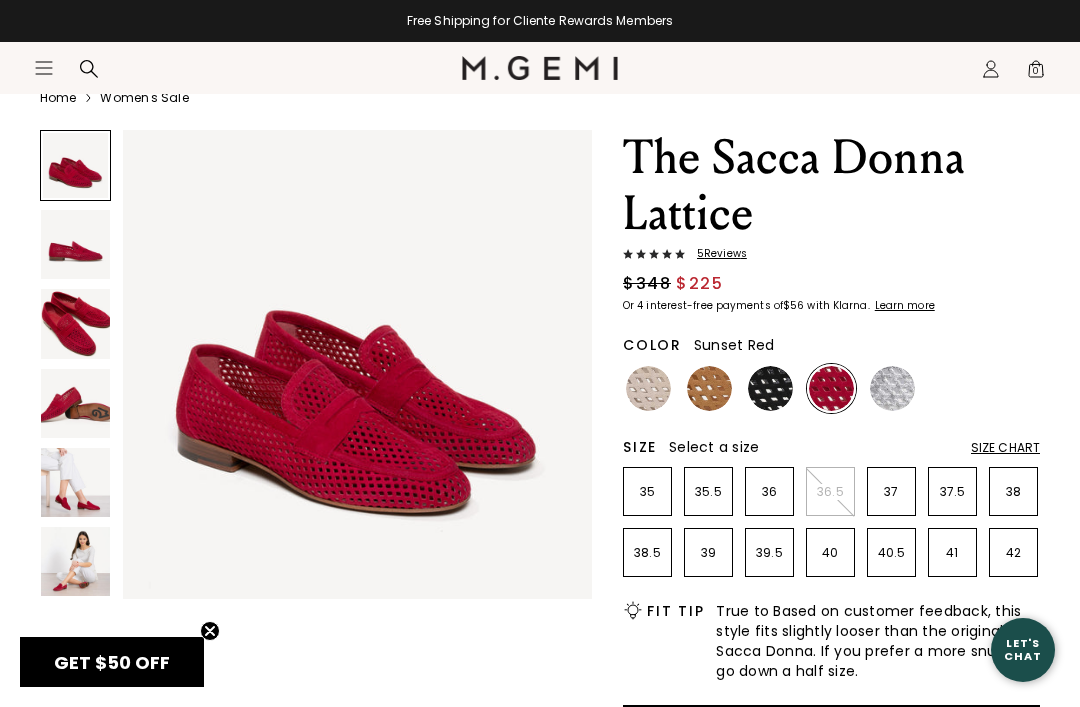 scroll, scrollTop: 0, scrollLeft: 0, axis: both 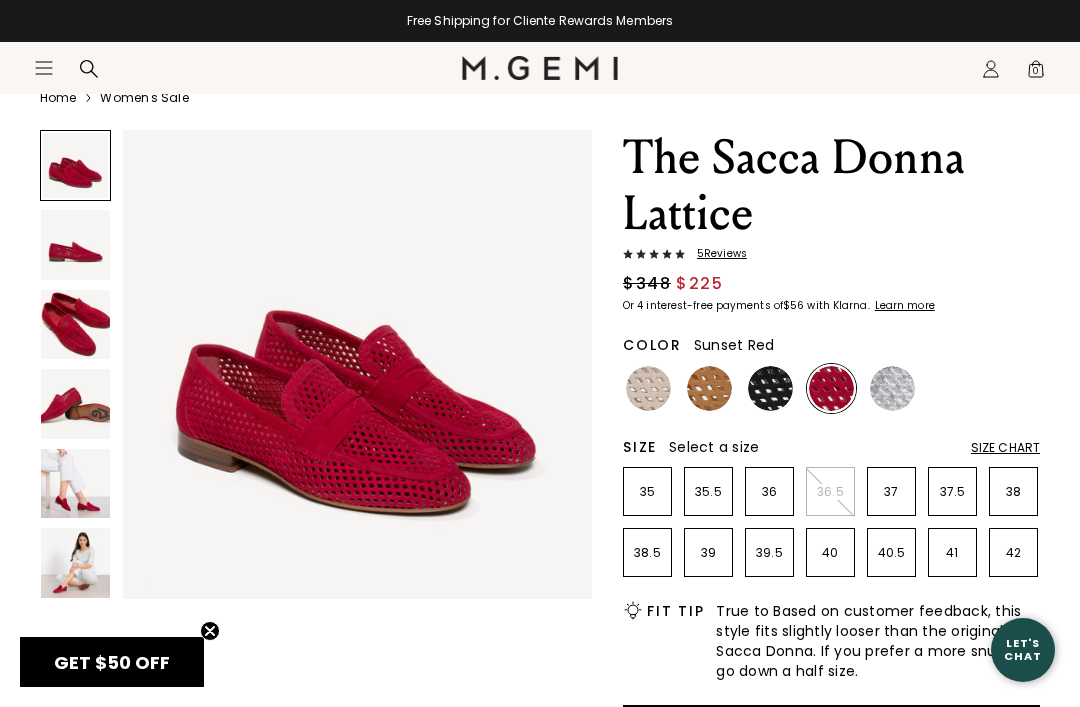 click at bounding box center [75, 483] 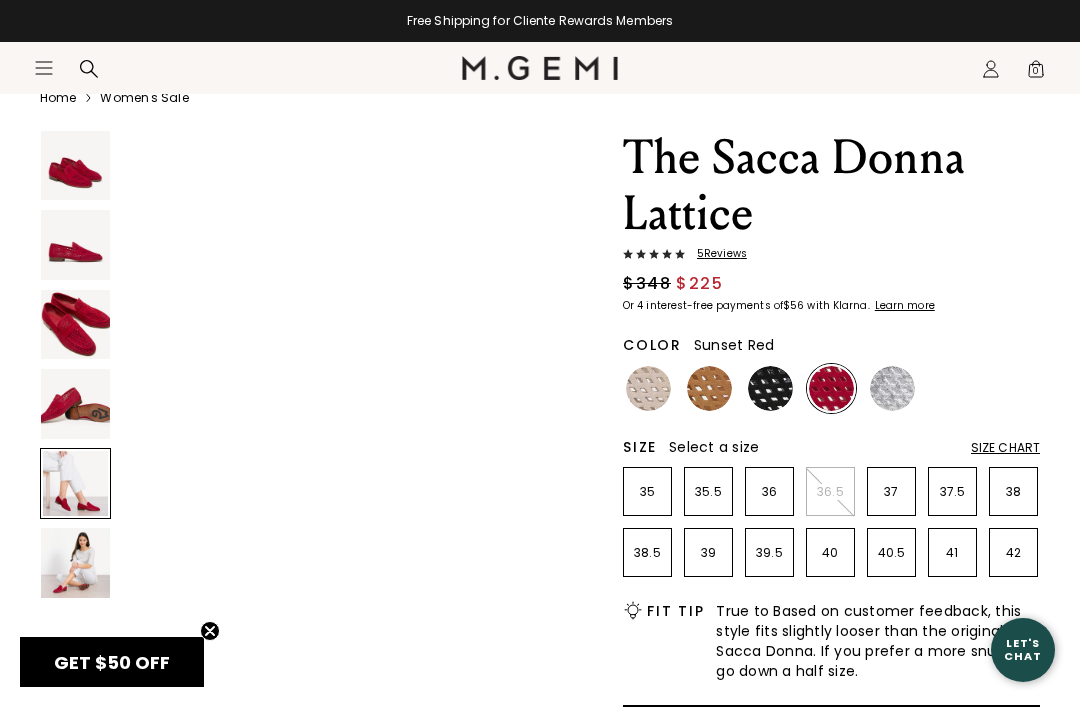 scroll, scrollTop: 1954, scrollLeft: 0, axis: vertical 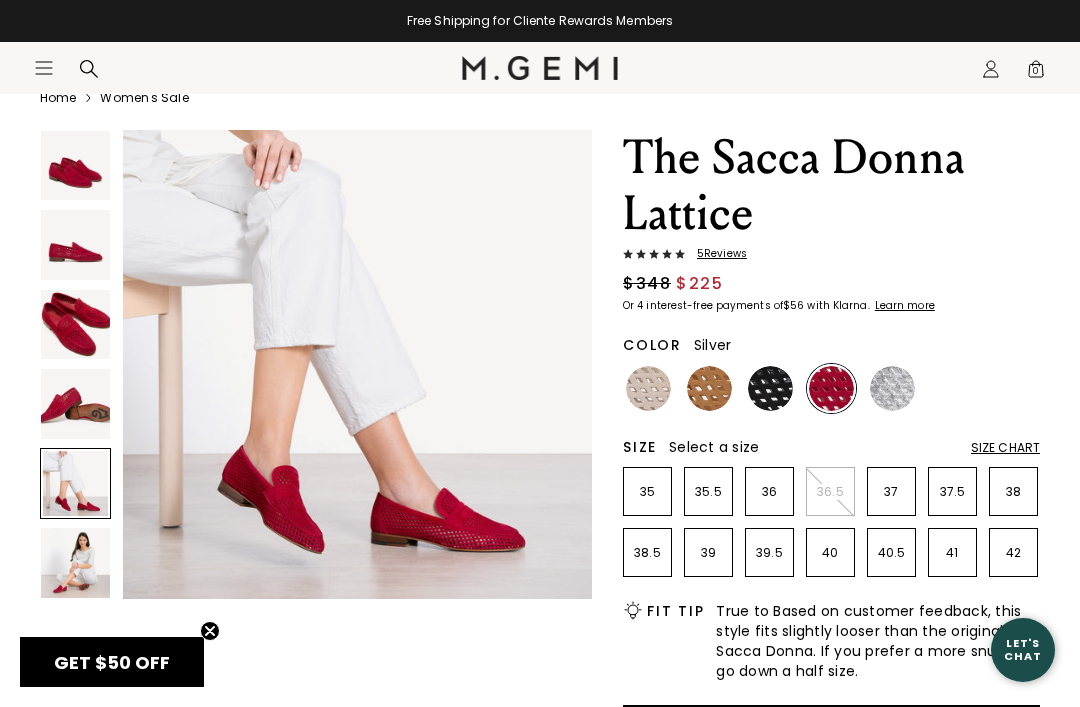 click at bounding box center [892, 388] 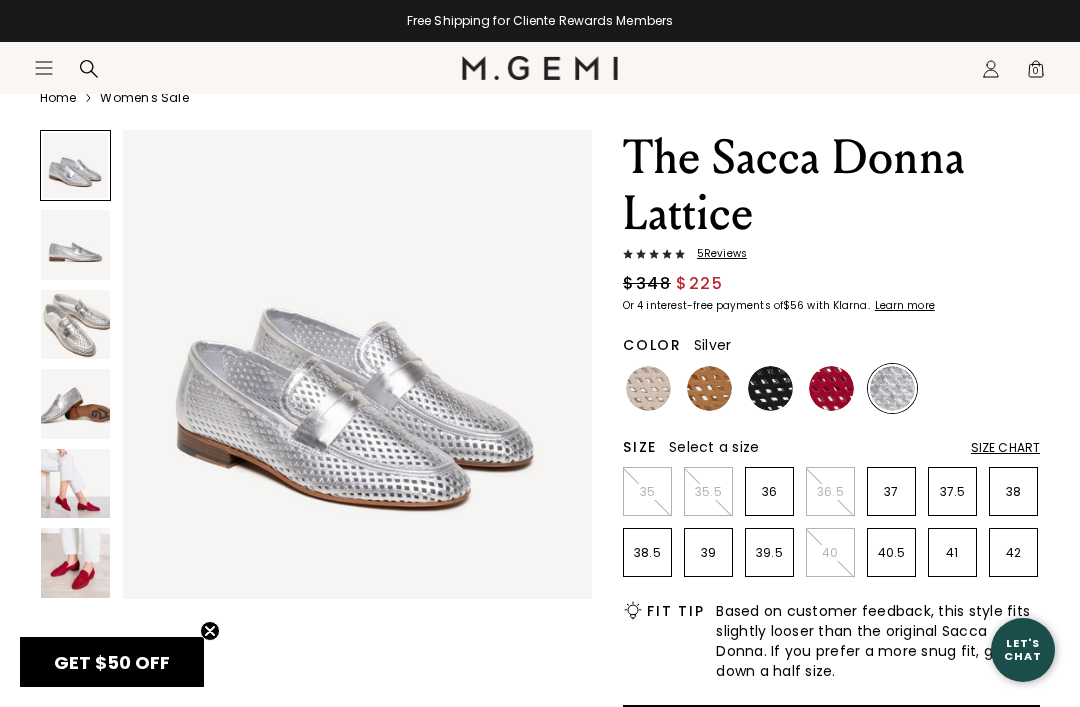 scroll, scrollTop: 0, scrollLeft: 0, axis: both 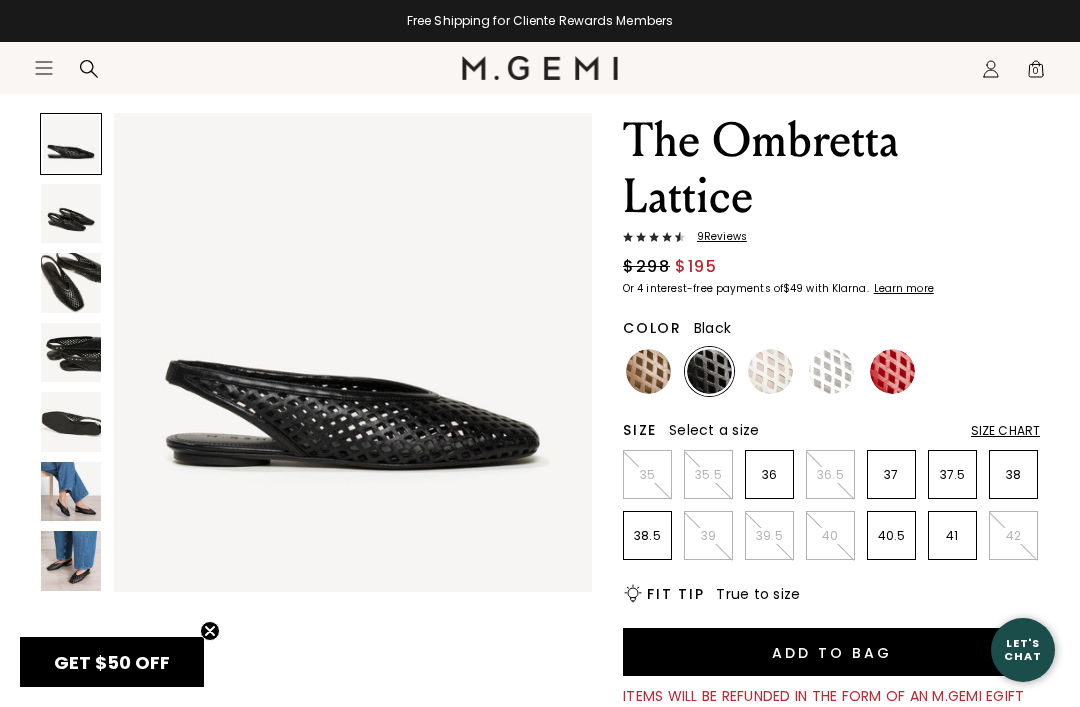 click at bounding box center (71, 561) 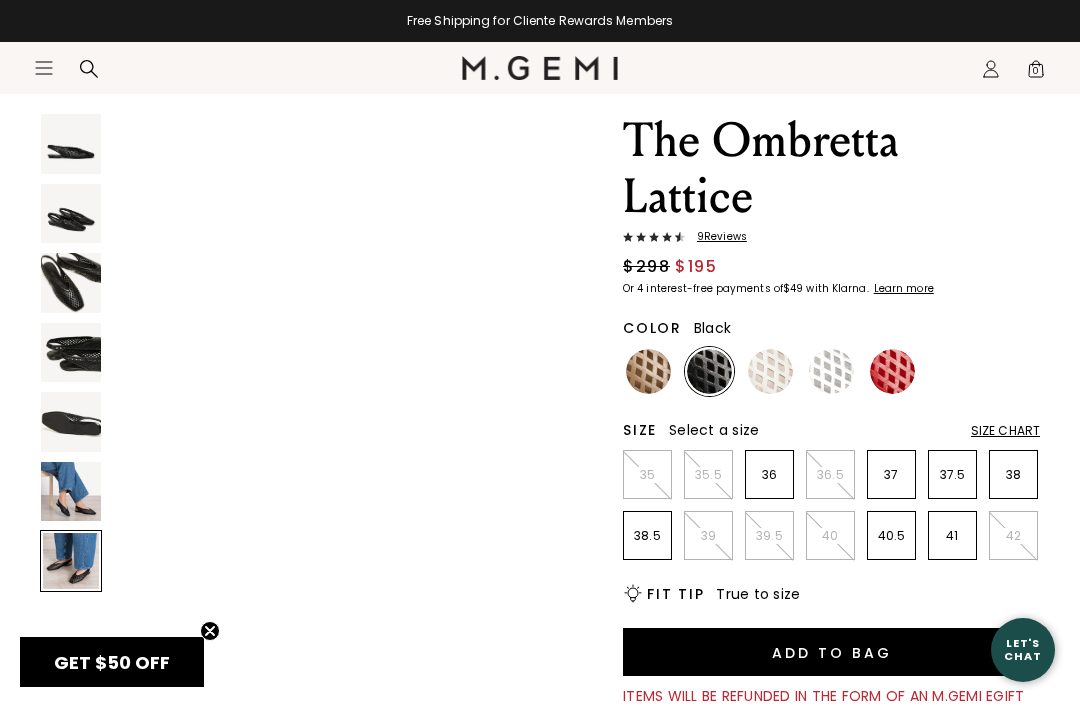 scroll, scrollTop: 2991, scrollLeft: 0, axis: vertical 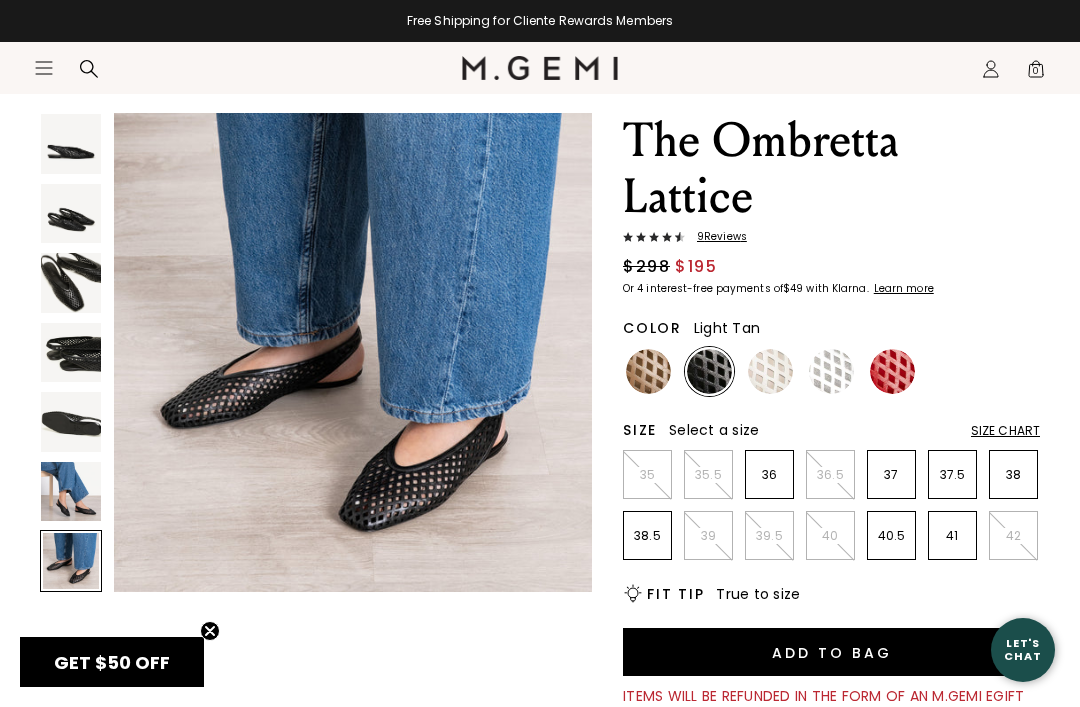 click at bounding box center [648, 371] 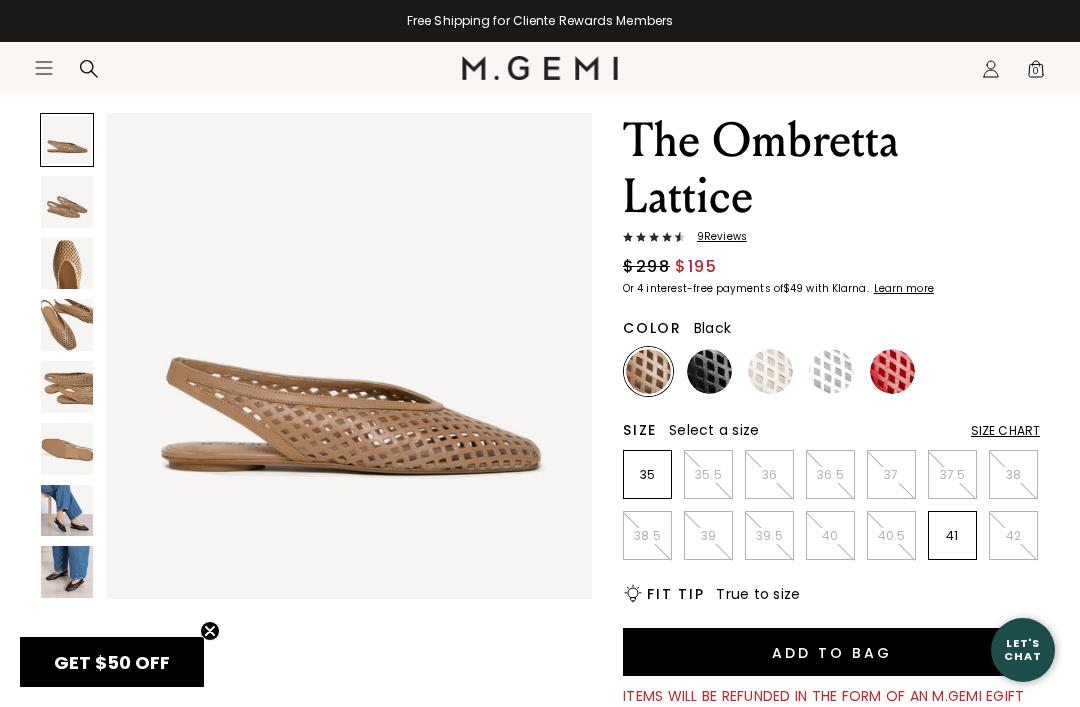 click at bounding box center [709, 371] 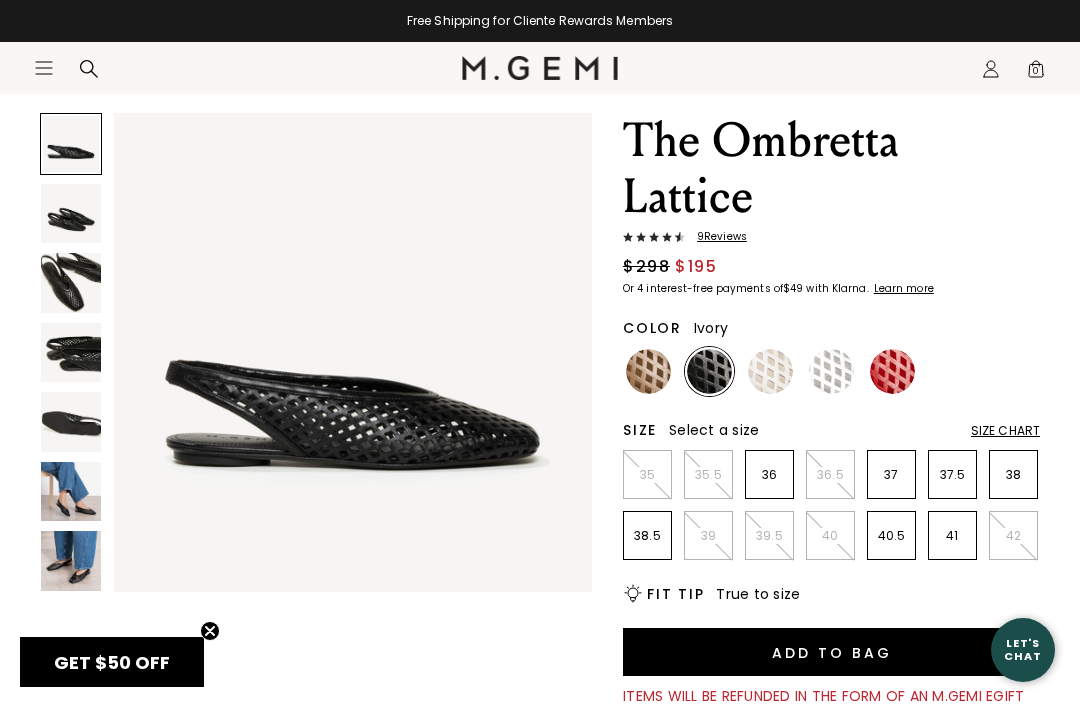 click at bounding box center (770, 371) 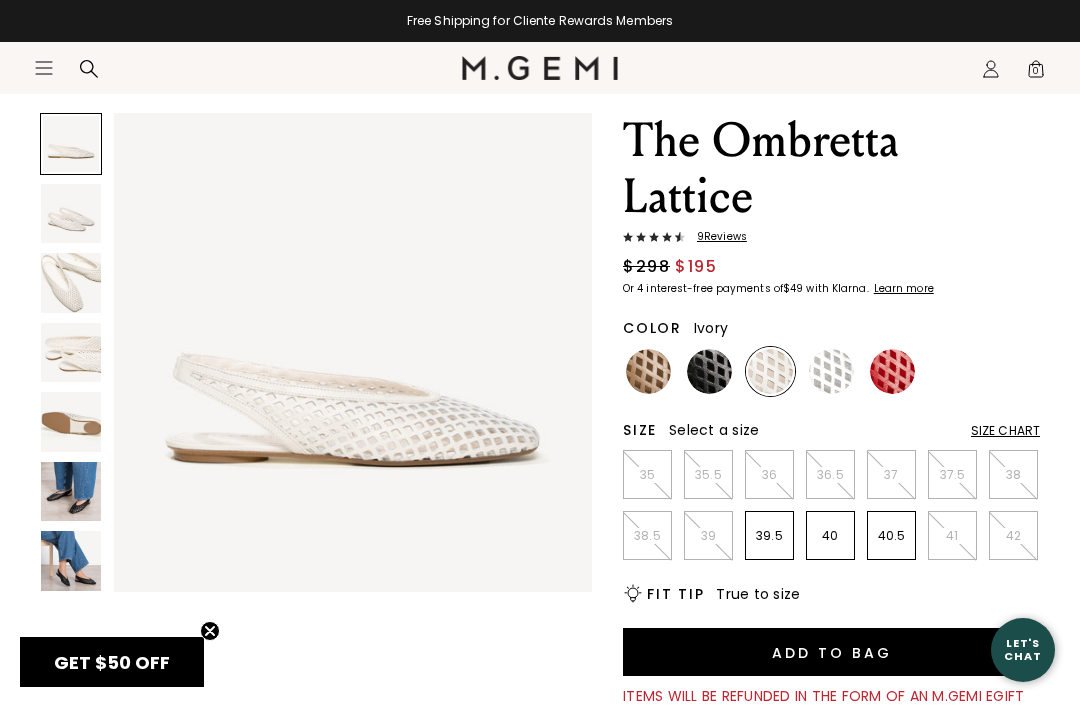 click at bounding box center [831, 371] 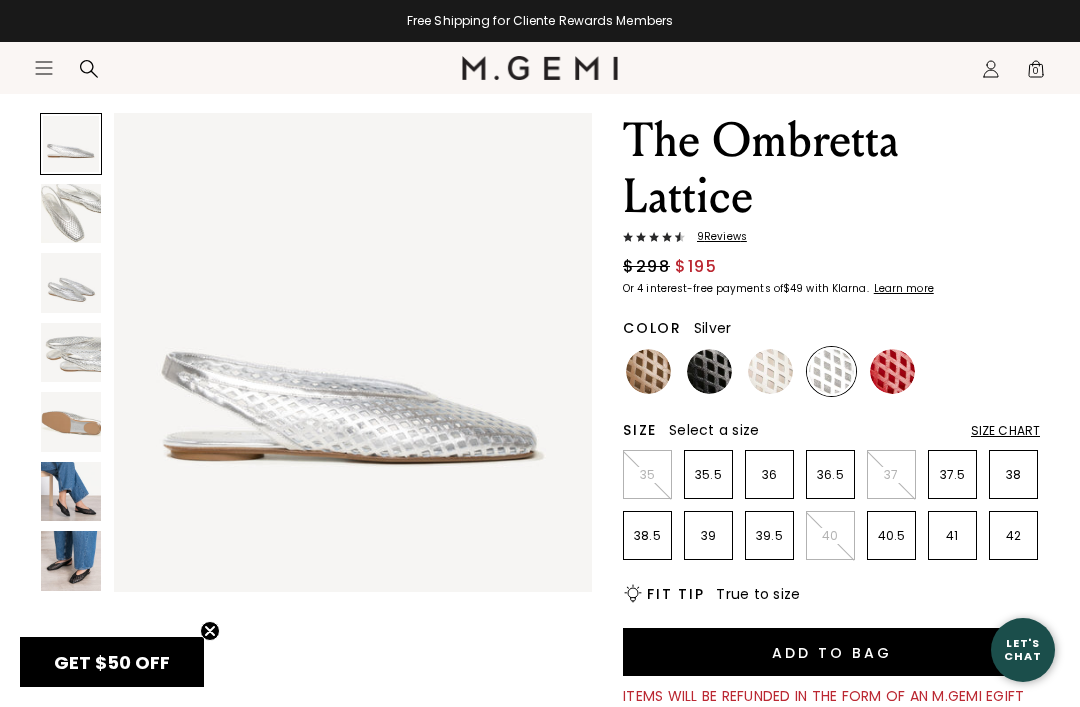 click at bounding box center [71, 283] 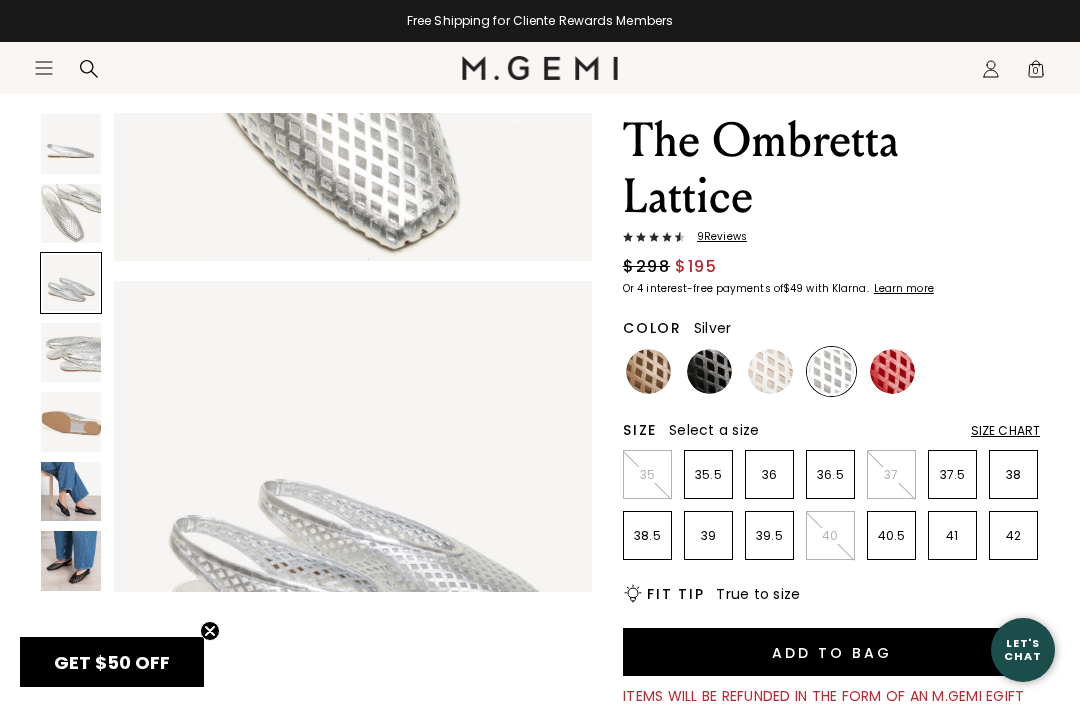 scroll, scrollTop: 997, scrollLeft: 0, axis: vertical 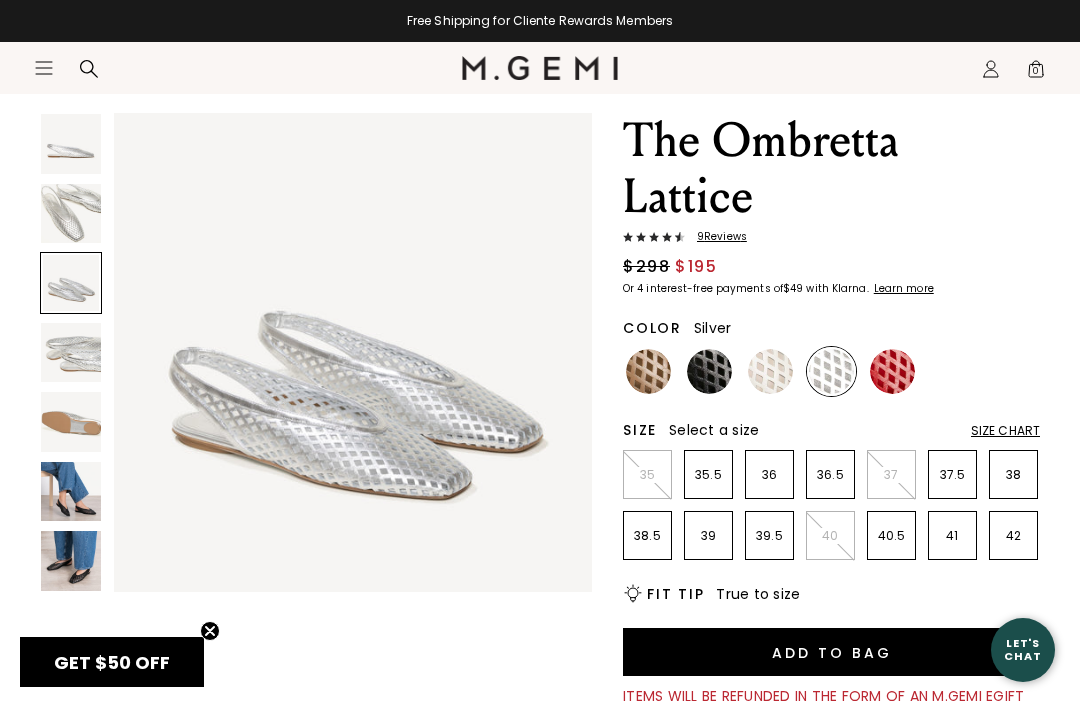 click at bounding box center [71, 214] 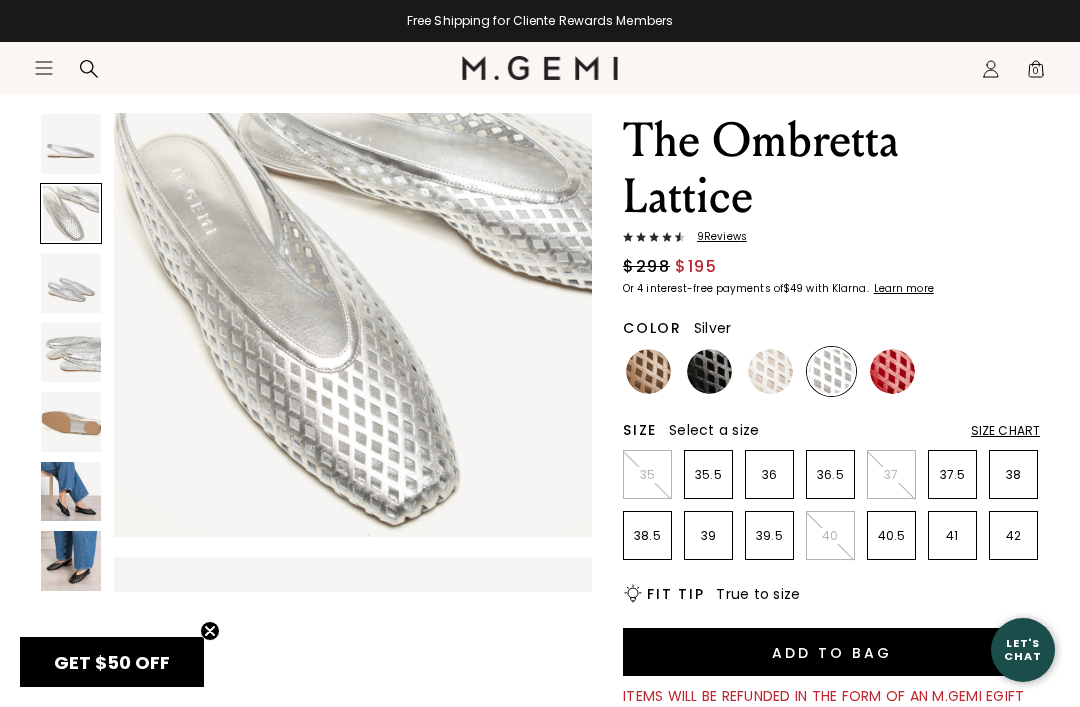 scroll, scrollTop: 499, scrollLeft: 0, axis: vertical 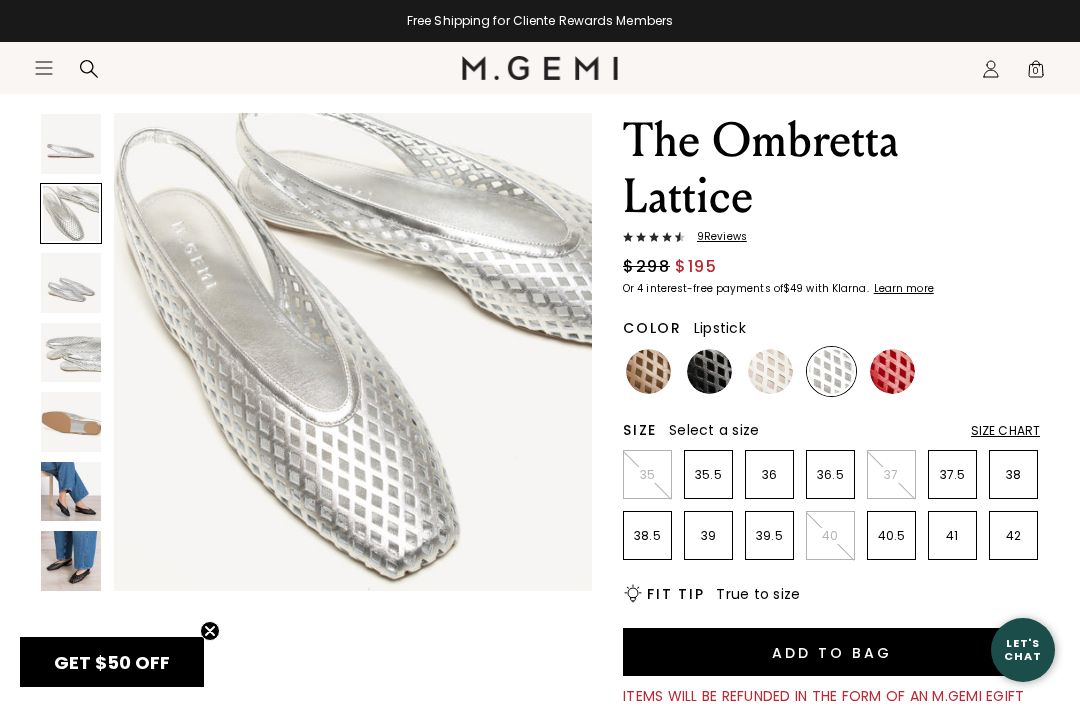 click at bounding box center [892, 371] 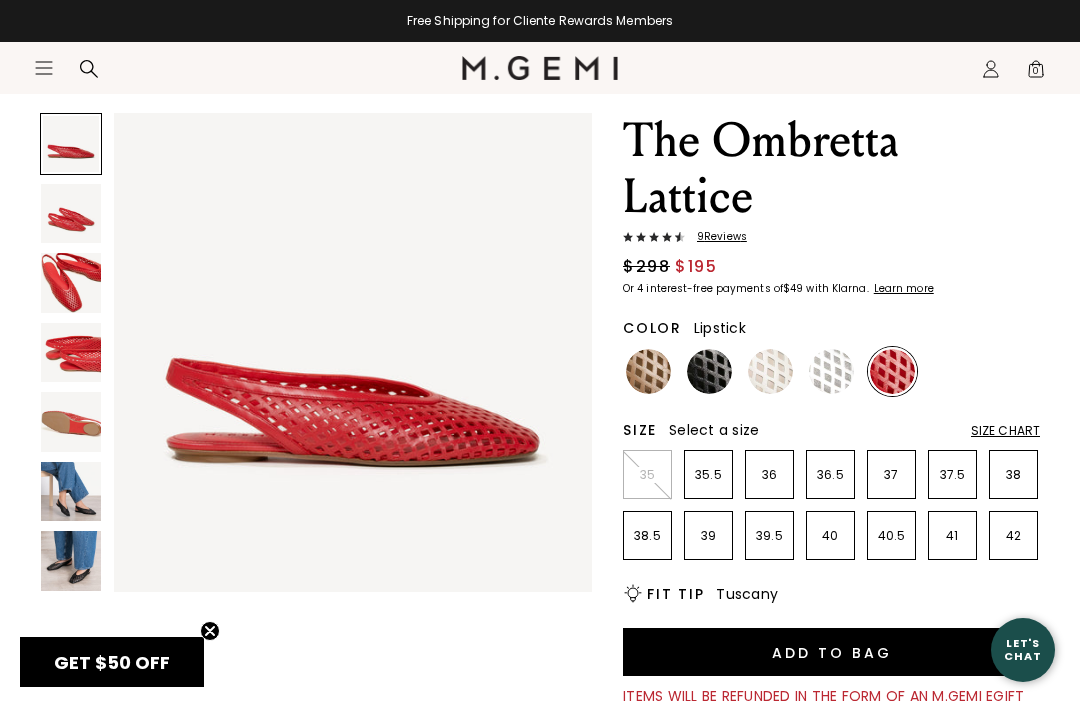 click at bounding box center (71, 283) 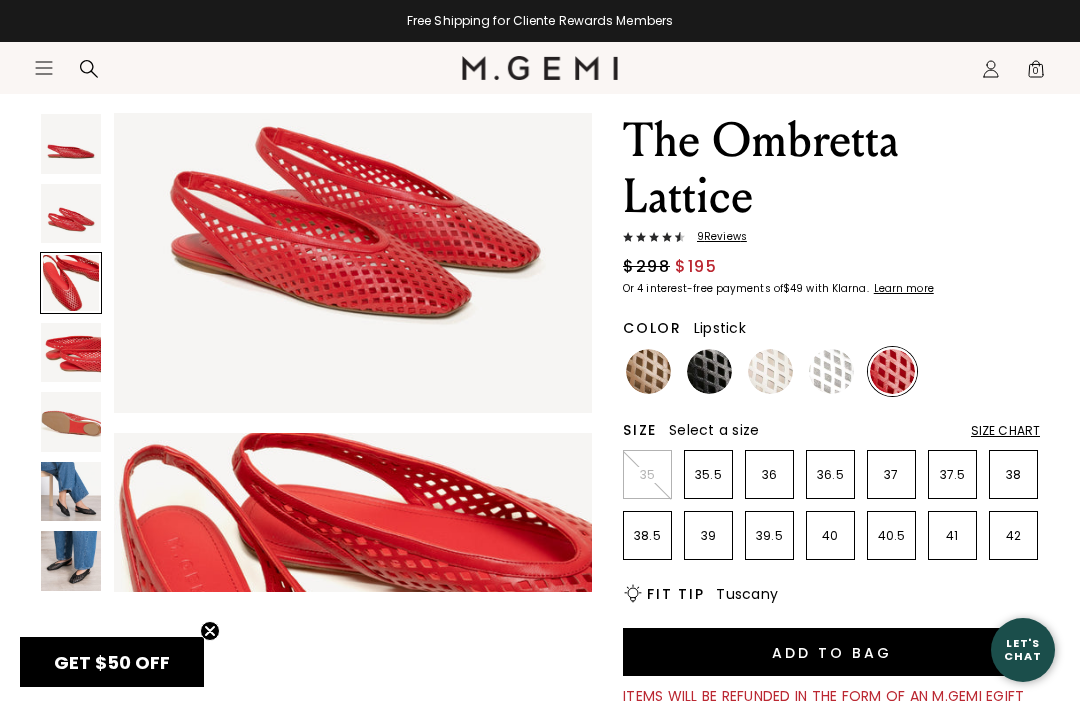 scroll, scrollTop: 997, scrollLeft: 0, axis: vertical 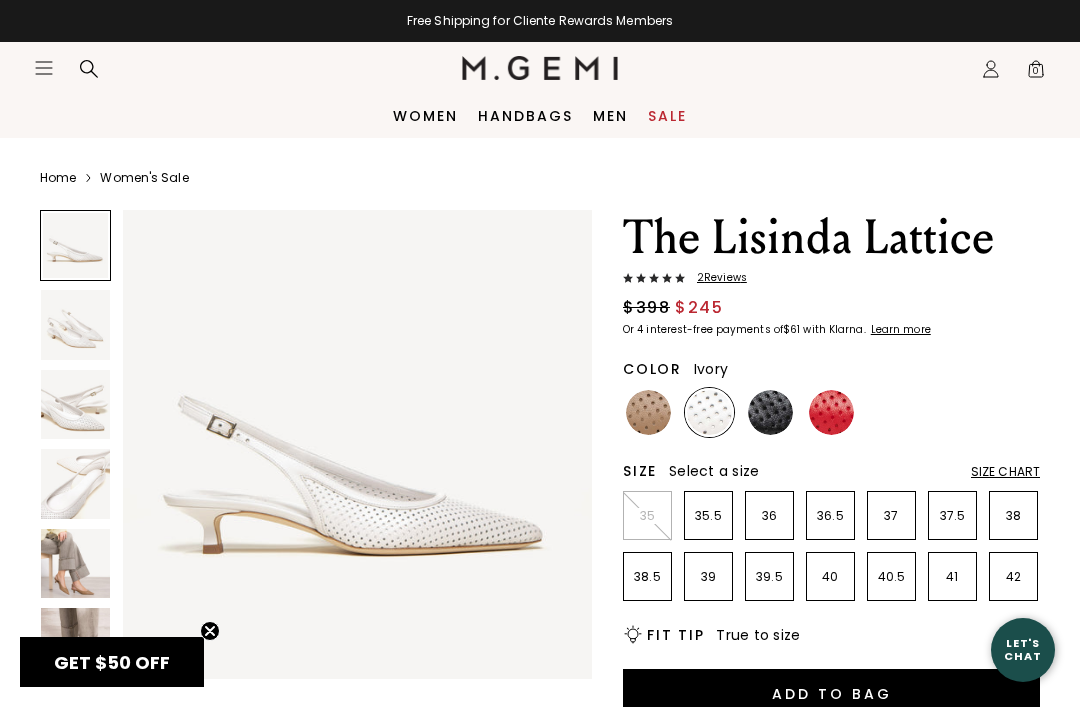 click at bounding box center (75, 642) 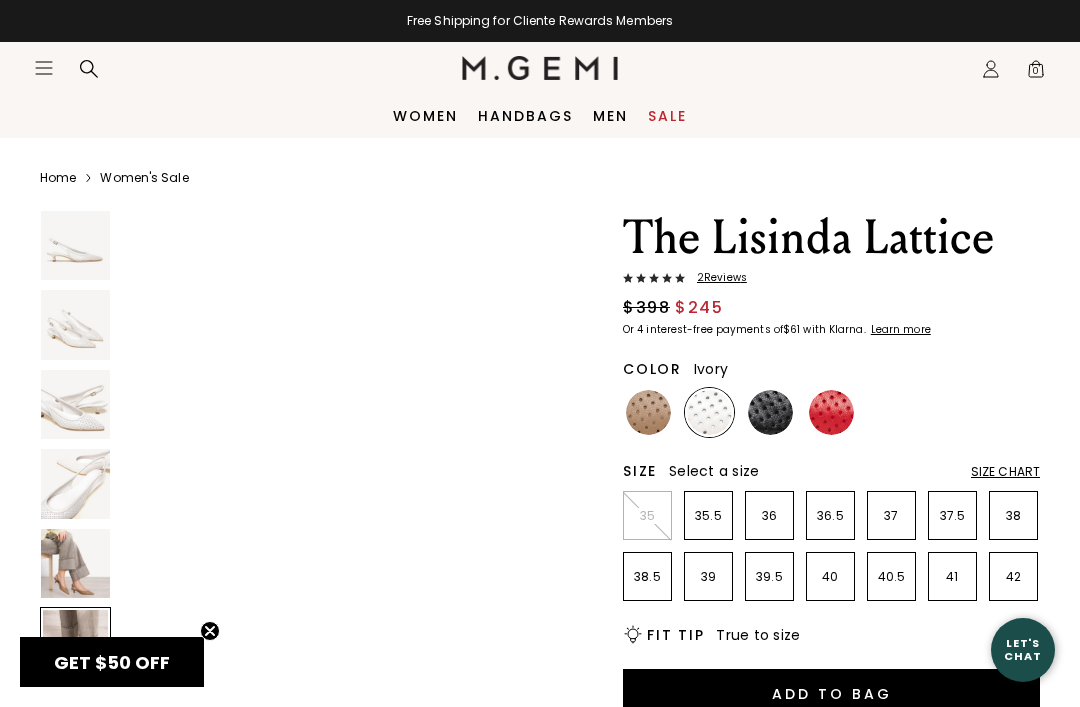 scroll, scrollTop: 2443, scrollLeft: 0, axis: vertical 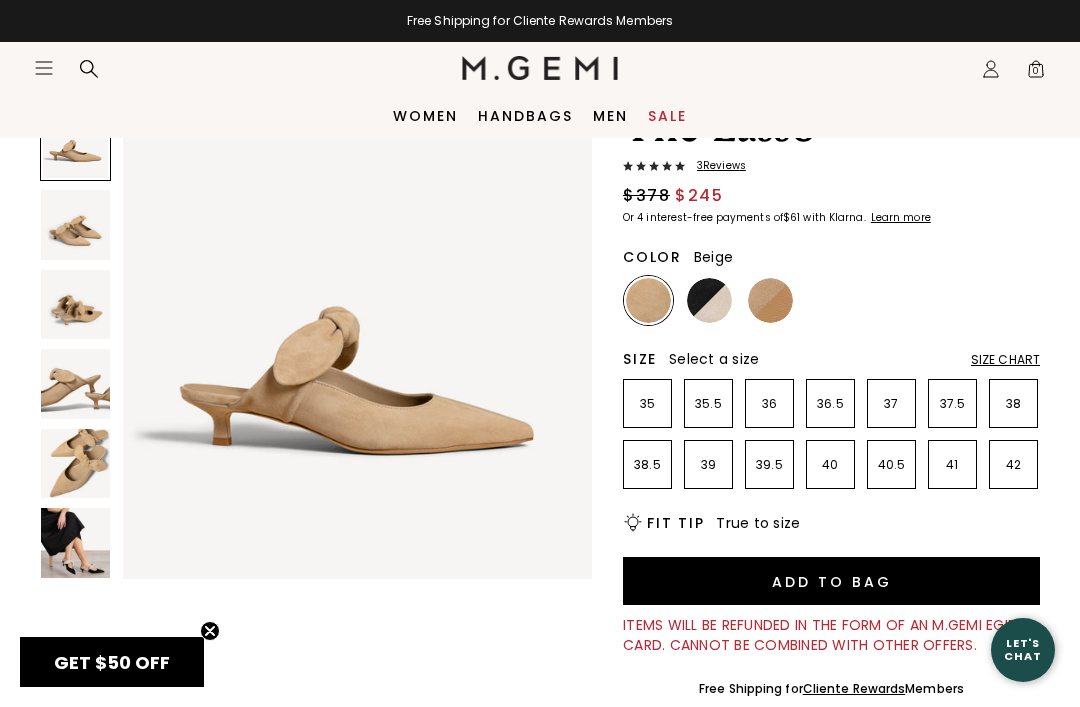 click at bounding box center (75, 542) 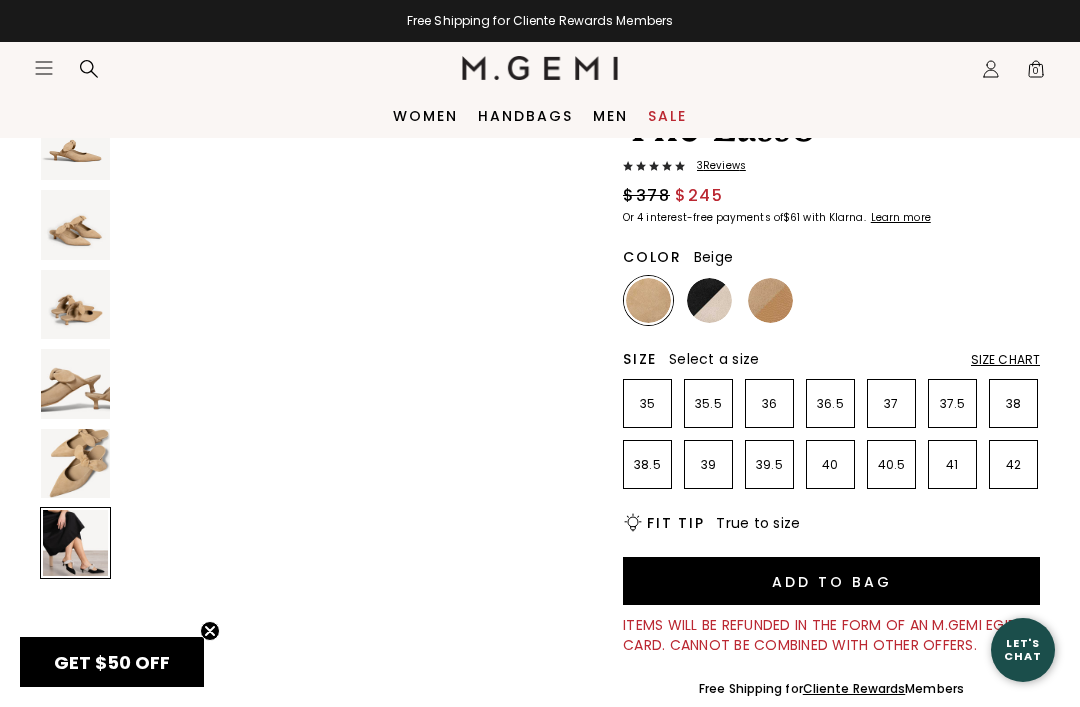 scroll, scrollTop: 2443, scrollLeft: 0, axis: vertical 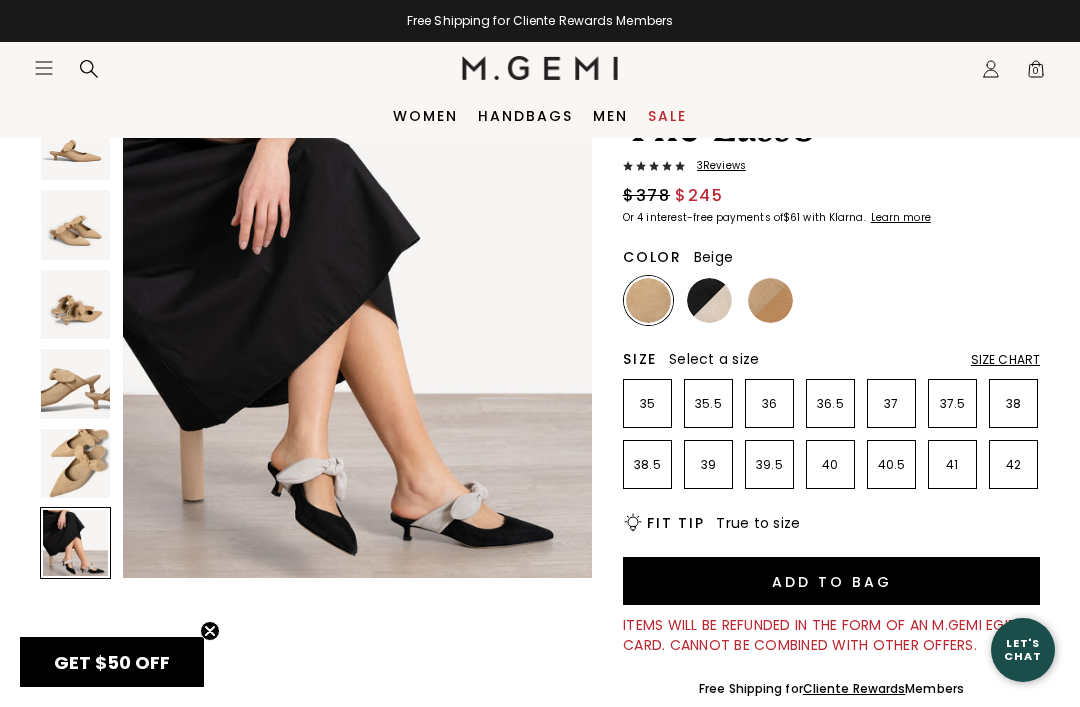 click at bounding box center [709, 300] 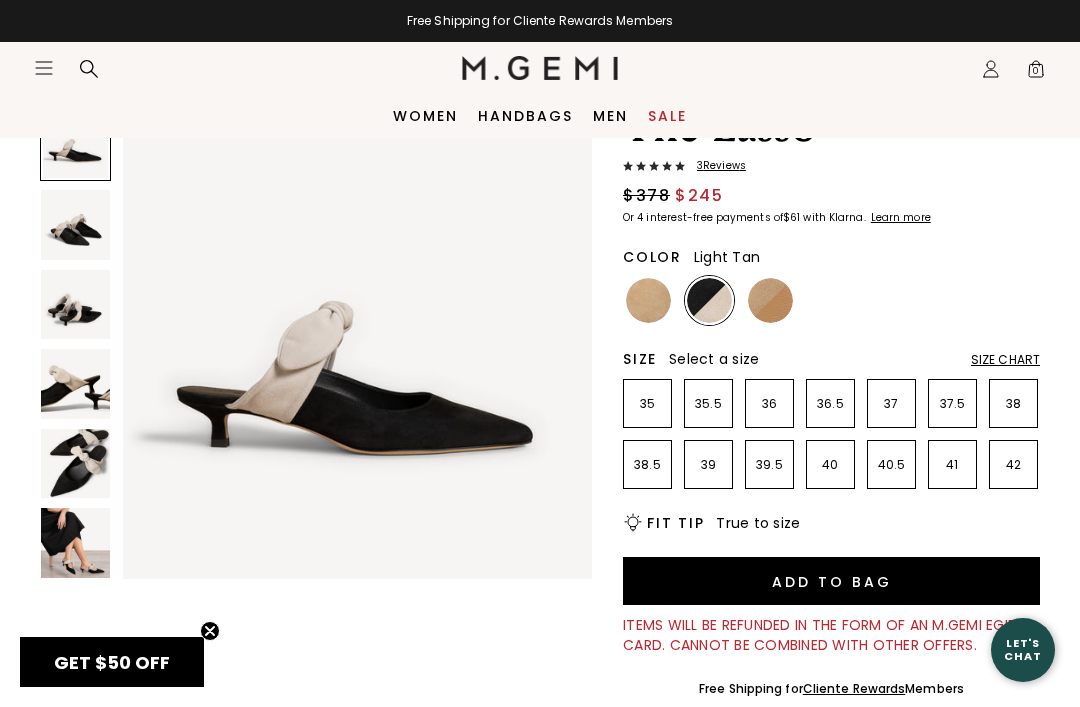click at bounding box center [770, 300] 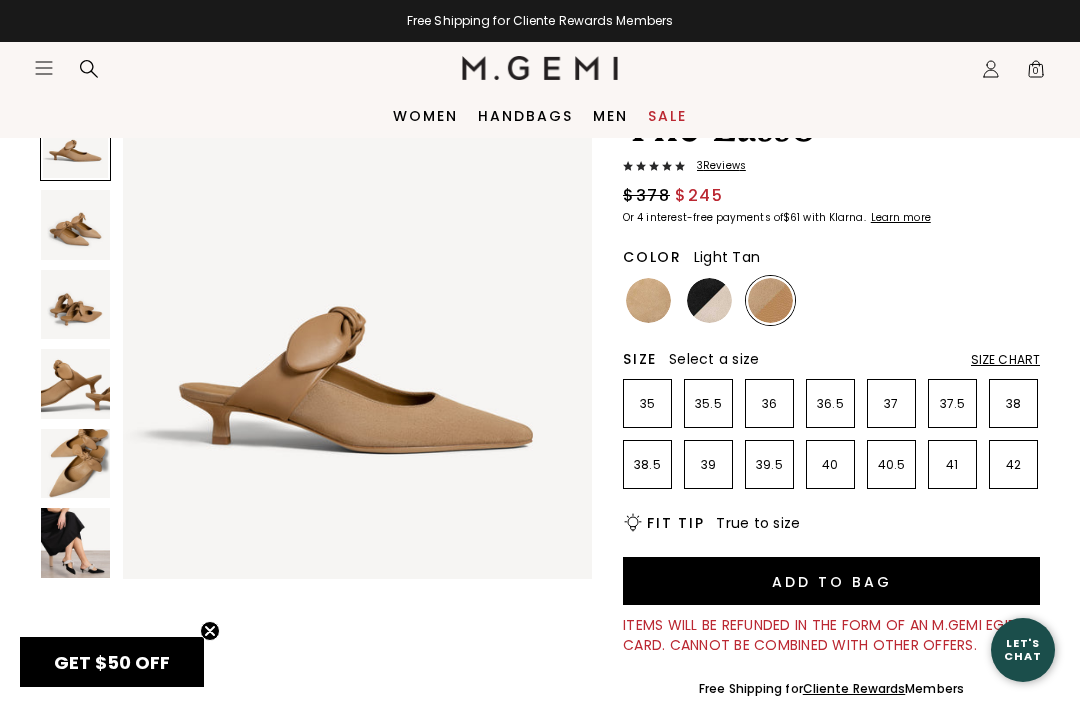 click at bounding box center [648, 300] 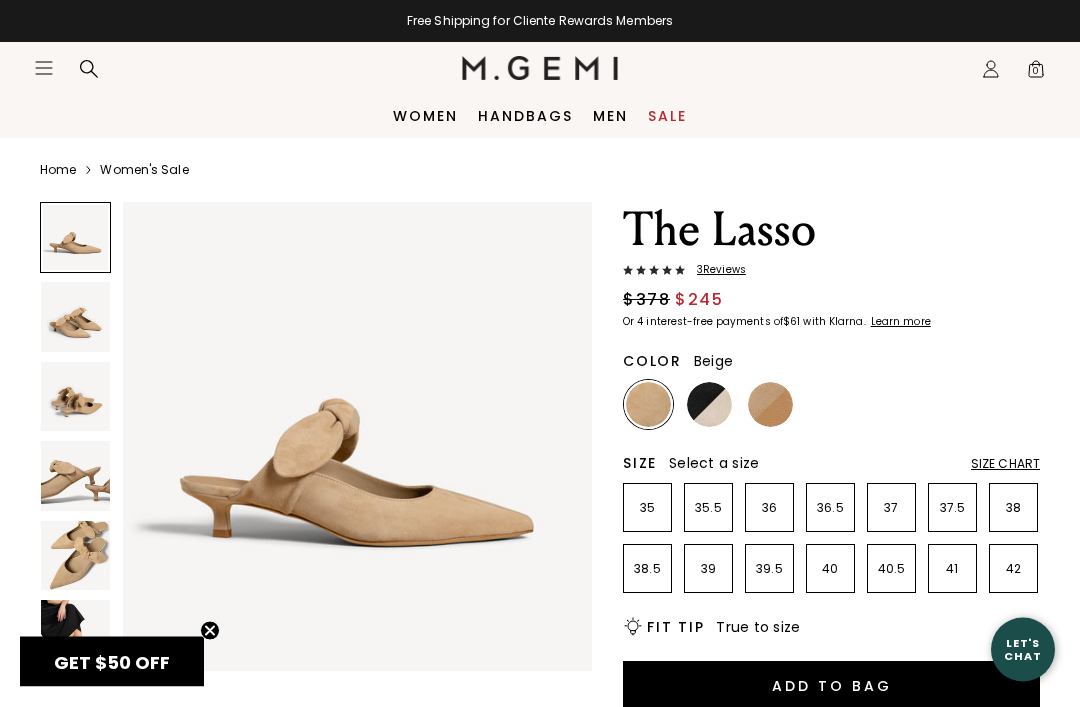 scroll, scrollTop: 0, scrollLeft: 0, axis: both 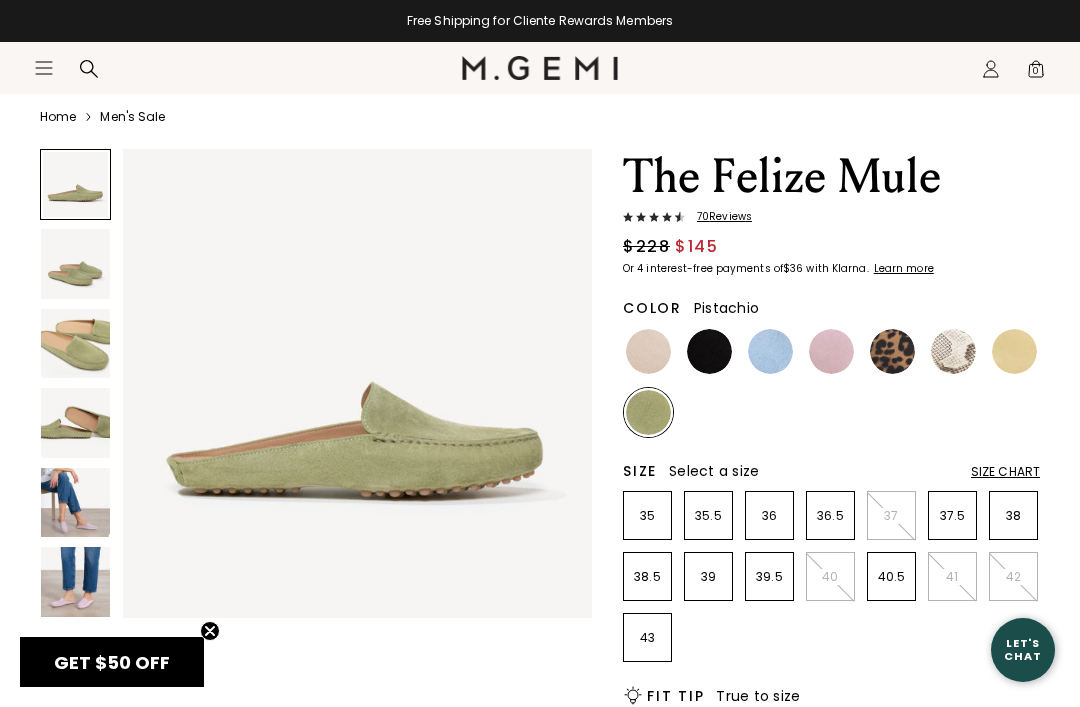 click at bounding box center [75, 581] 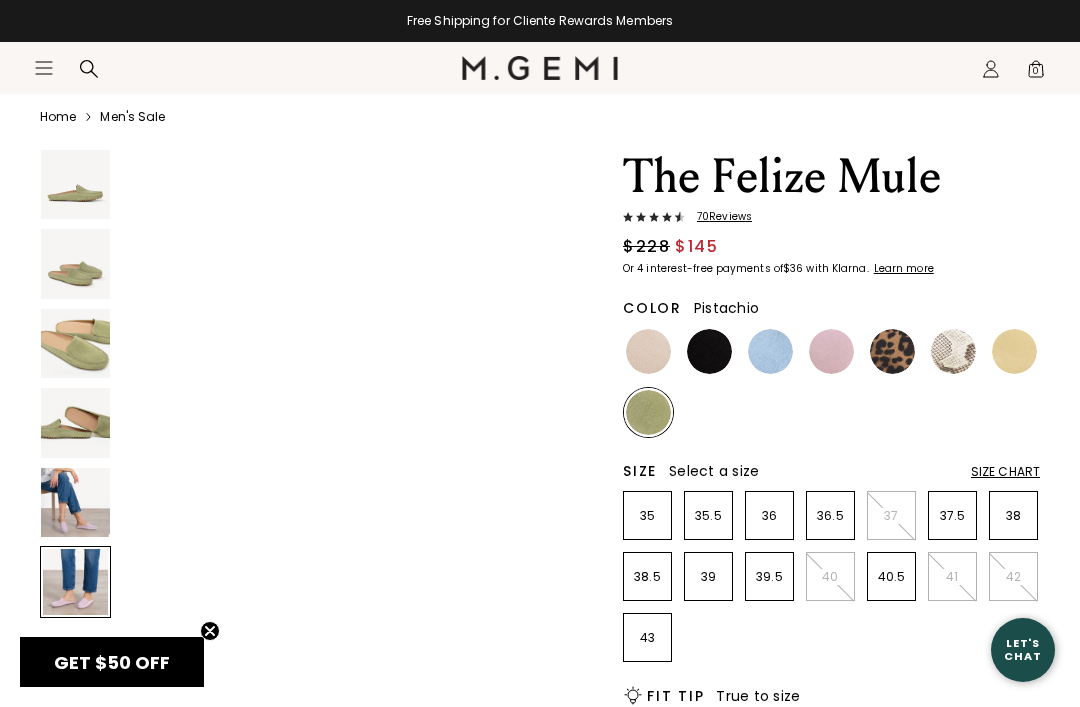 scroll, scrollTop: 2443, scrollLeft: 0, axis: vertical 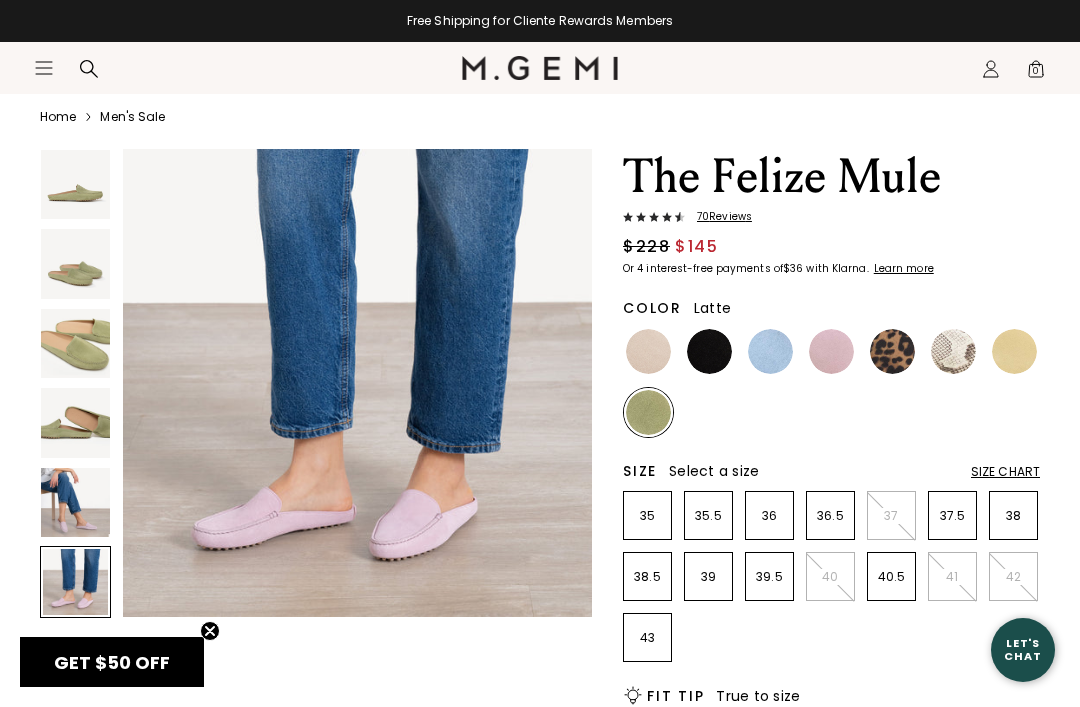 click at bounding box center (648, 351) 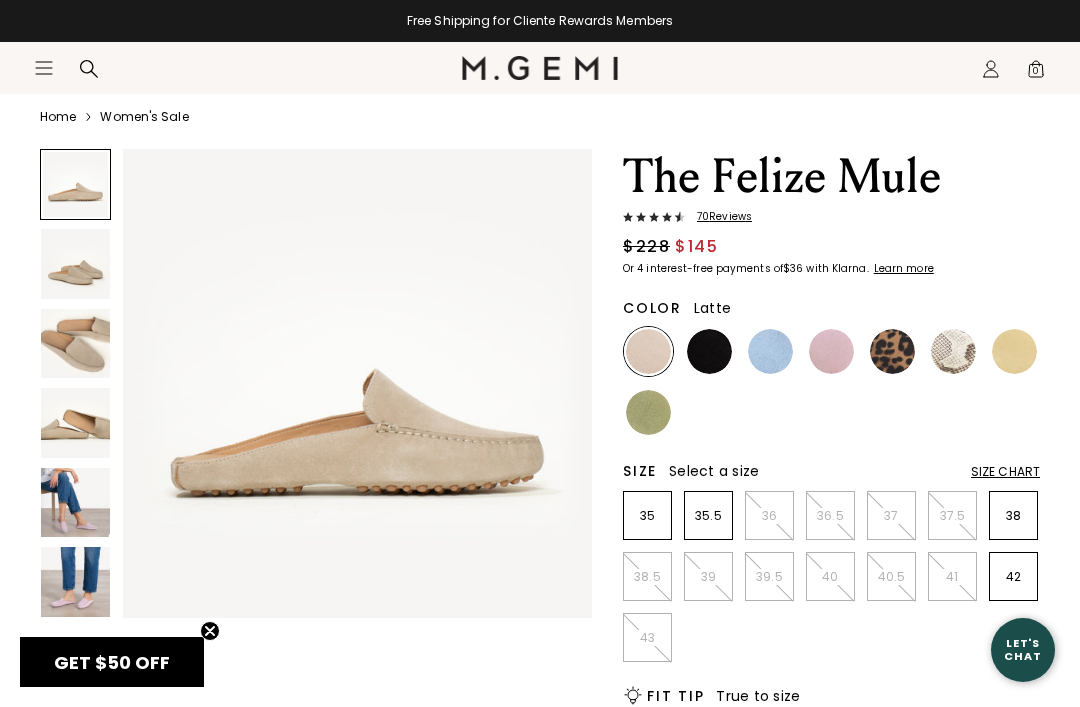 click at bounding box center [75, 343] 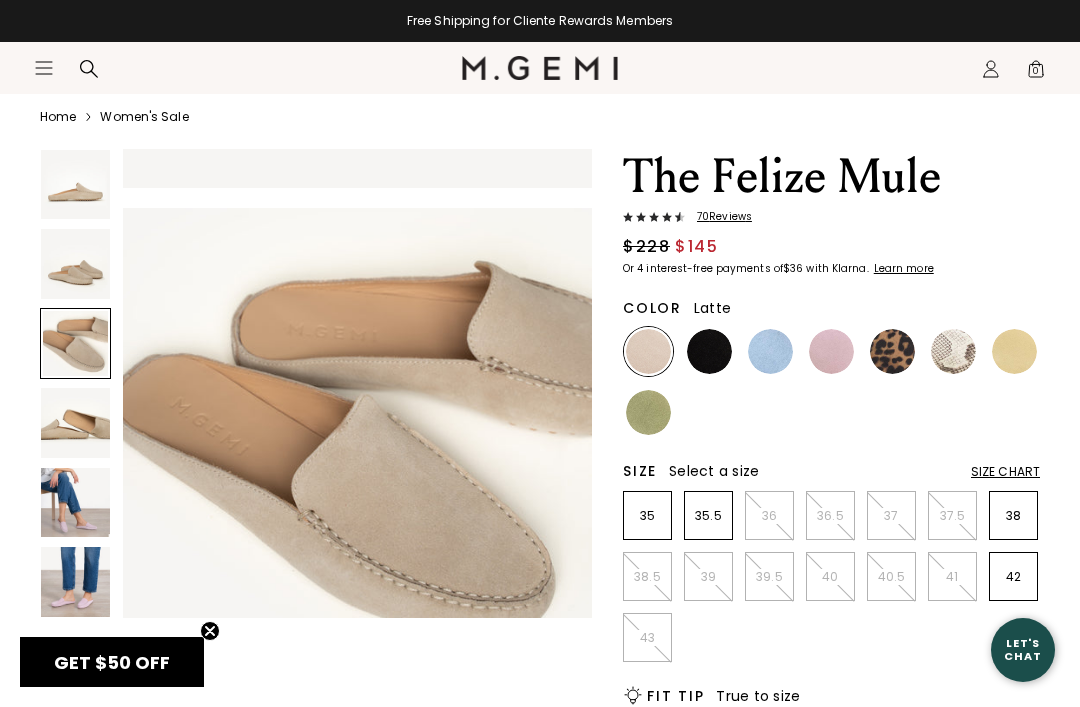 scroll, scrollTop: 977, scrollLeft: 0, axis: vertical 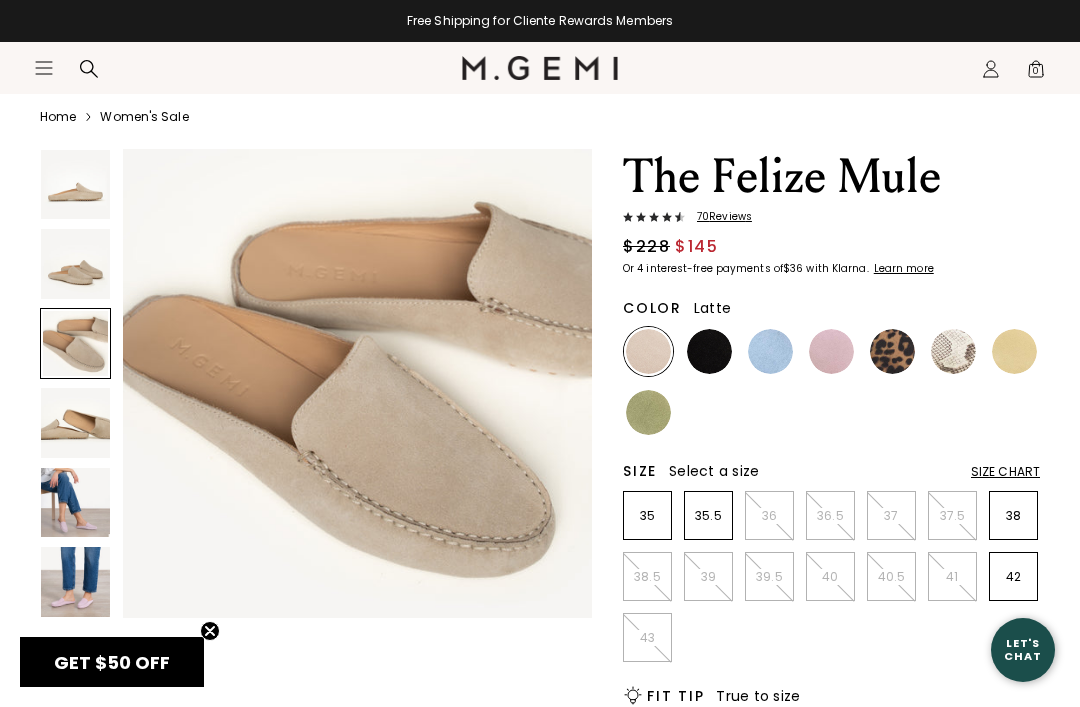 click at bounding box center (648, 412) 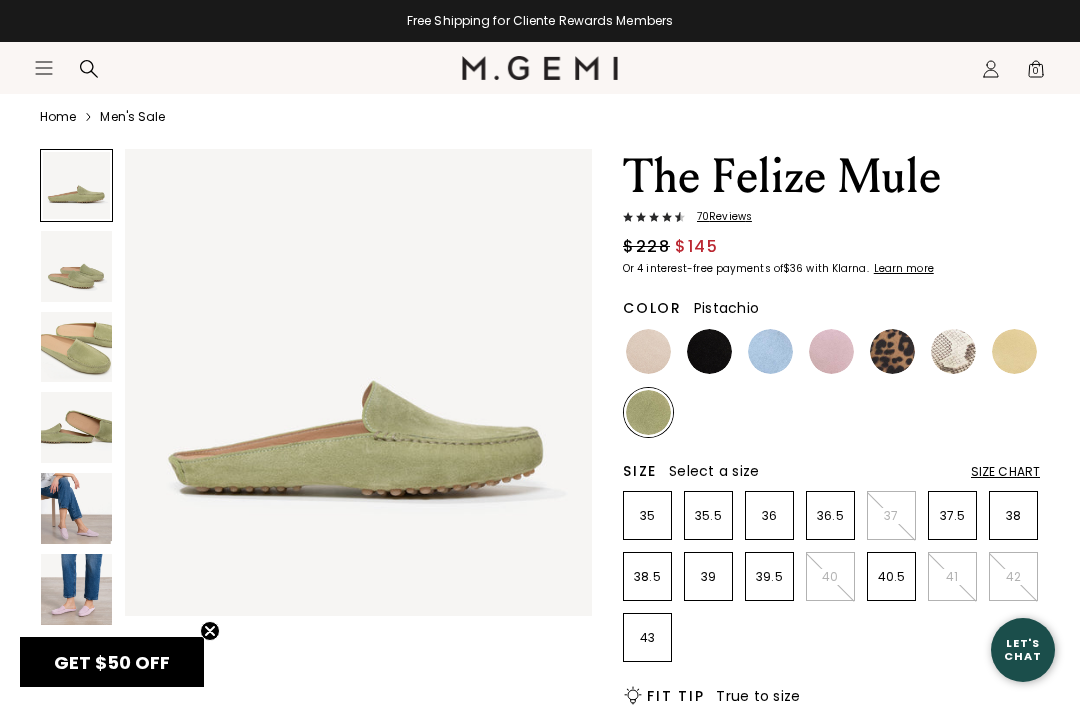 scroll, scrollTop: 0, scrollLeft: 0, axis: both 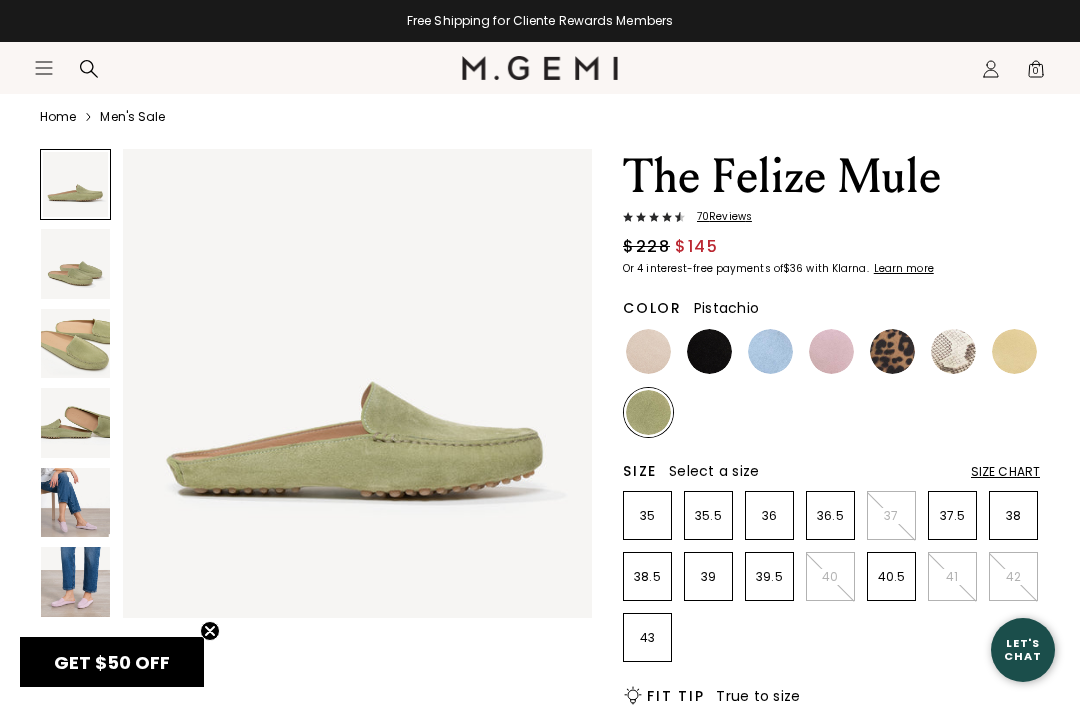 click at bounding box center (75, 343) 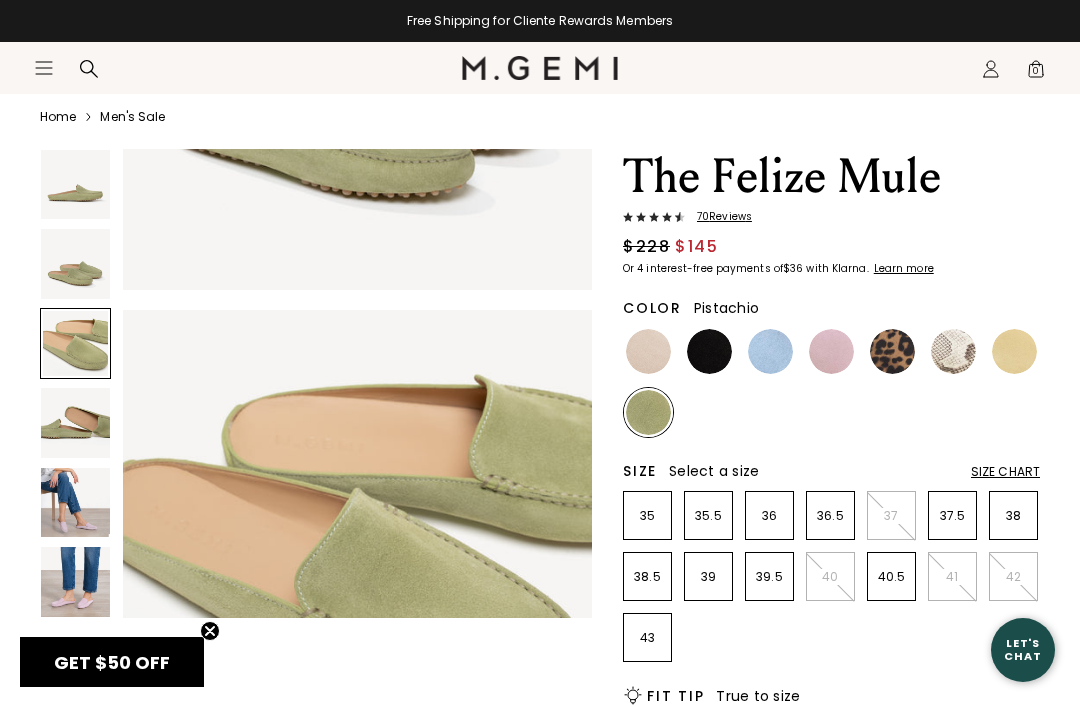 scroll, scrollTop: 977, scrollLeft: 0, axis: vertical 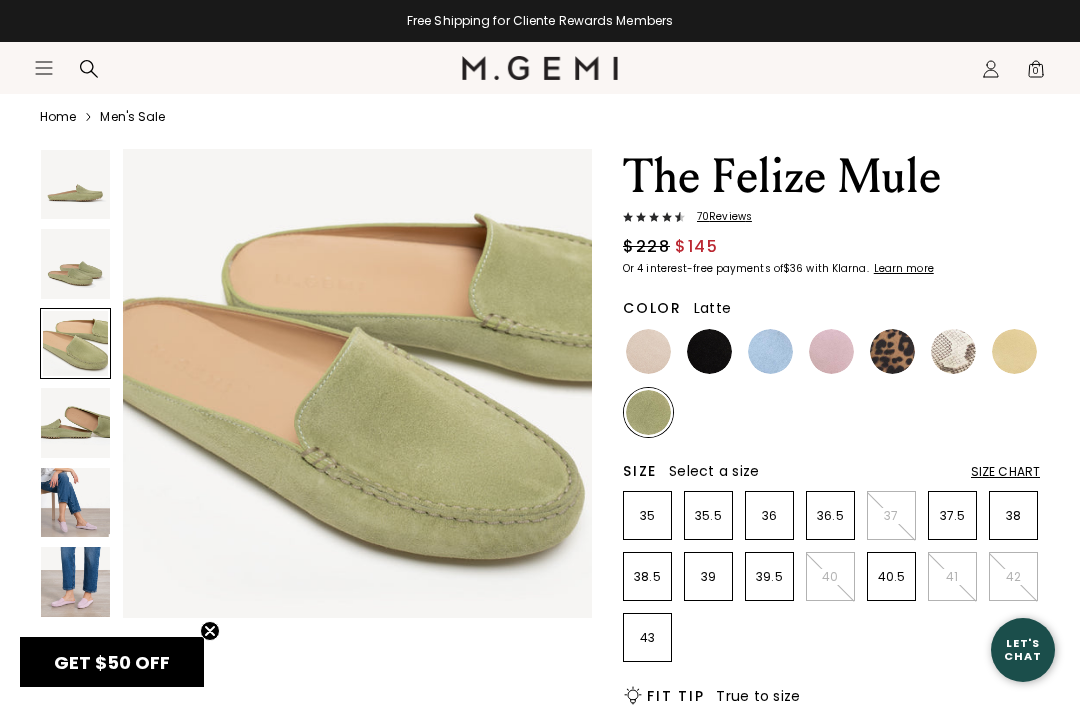 click at bounding box center (648, 351) 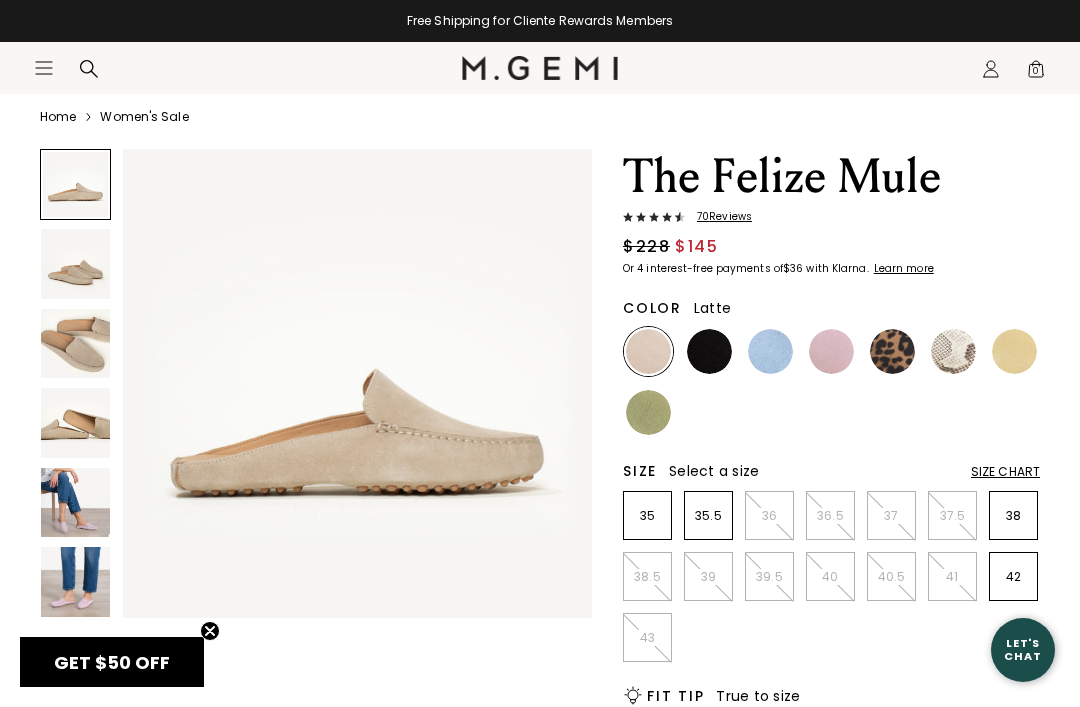 click at bounding box center [75, 343] 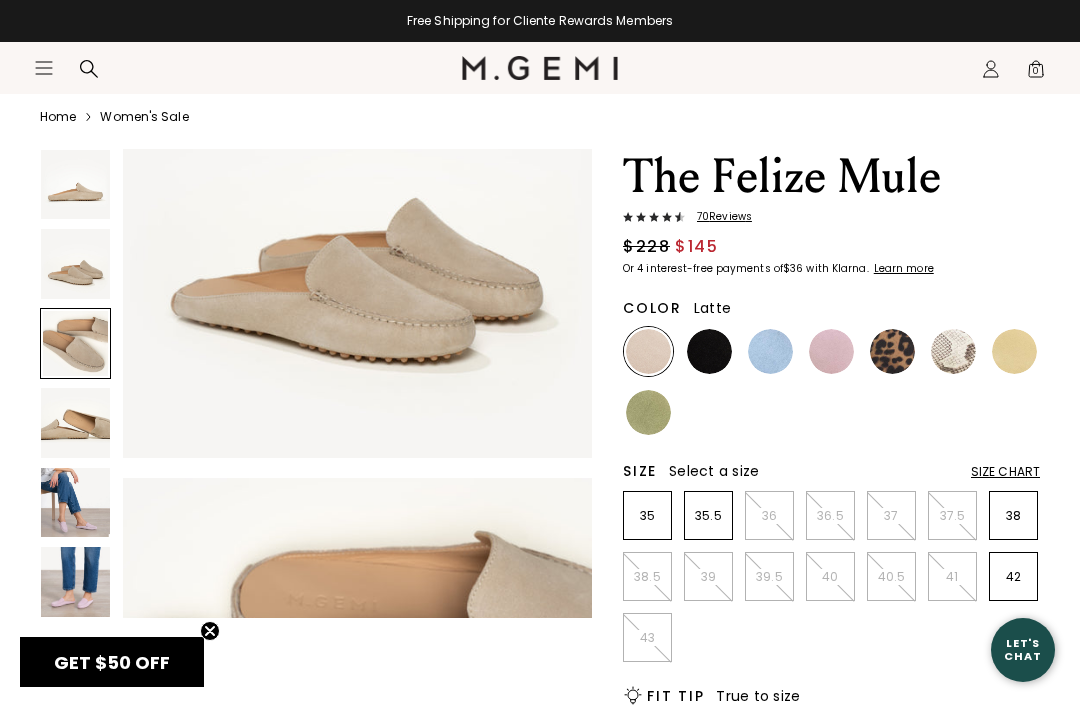 scroll, scrollTop: 977, scrollLeft: 0, axis: vertical 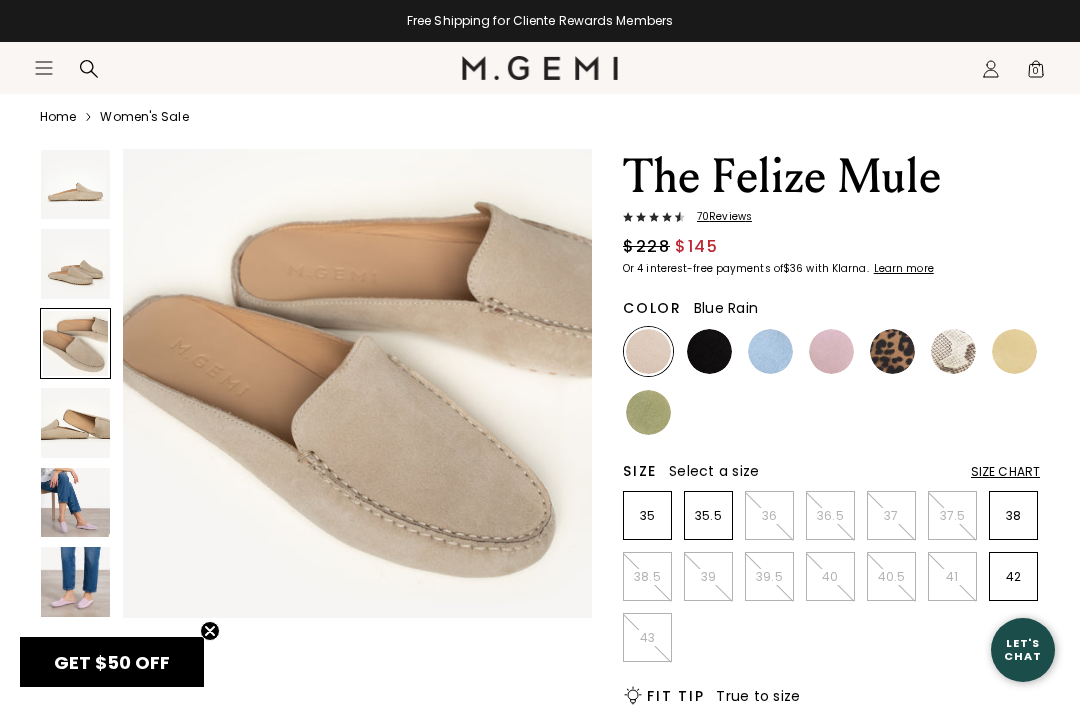 click at bounding box center (770, 351) 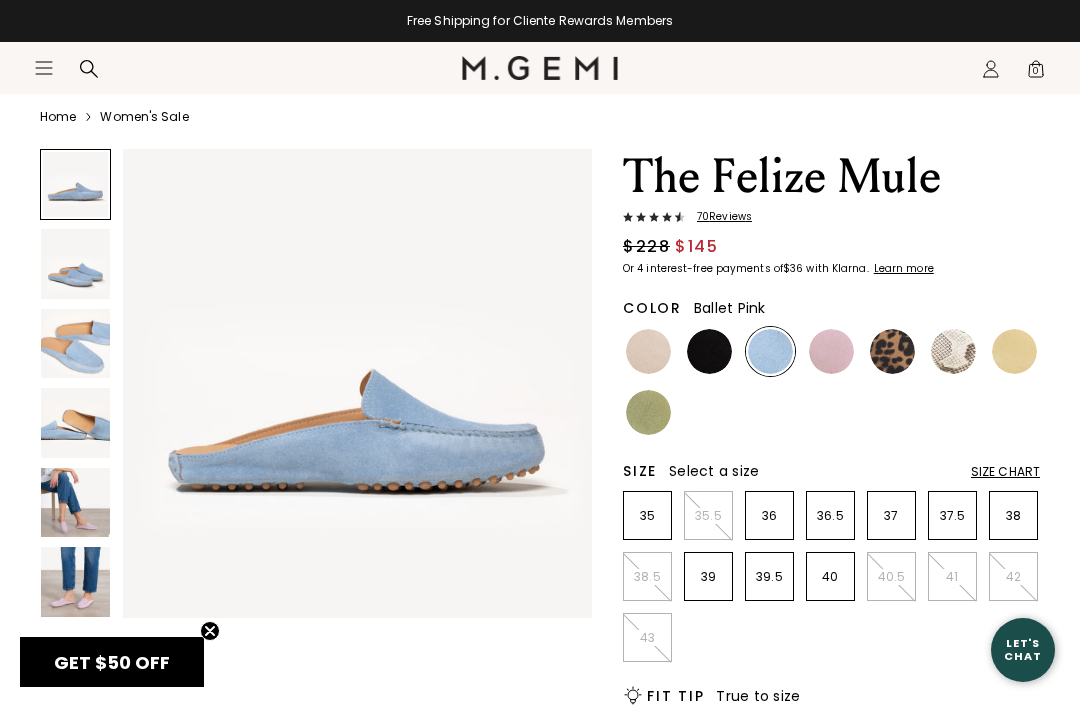 click at bounding box center (831, 351) 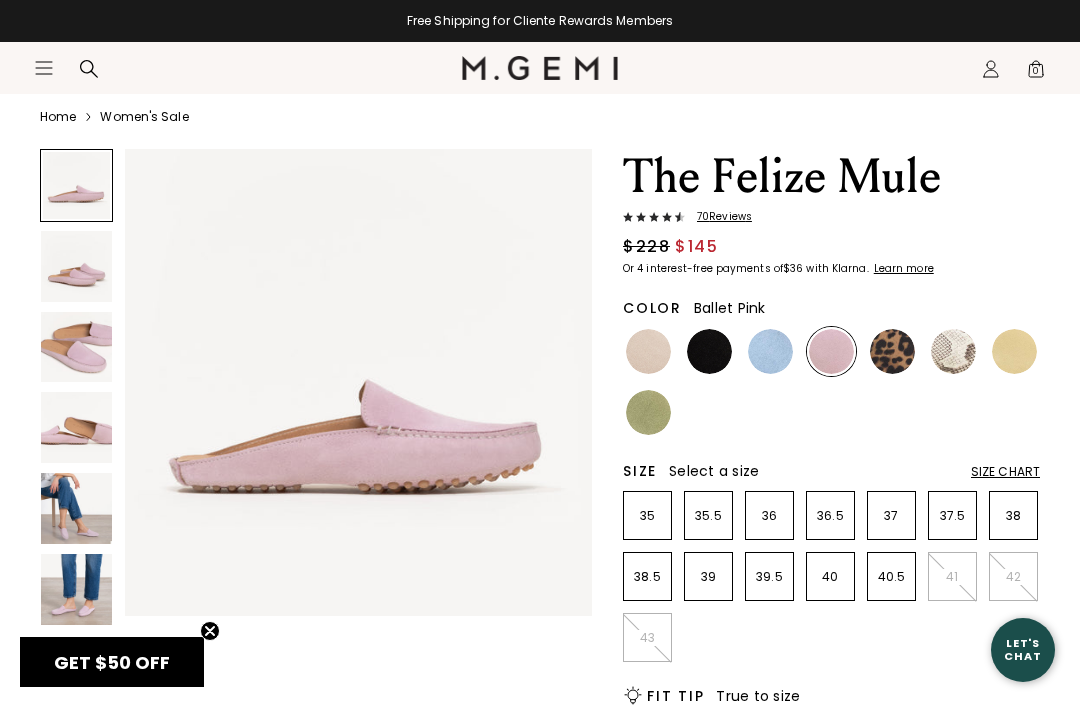 scroll, scrollTop: 0, scrollLeft: 0, axis: both 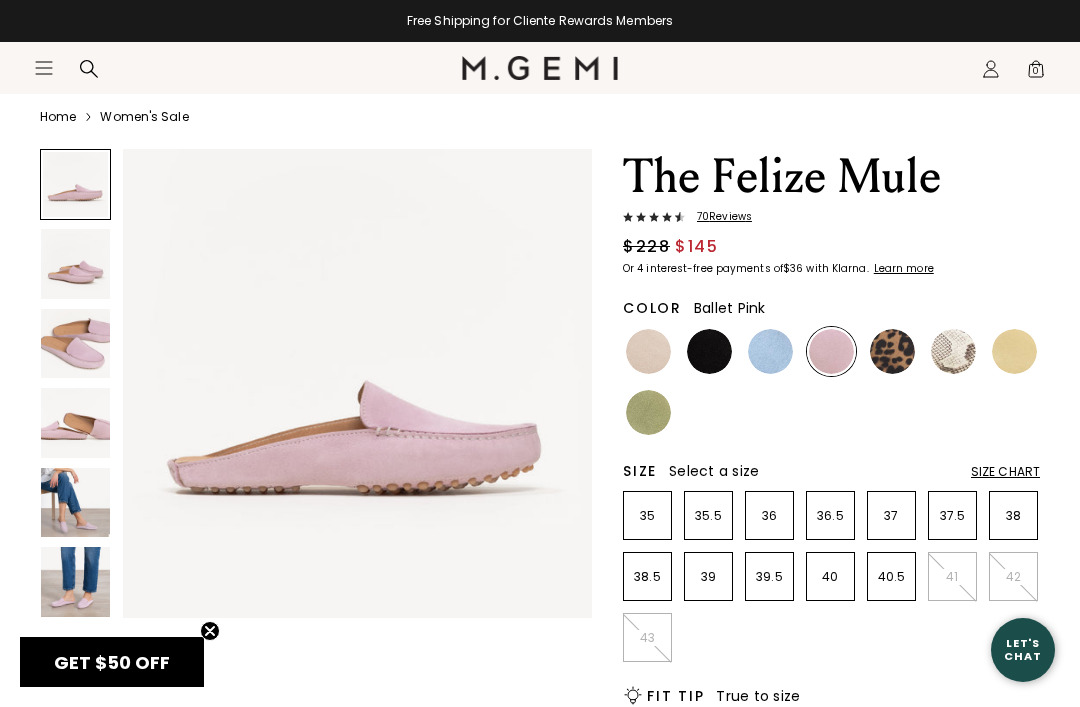 click at bounding box center (75, 343) 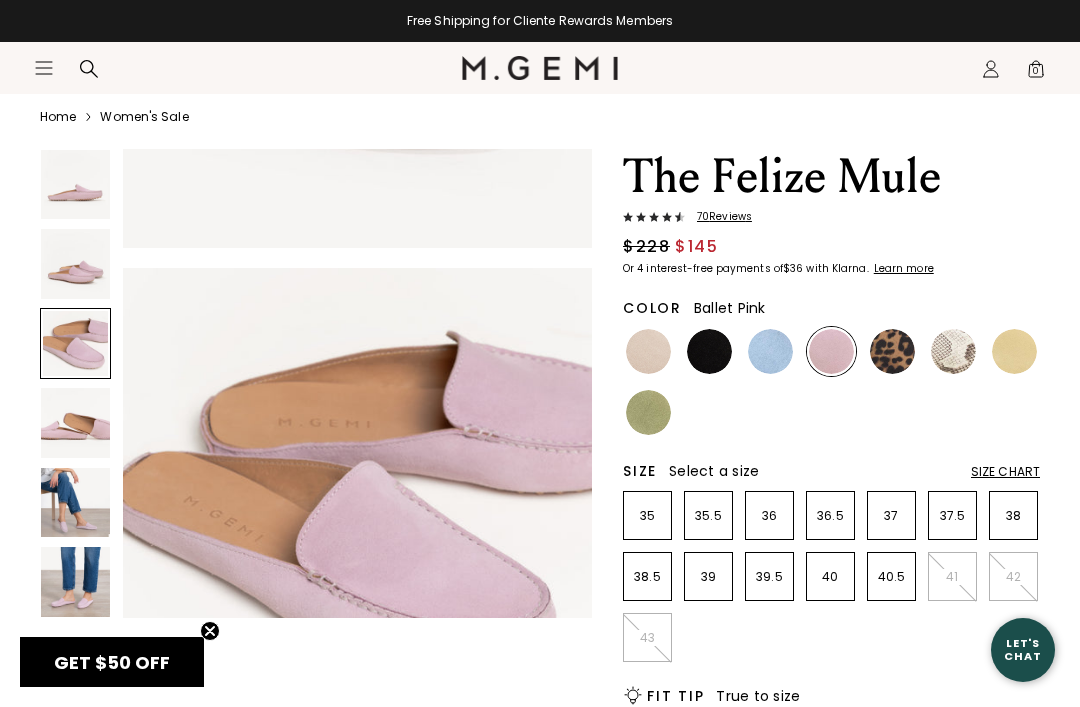 scroll, scrollTop: 977, scrollLeft: 0, axis: vertical 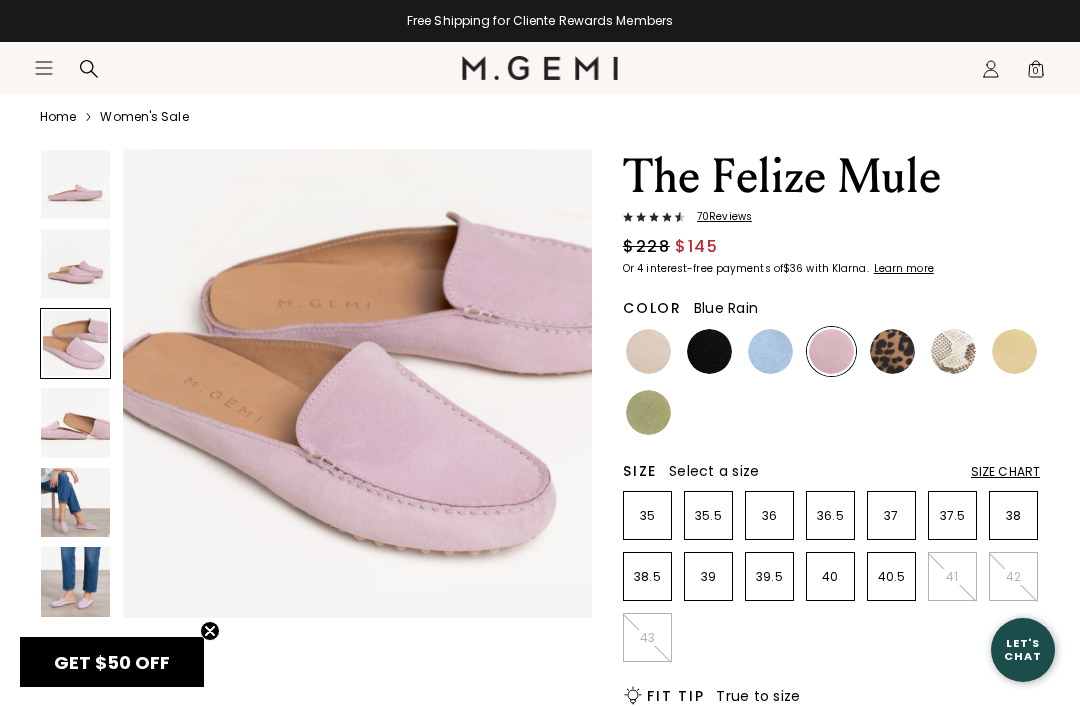 click at bounding box center [770, 351] 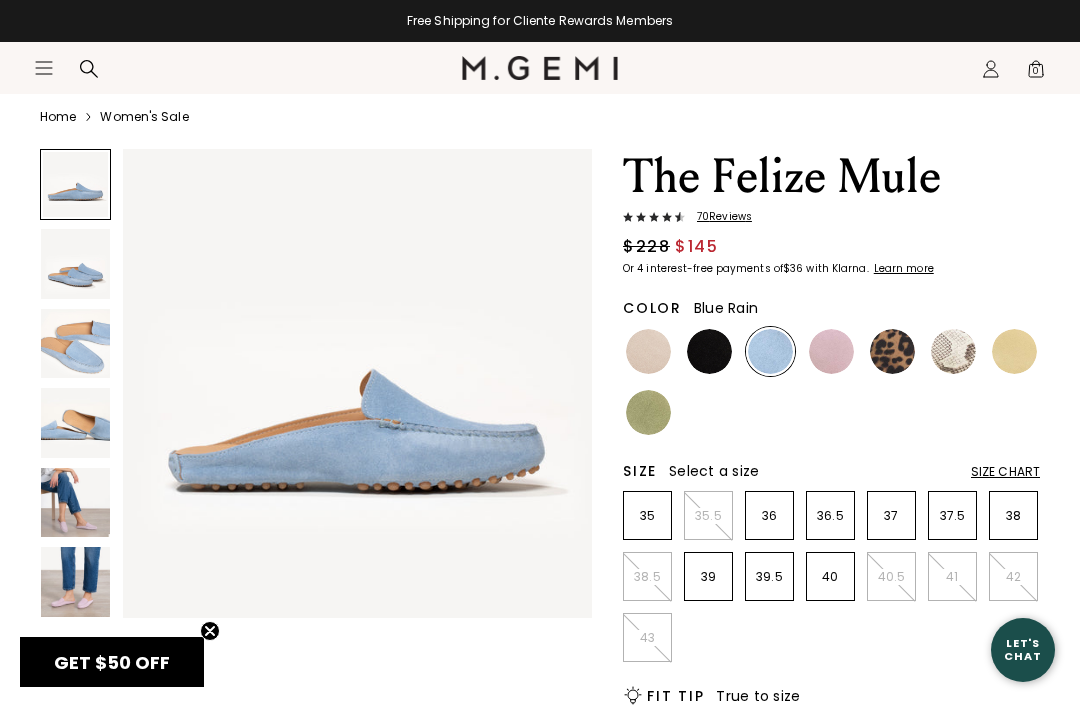 click at bounding box center (75, 343) 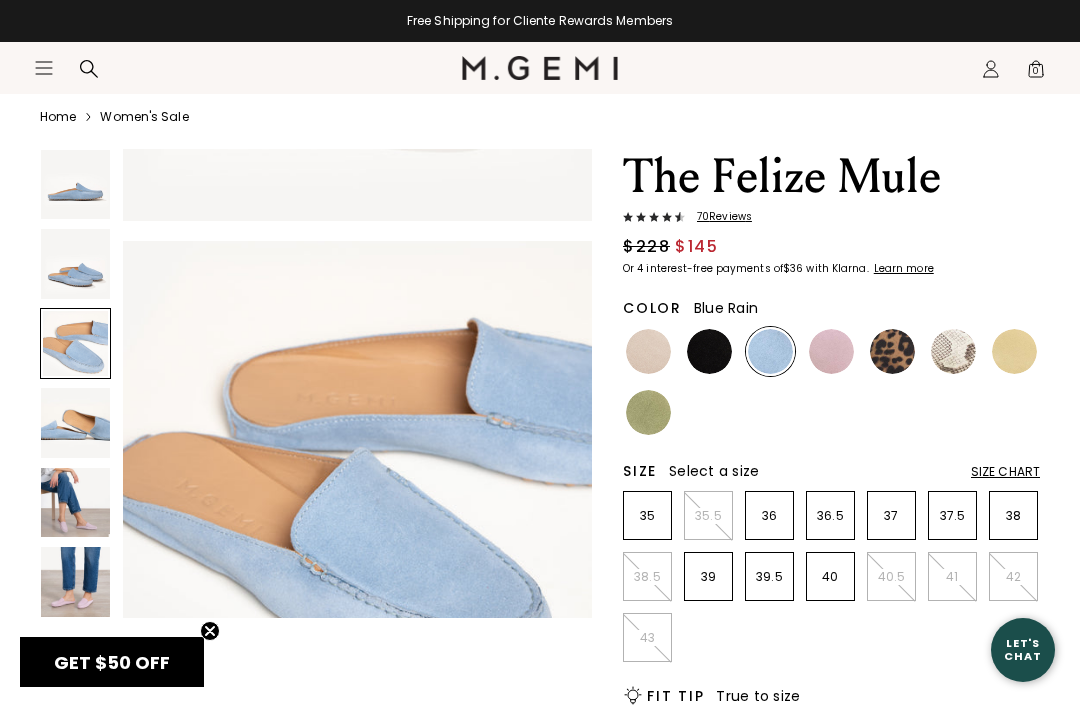 scroll, scrollTop: 977, scrollLeft: 0, axis: vertical 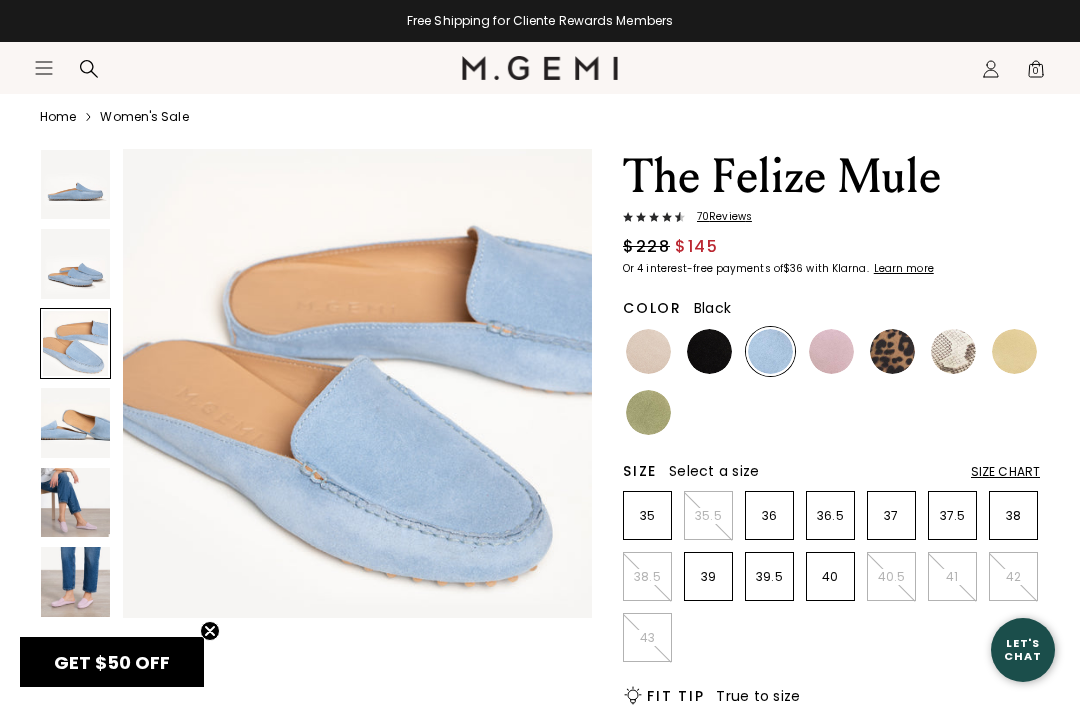 click at bounding box center [709, 351] 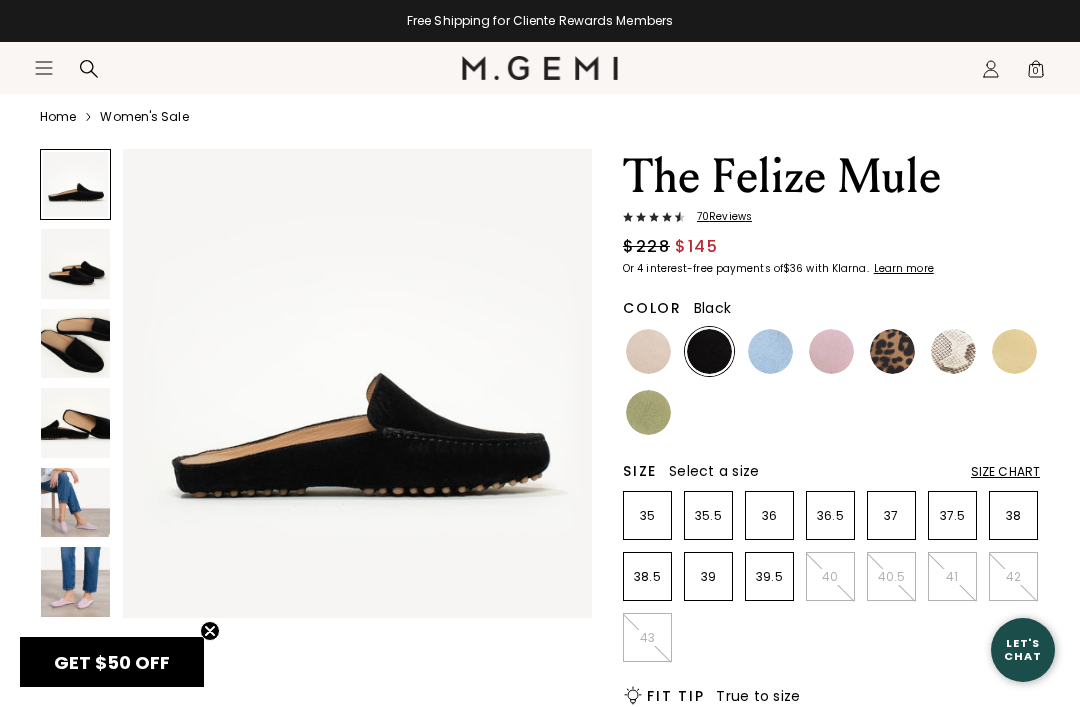 click at bounding box center (75, 343) 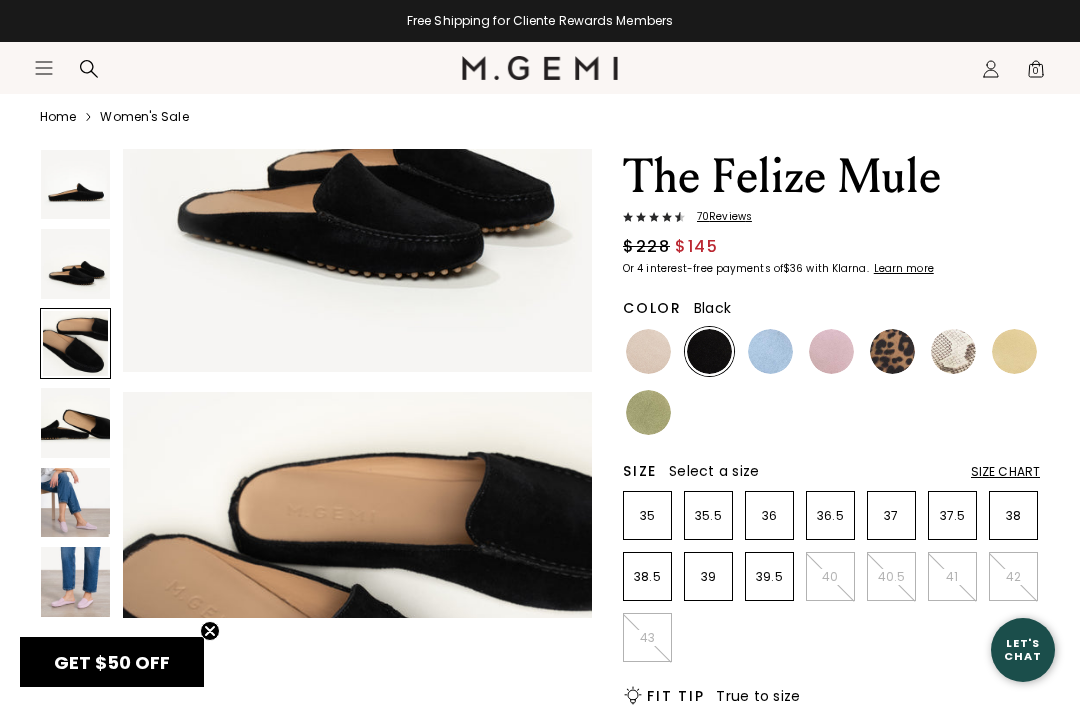 scroll, scrollTop: 977, scrollLeft: 0, axis: vertical 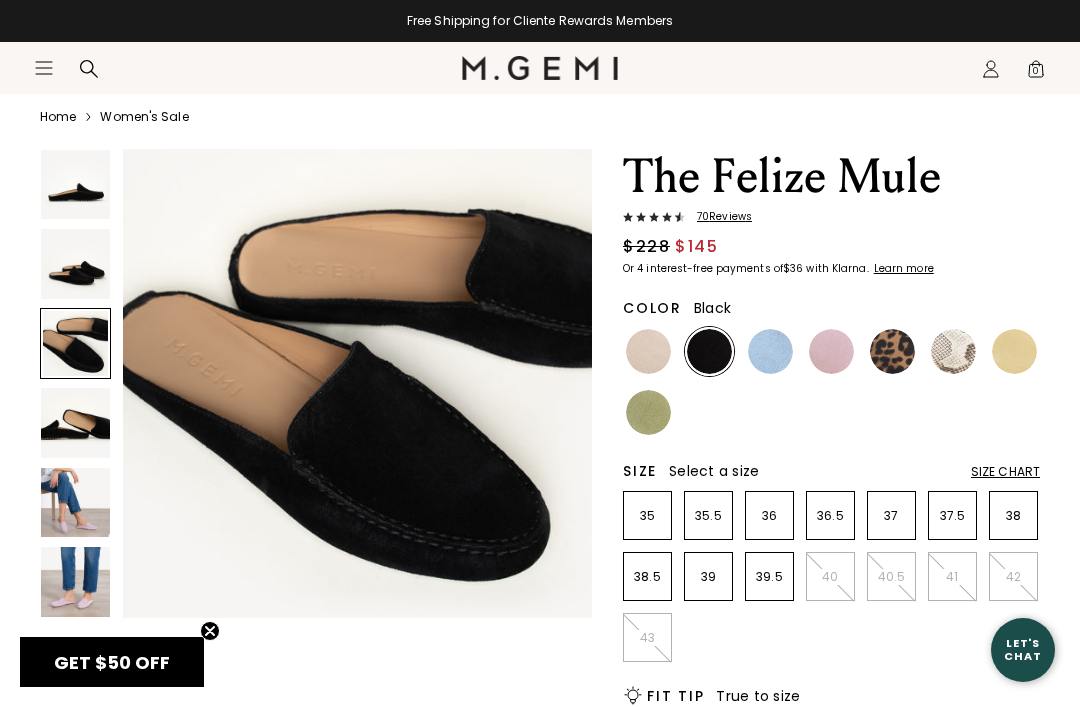 click at bounding box center [770, 351] 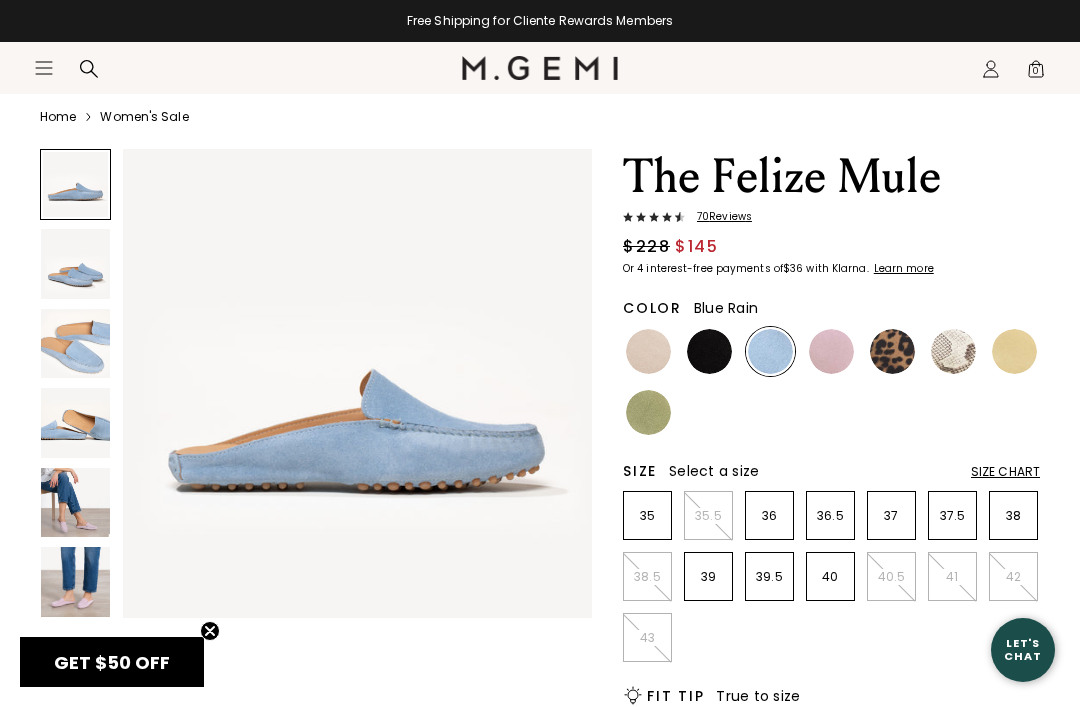 click at bounding box center (831, 351) 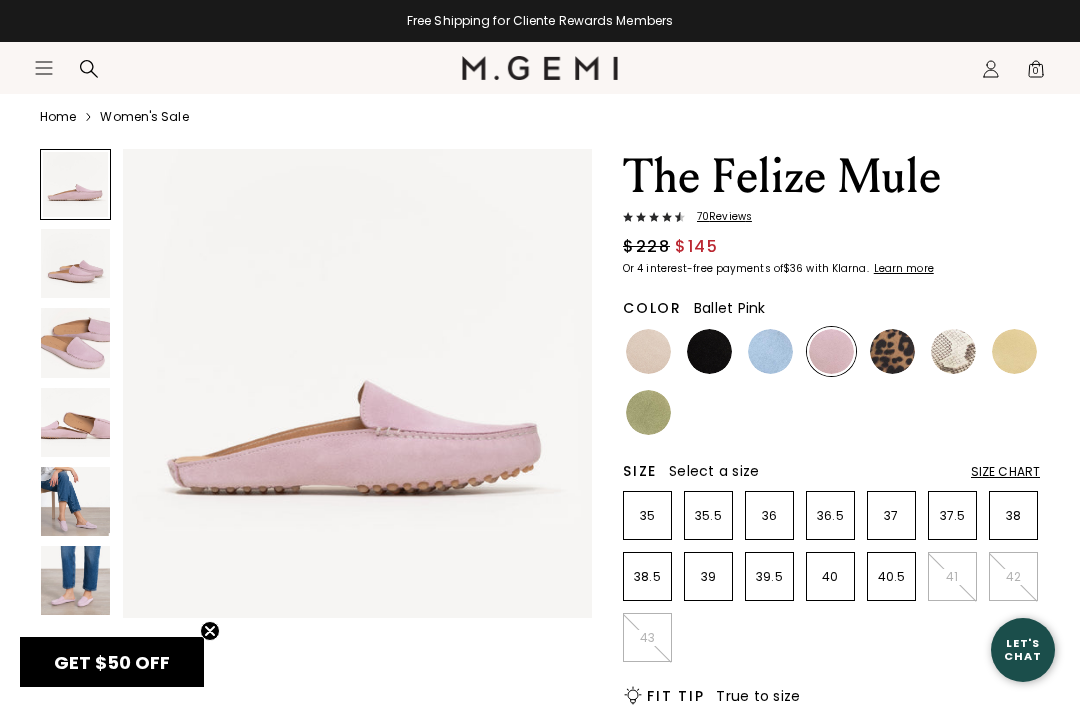 scroll, scrollTop: 0, scrollLeft: 0, axis: both 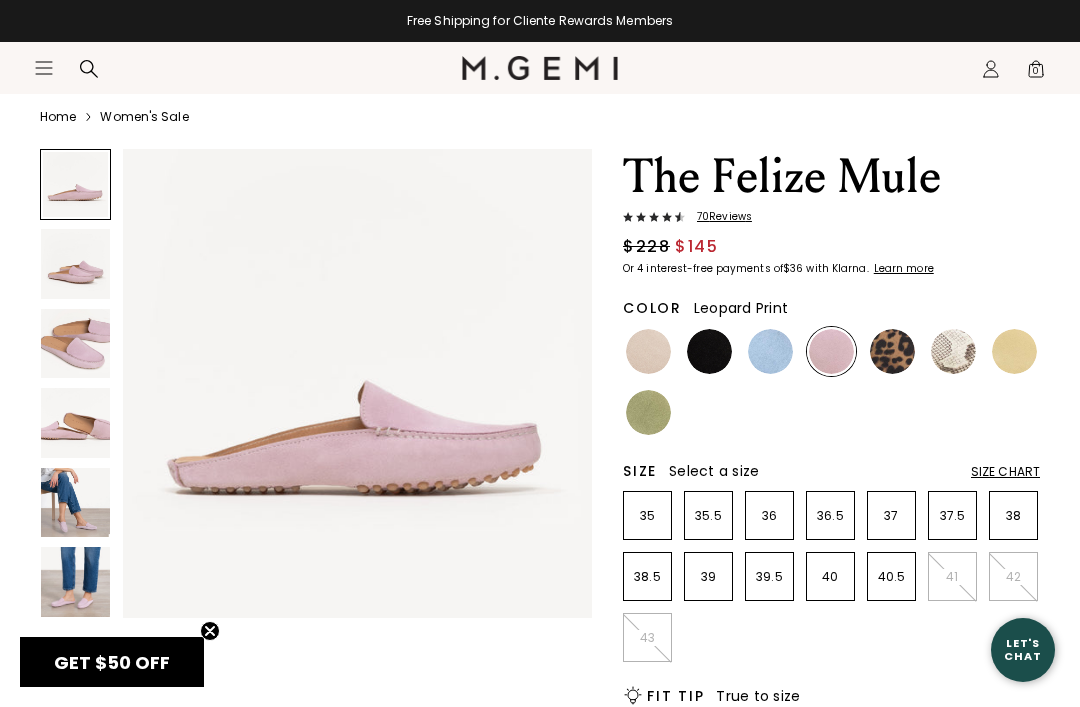 click at bounding box center [892, 351] 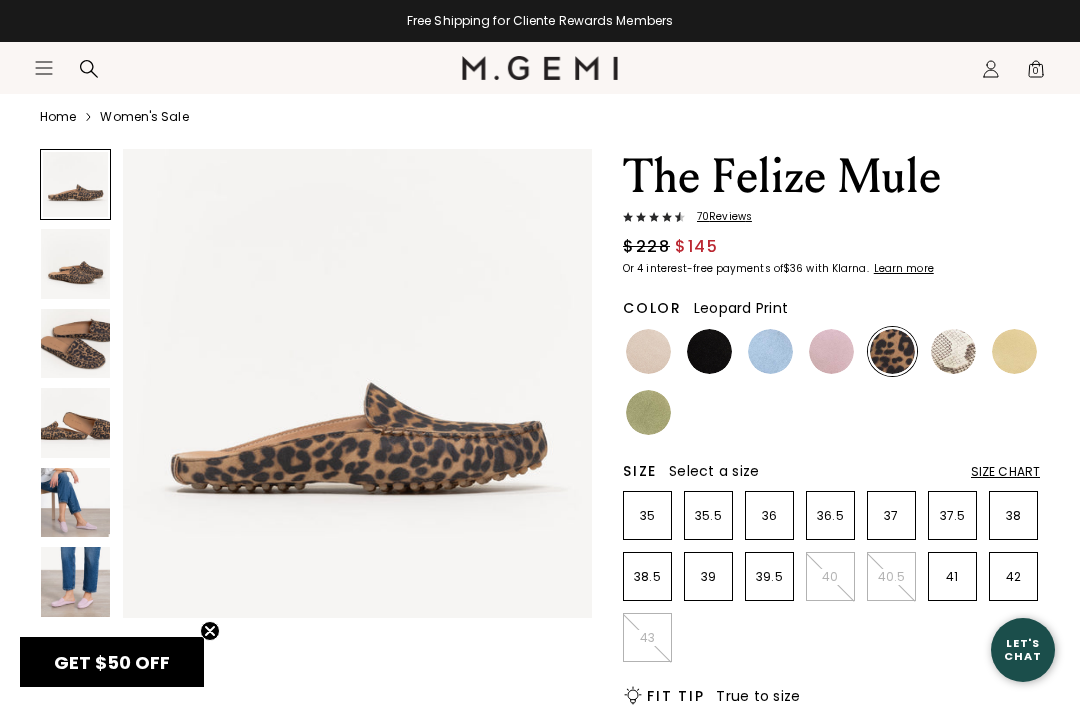 click at bounding box center [75, 343] 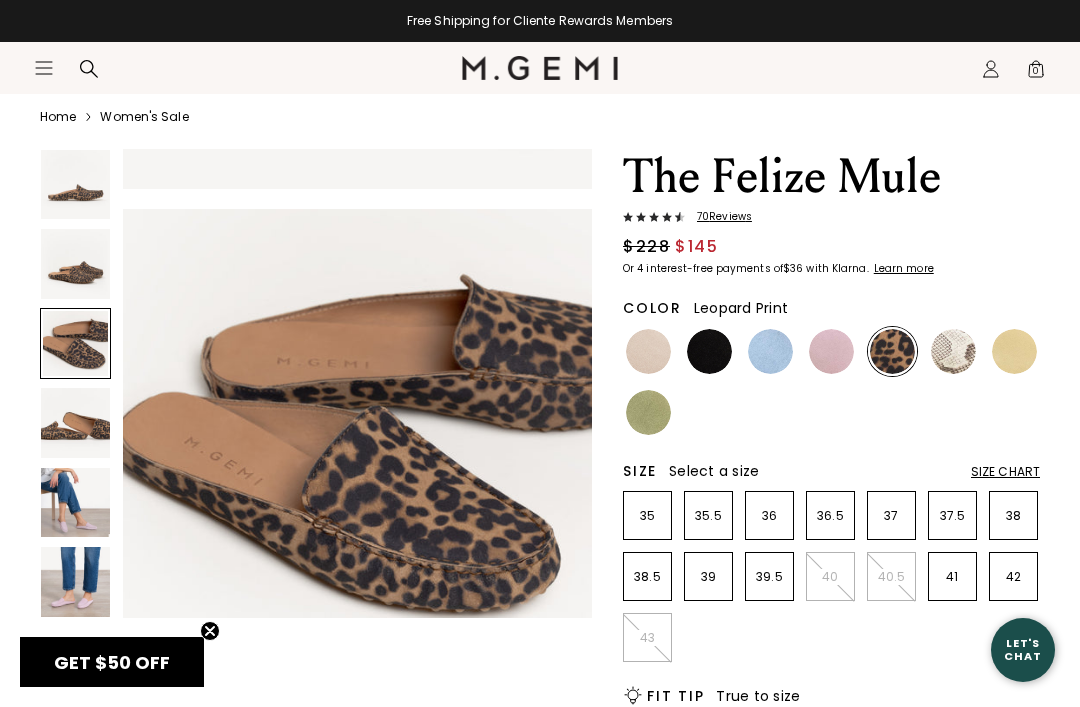 scroll, scrollTop: 977, scrollLeft: 0, axis: vertical 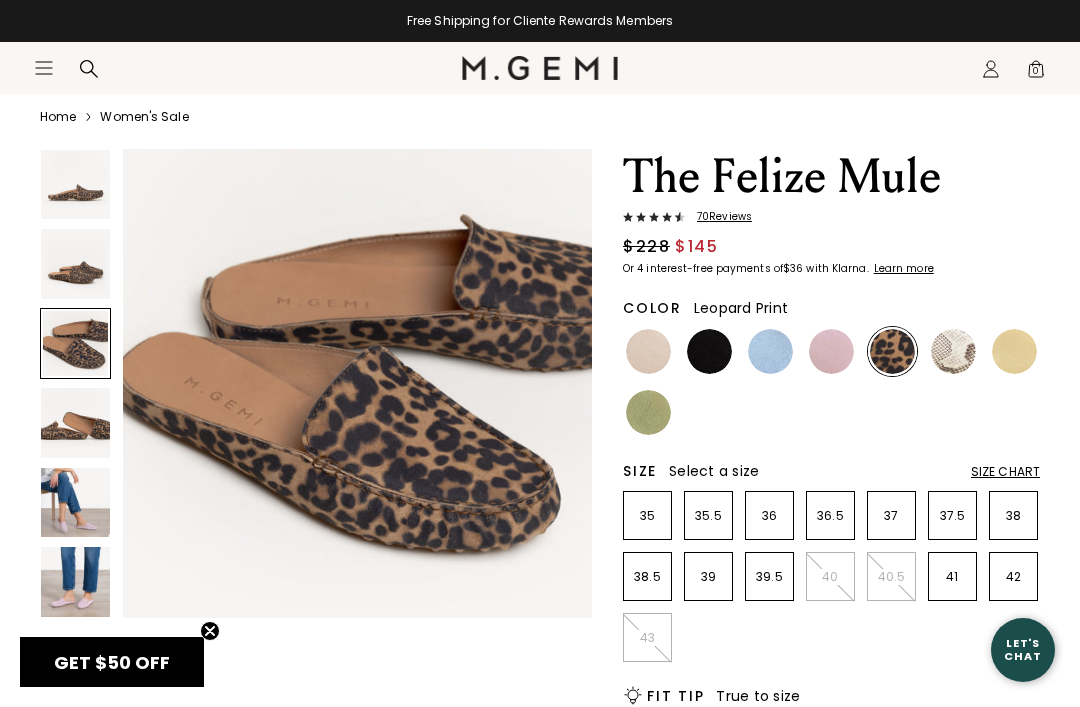 click at bounding box center [953, 351] 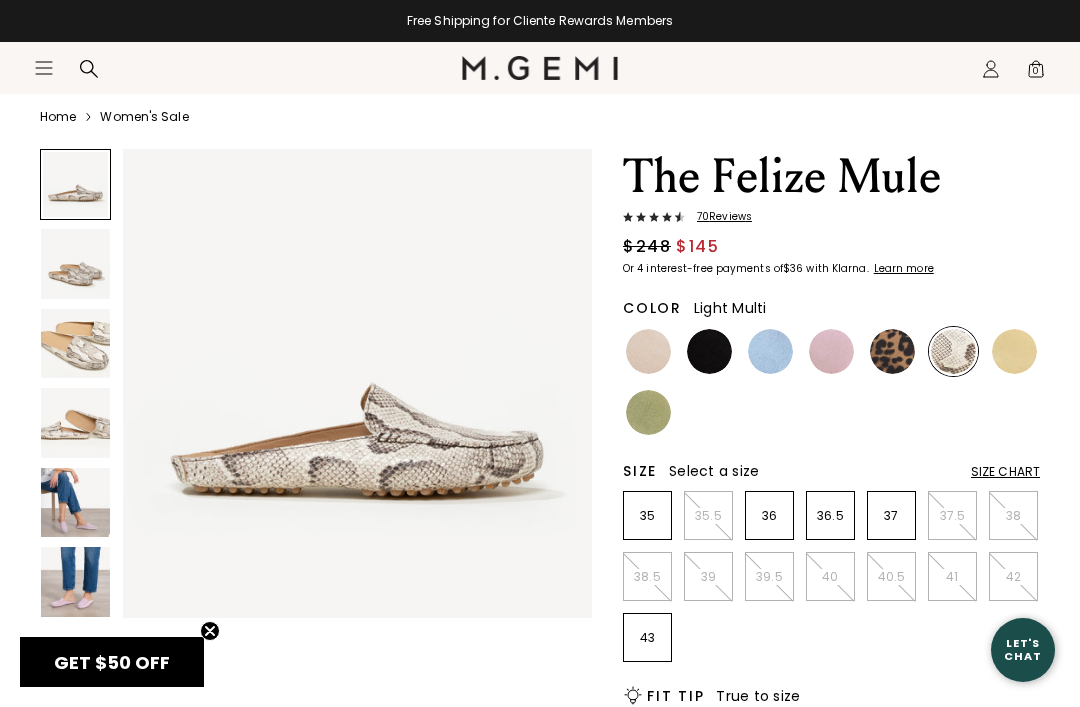click at bounding box center (75, 343) 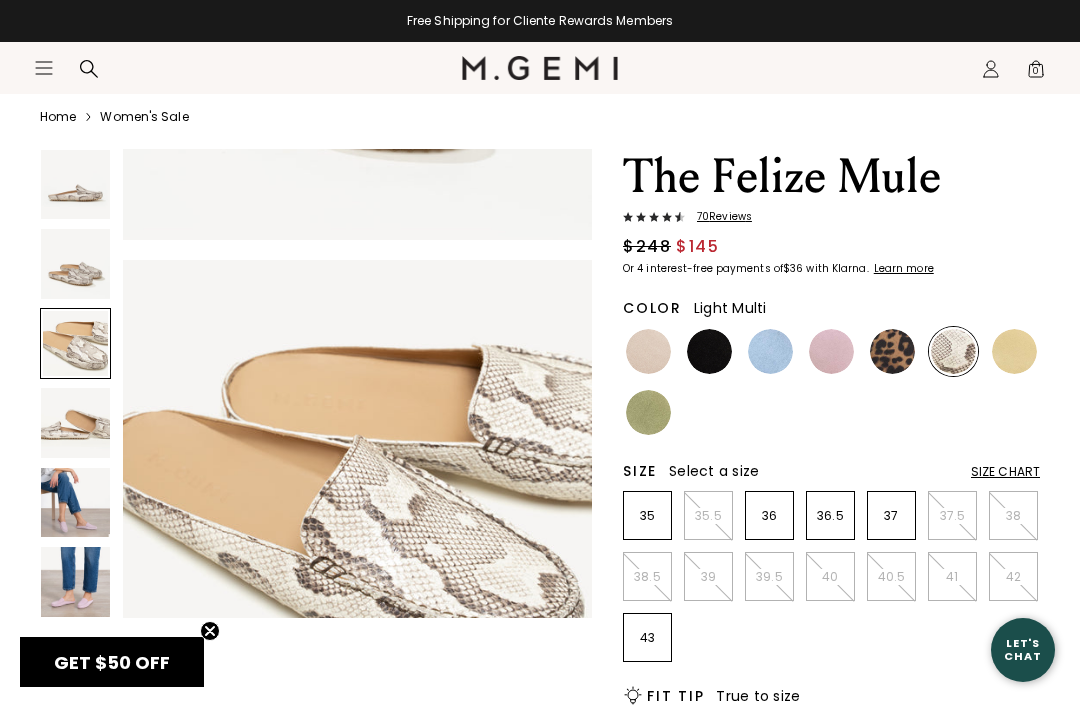 scroll, scrollTop: 977, scrollLeft: 0, axis: vertical 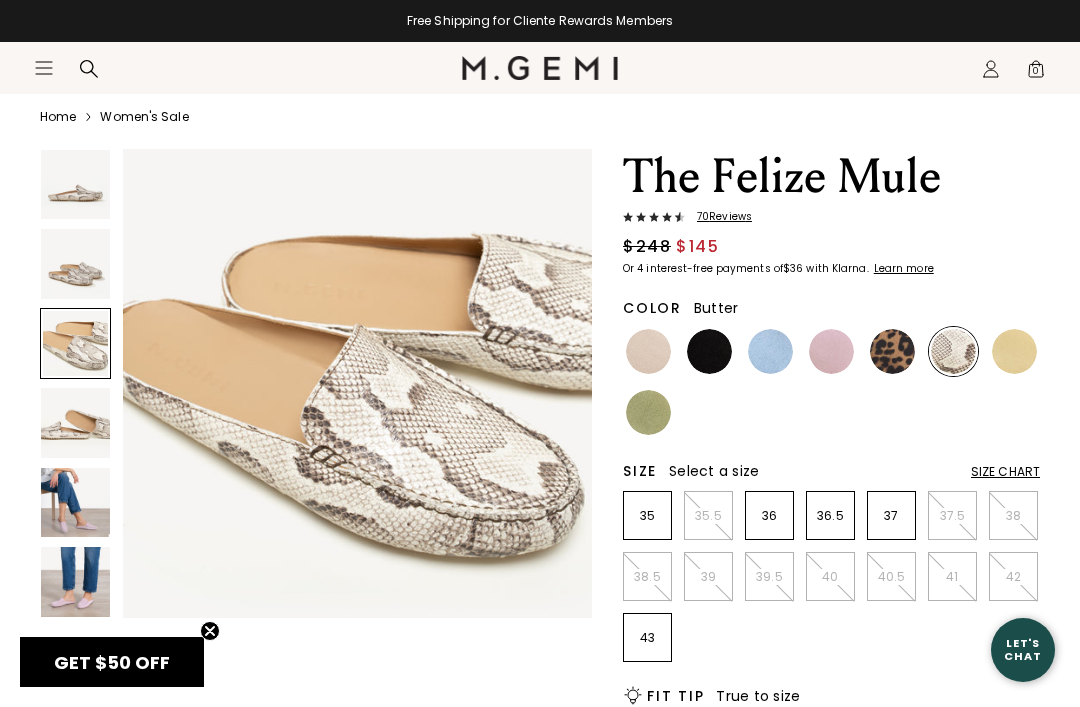 click at bounding box center (1014, 351) 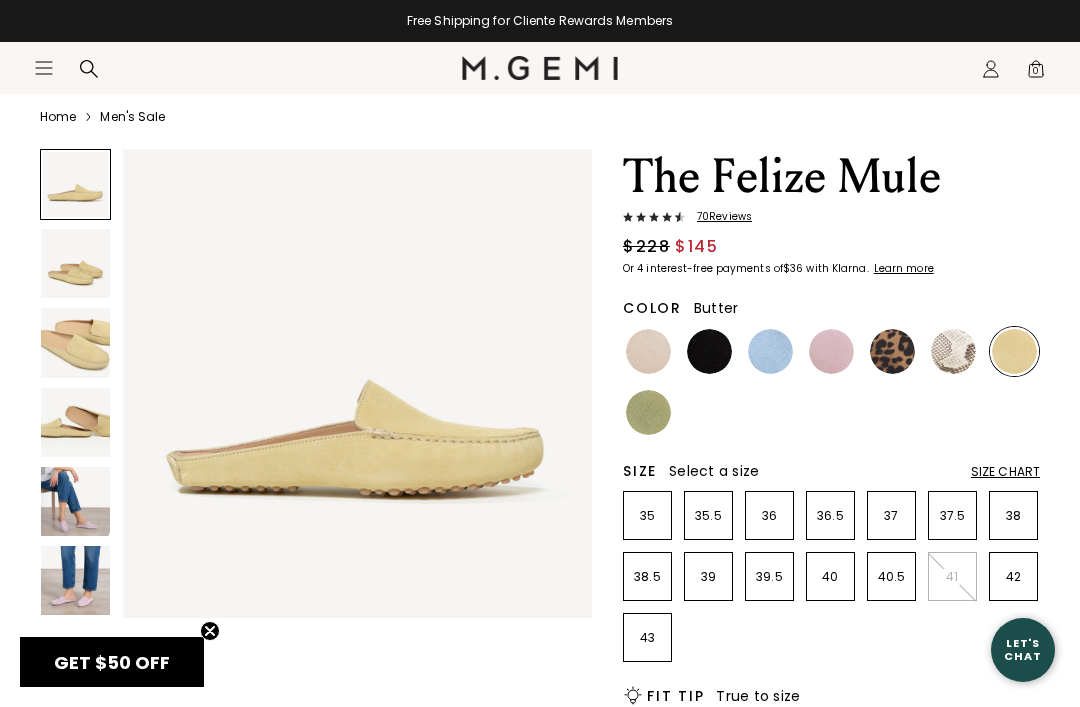 scroll, scrollTop: 0, scrollLeft: 0, axis: both 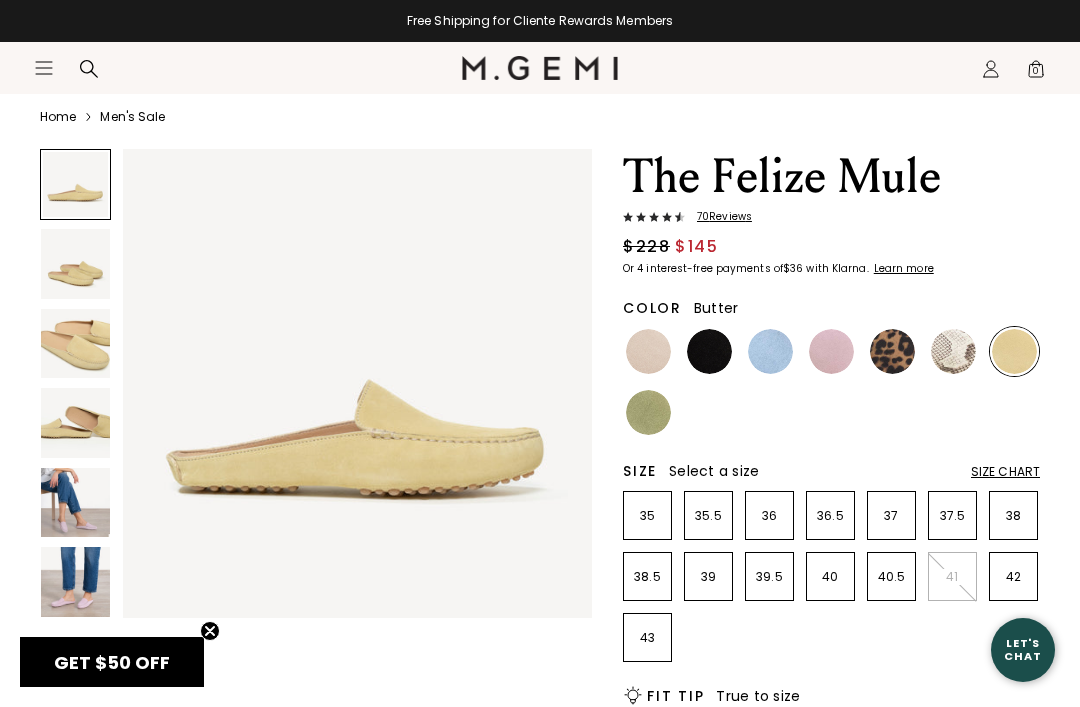 click at bounding box center (75, 343) 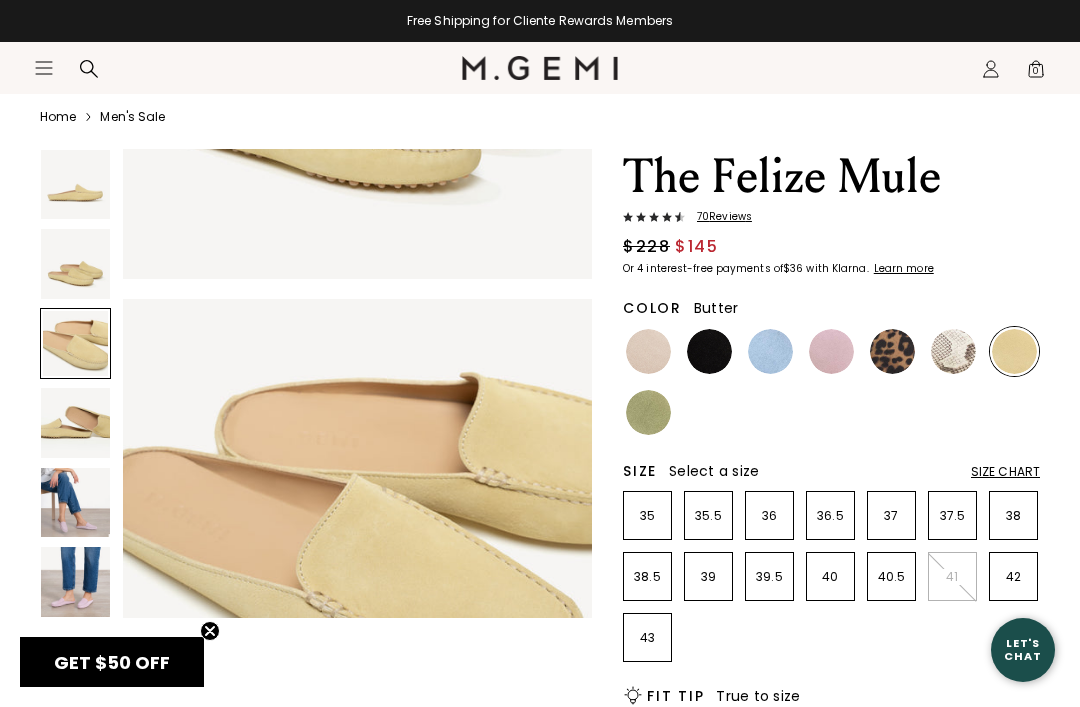 scroll, scrollTop: 977, scrollLeft: 0, axis: vertical 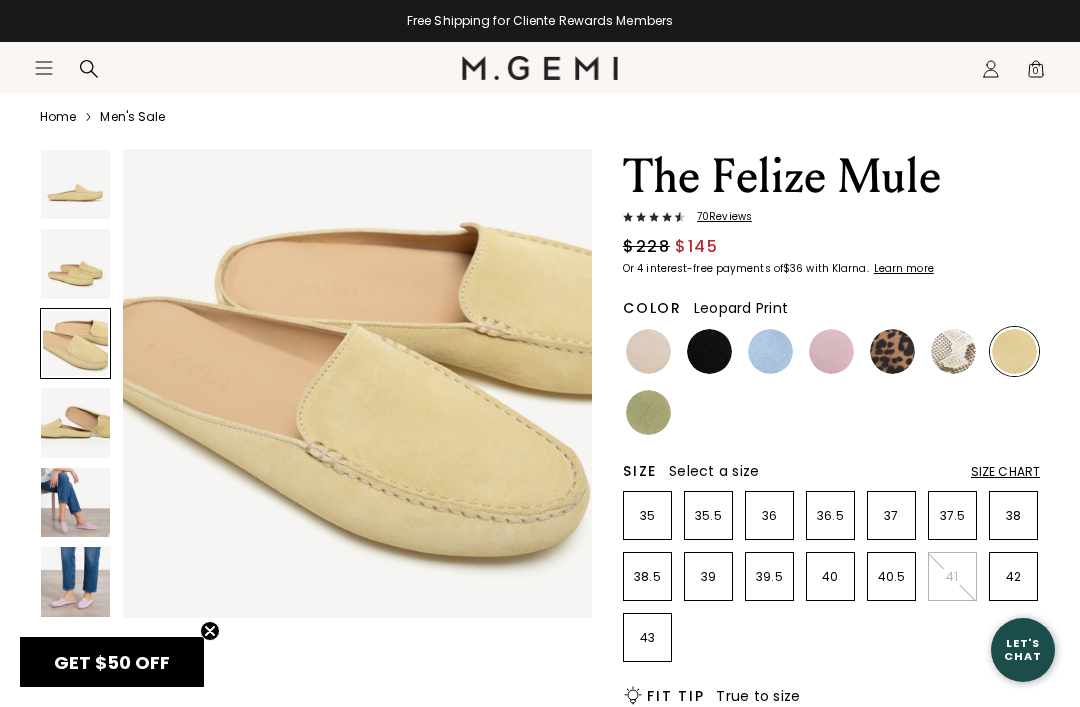 click at bounding box center (892, 351) 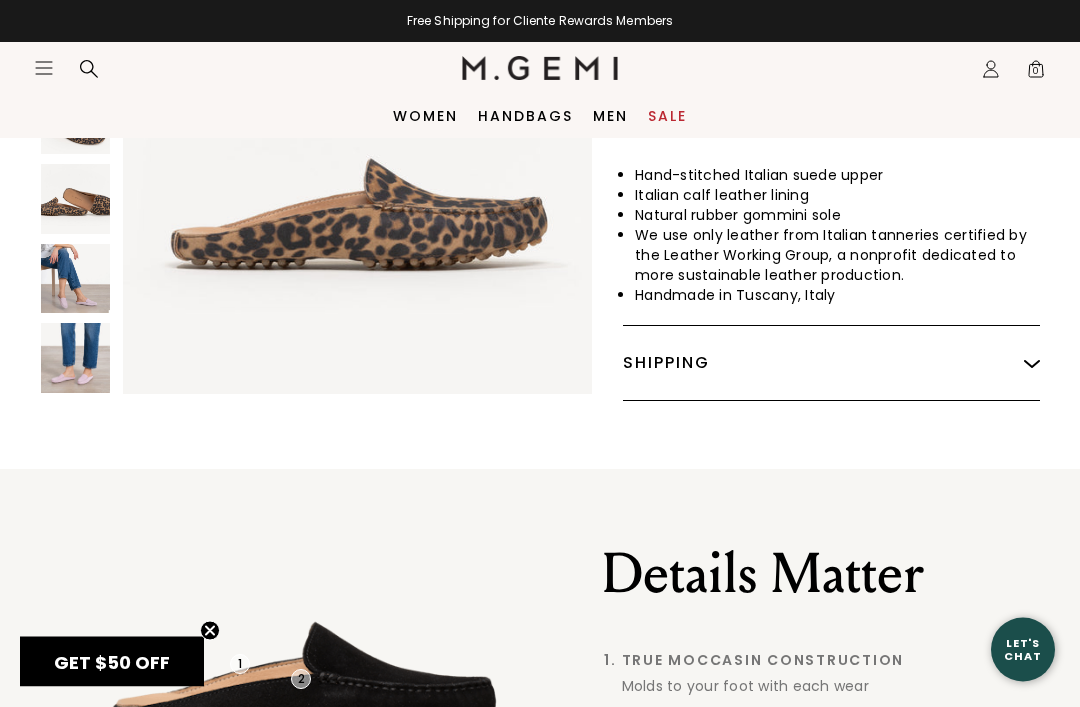 scroll, scrollTop: 1055, scrollLeft: 0, axis: vertical 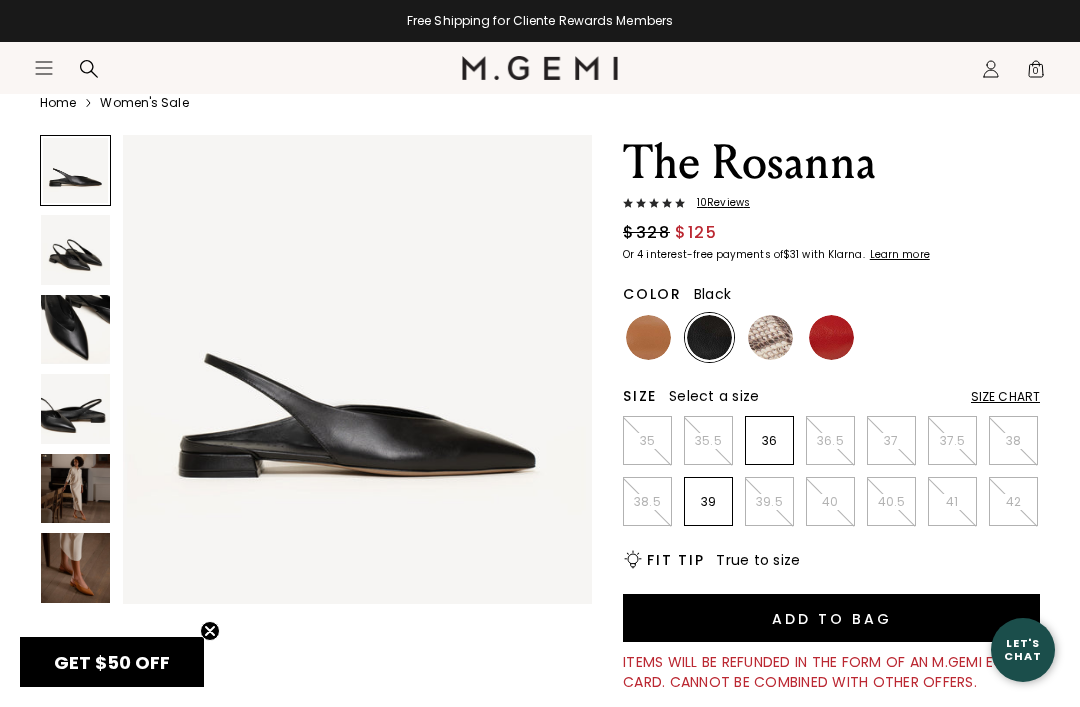 click at bounding box center (75, 567) 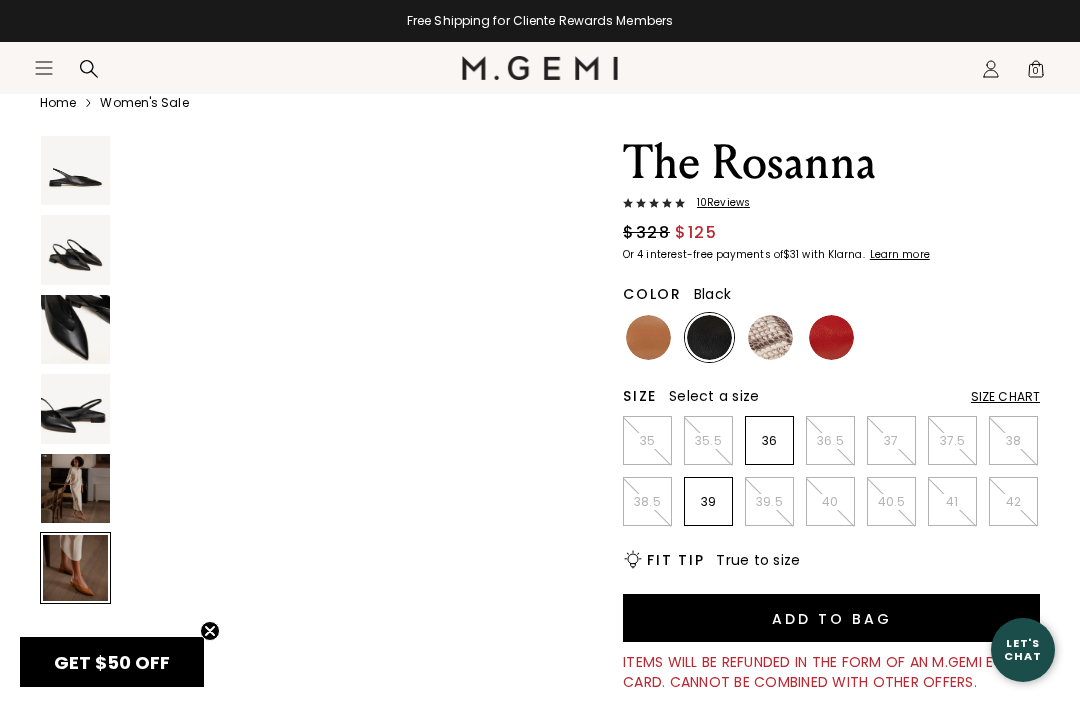 scroll, scrollTop: 2443, scrollLeft: 0, axis: vertical 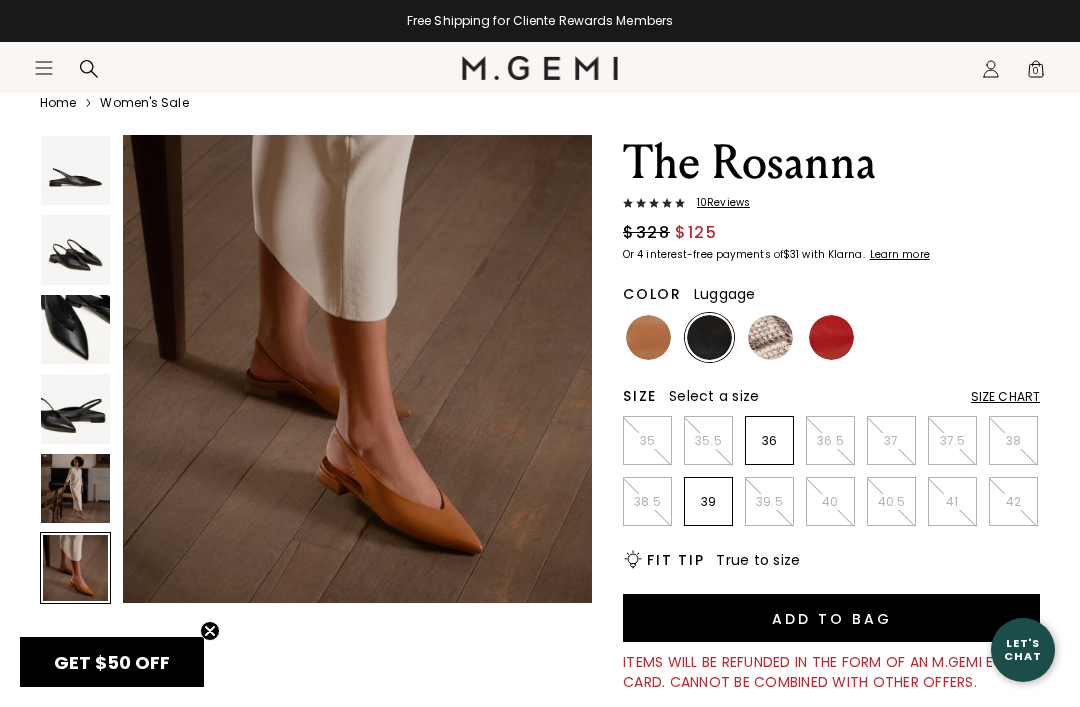 click at bounding box center [648, 337] 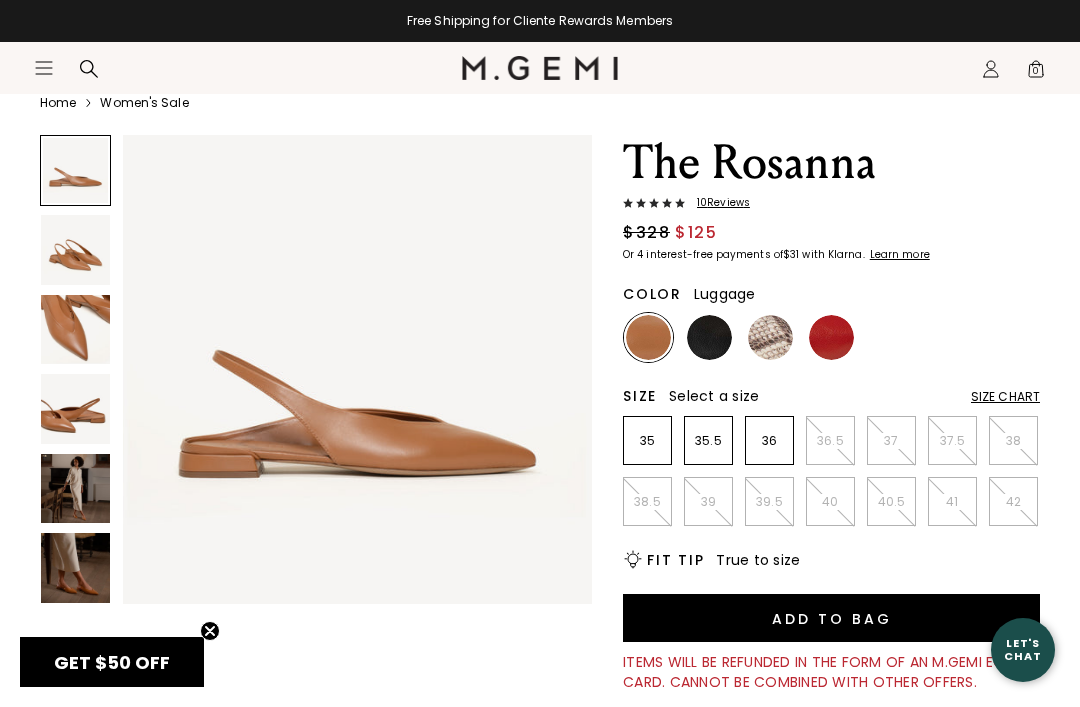 scroll, scrollTop: 0, scrollLeft: 0, axis: both 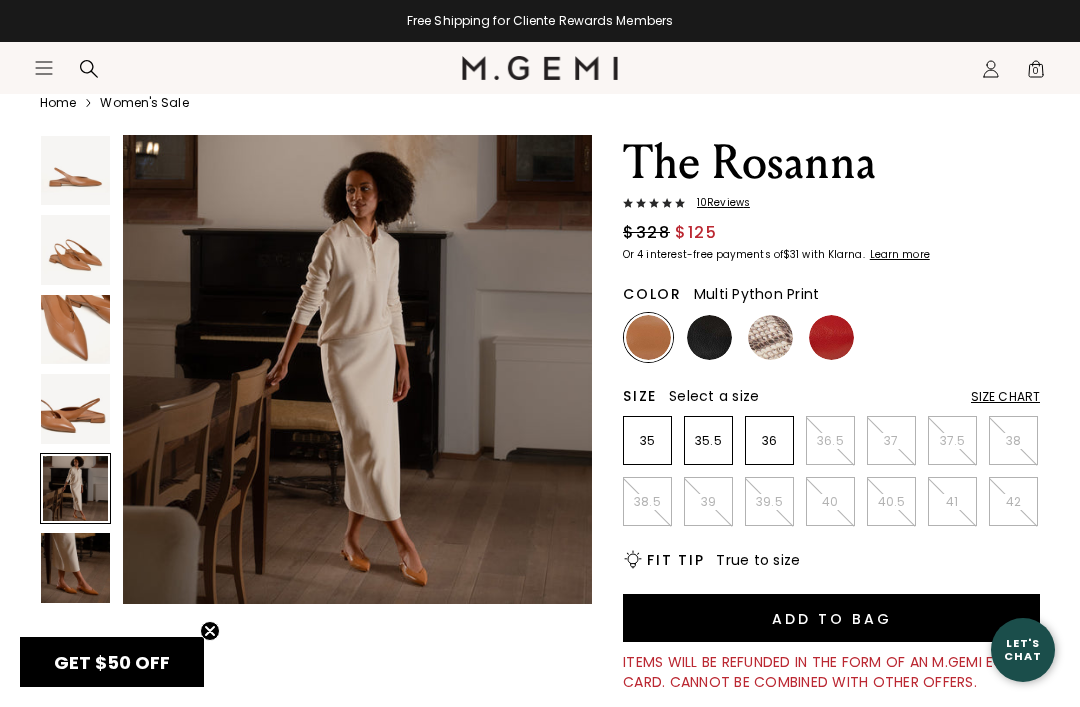 click at bounding box center [770, 337] 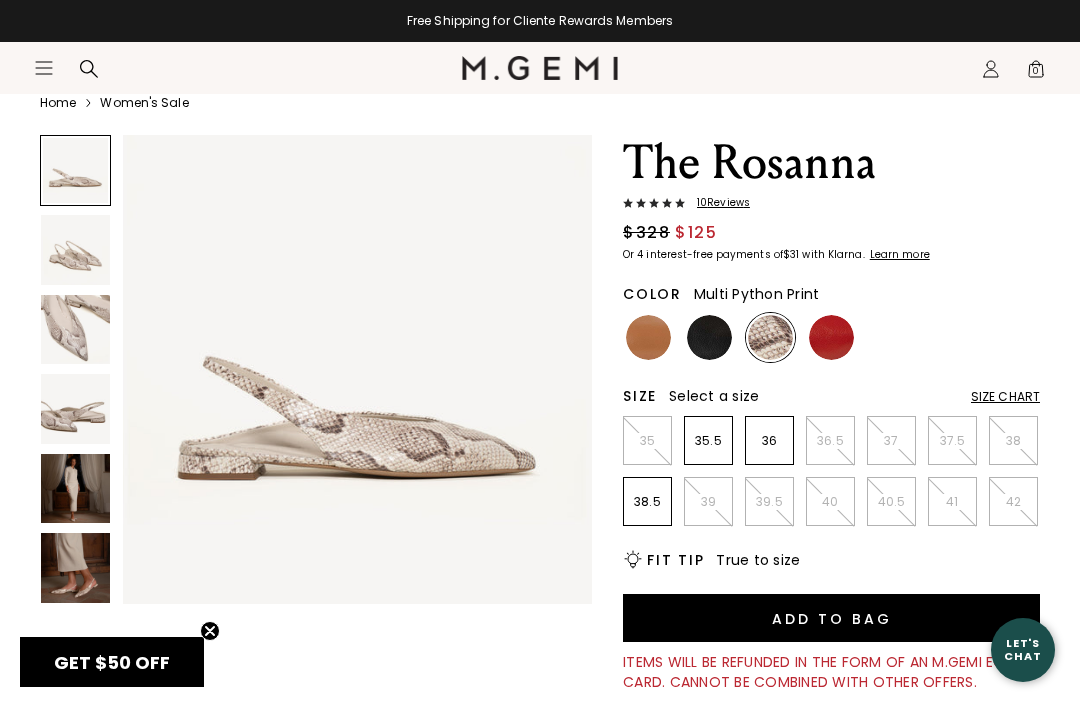 click at bounding box center [75, 567] 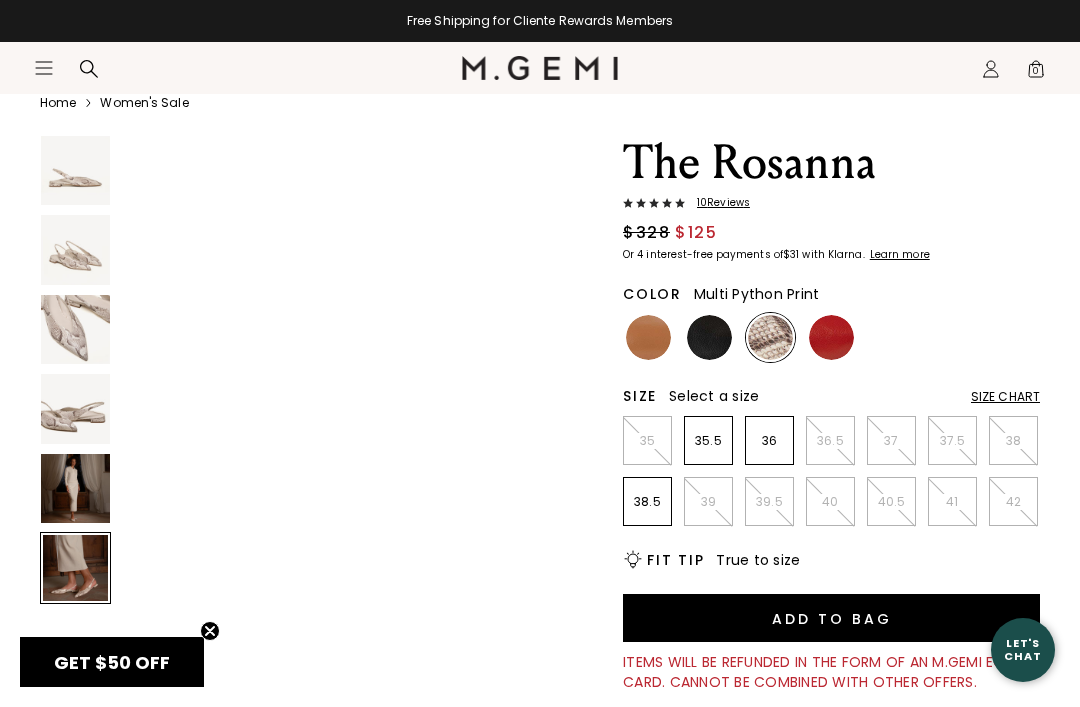 scroll, scrollTop: 2443, scrollLeft: 0, axis: vertical 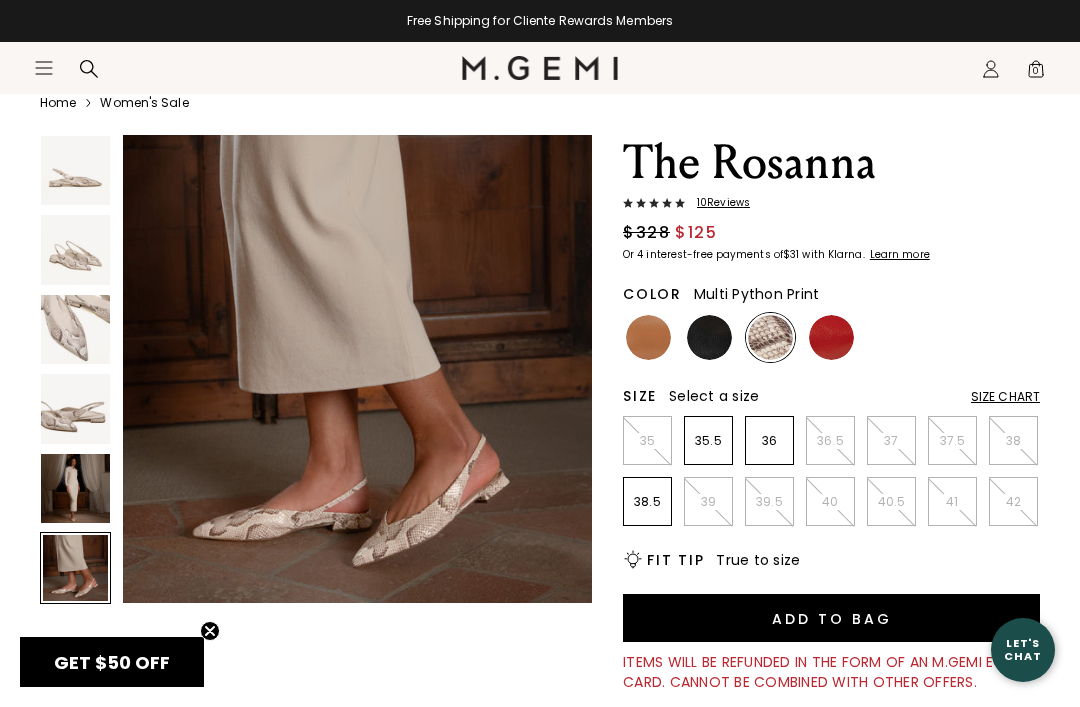 click at bounding box center [831, 337] 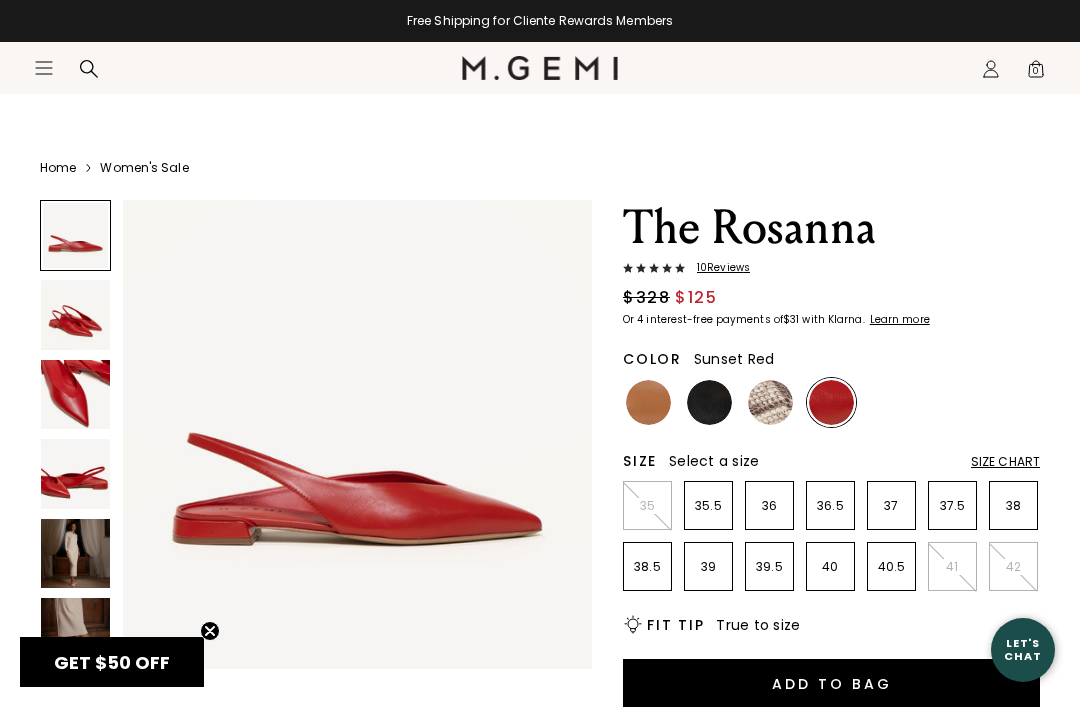 scroll, scrollTop: 0, scrollLeft: 0, axis: both 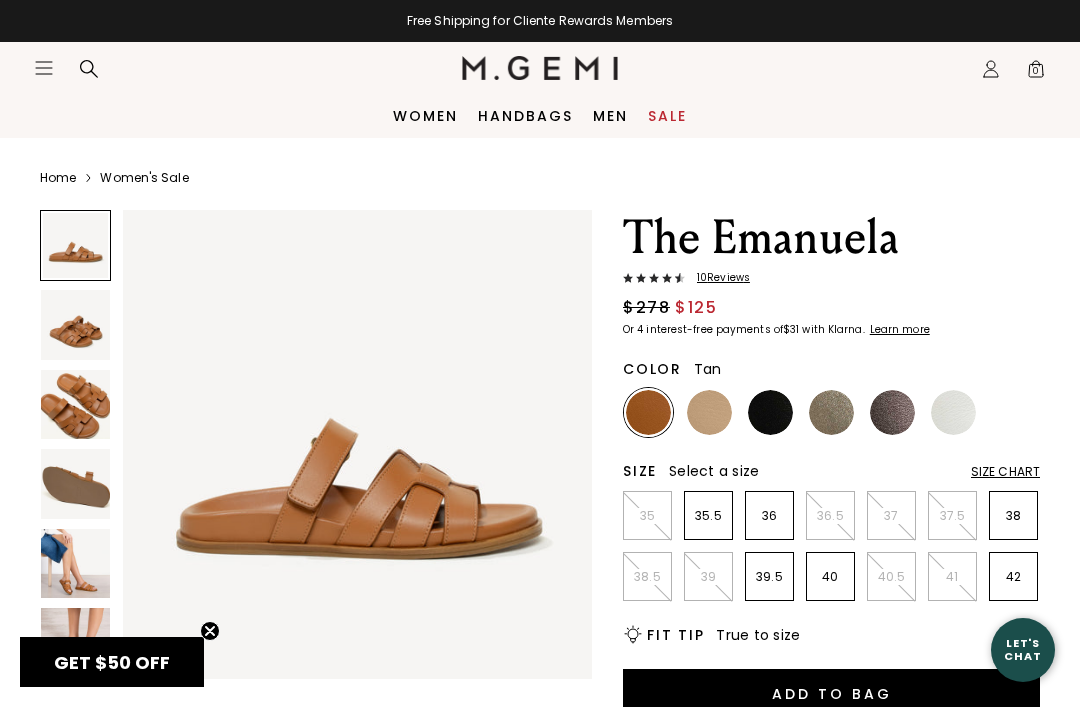 click at bounding box center (75, 642) 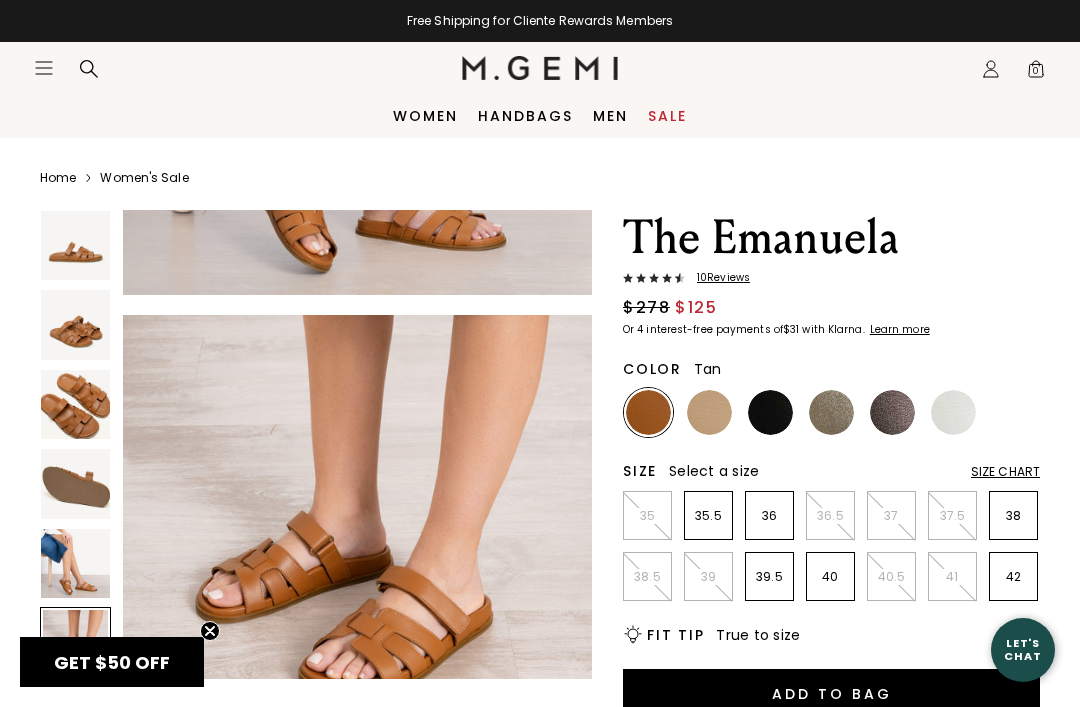 scroll, scrollTop: 2443, scrollLeft: 0, axis: vertical 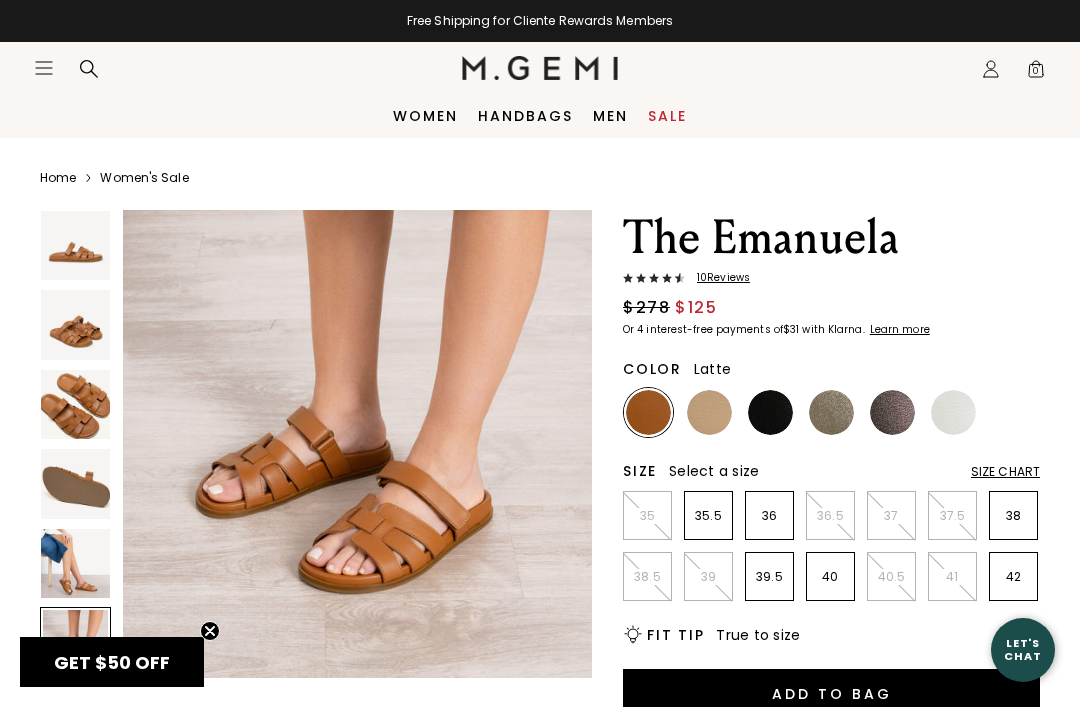 click at bounding box center (709, 412) 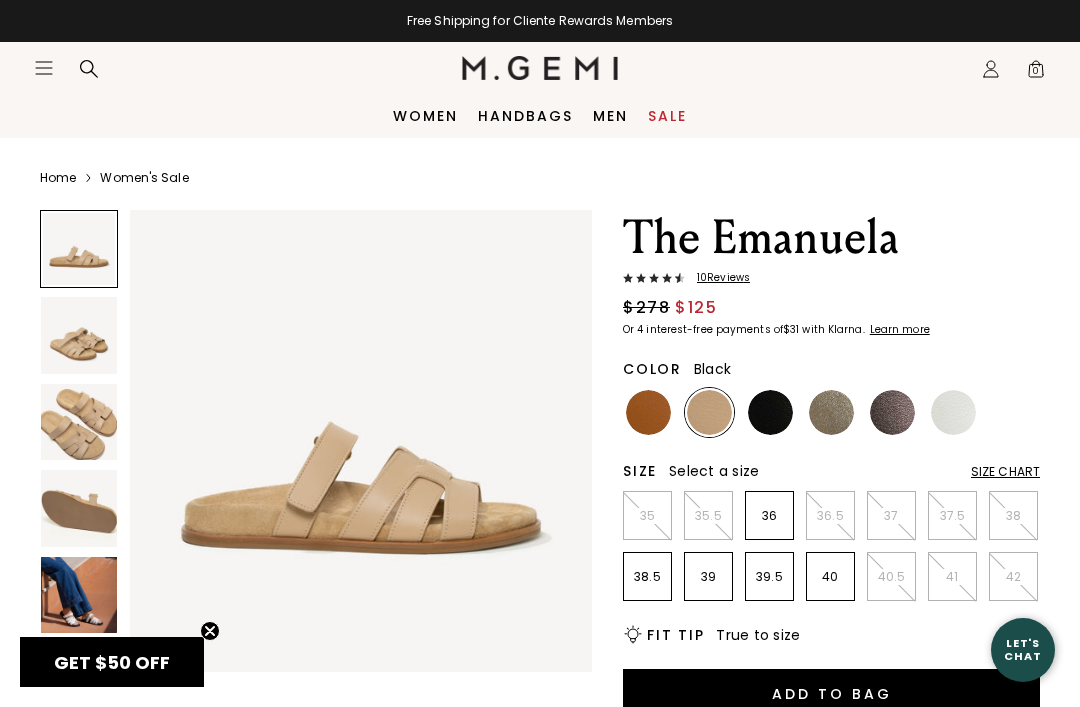 click at bounding box center (770, 412) 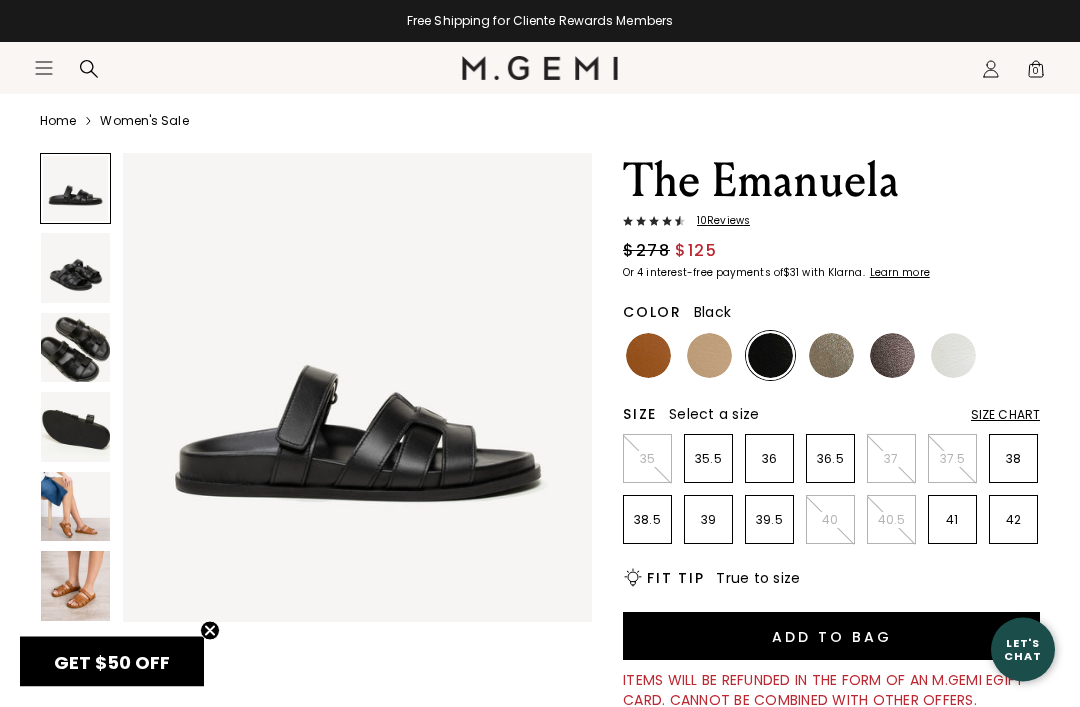 scroll, scrollTop: 59, scrollLeft: 0, axis: vertical 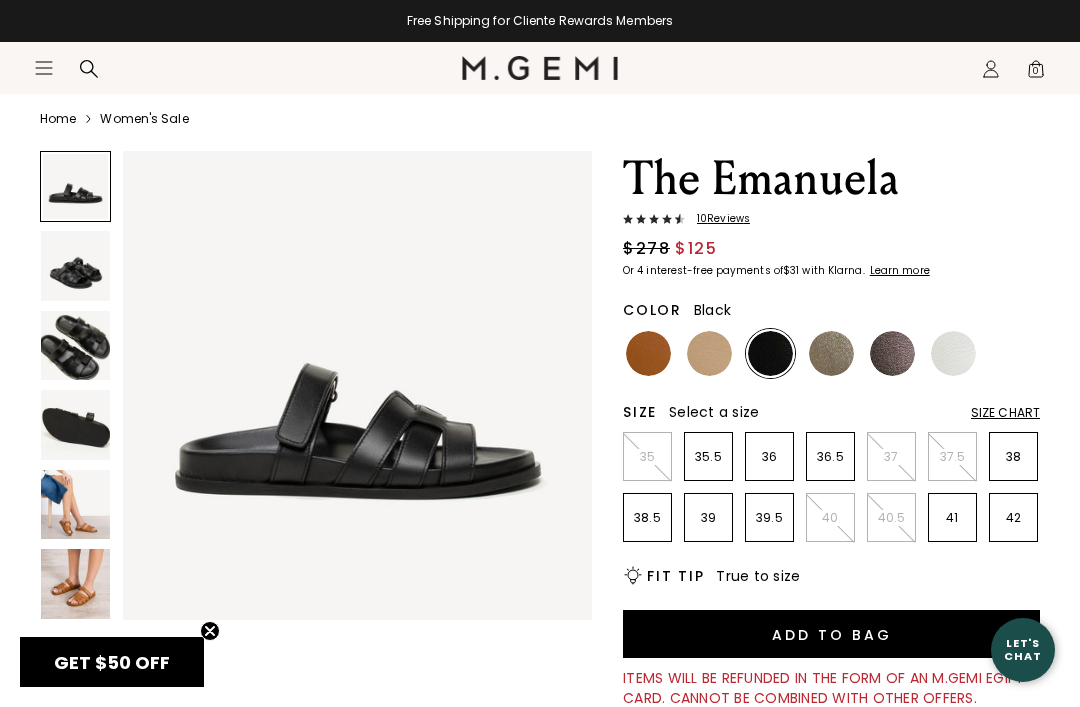 click at bounding box center [831, 353] 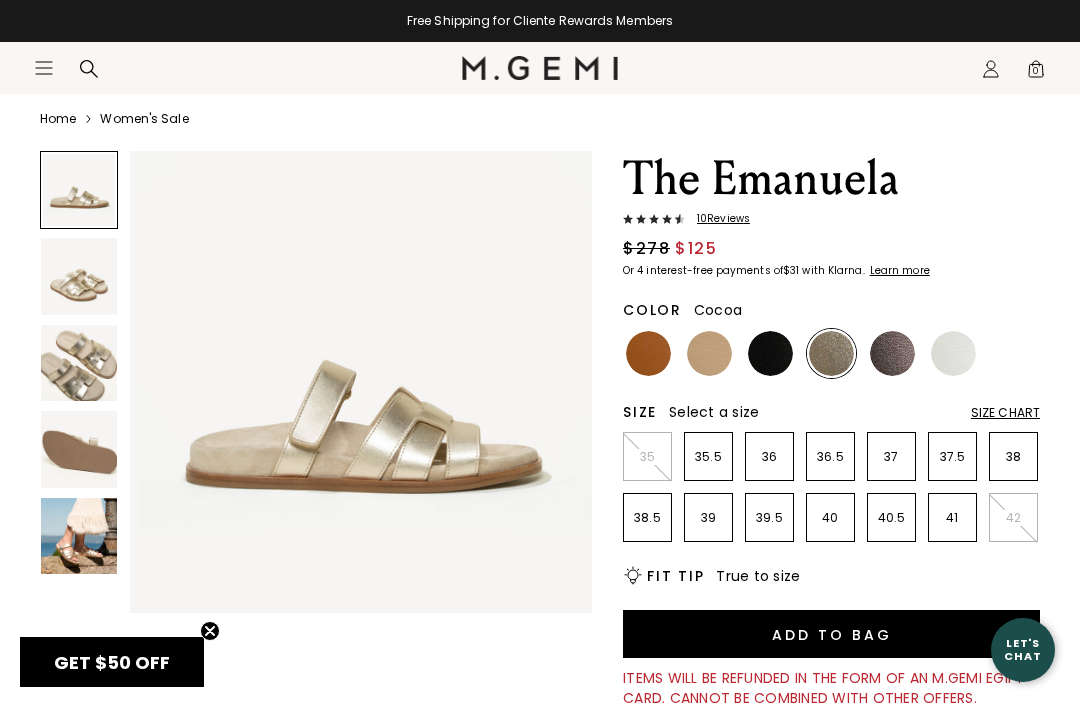 click at bounding box center [892, 353] 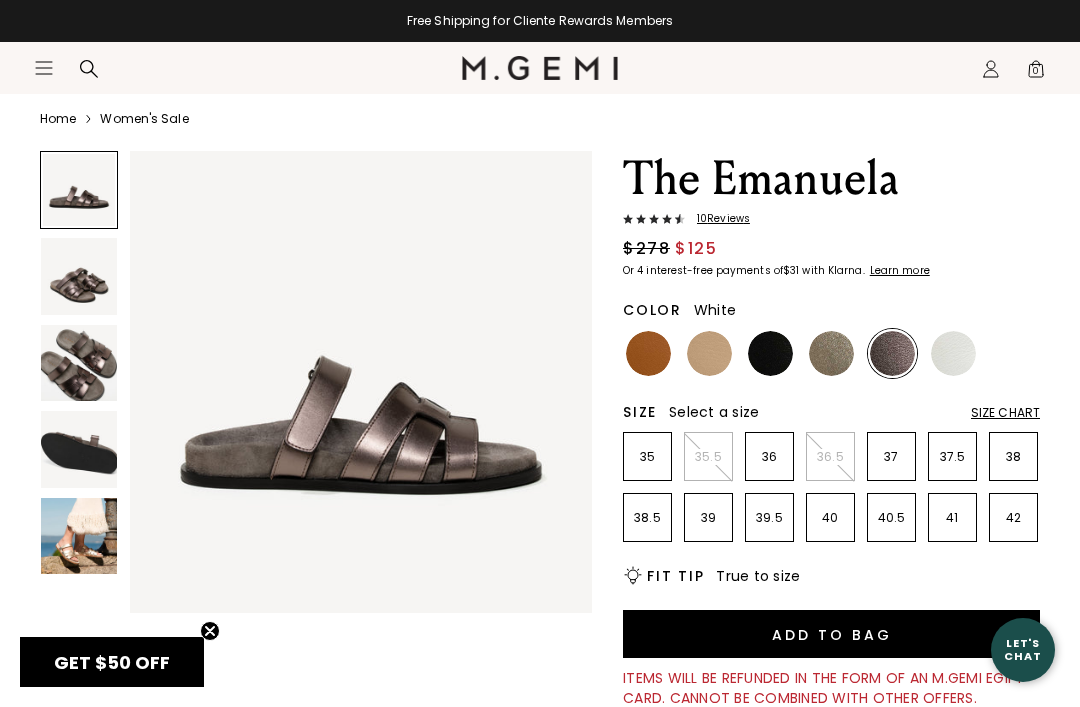 click at bounding box center [953, 353] 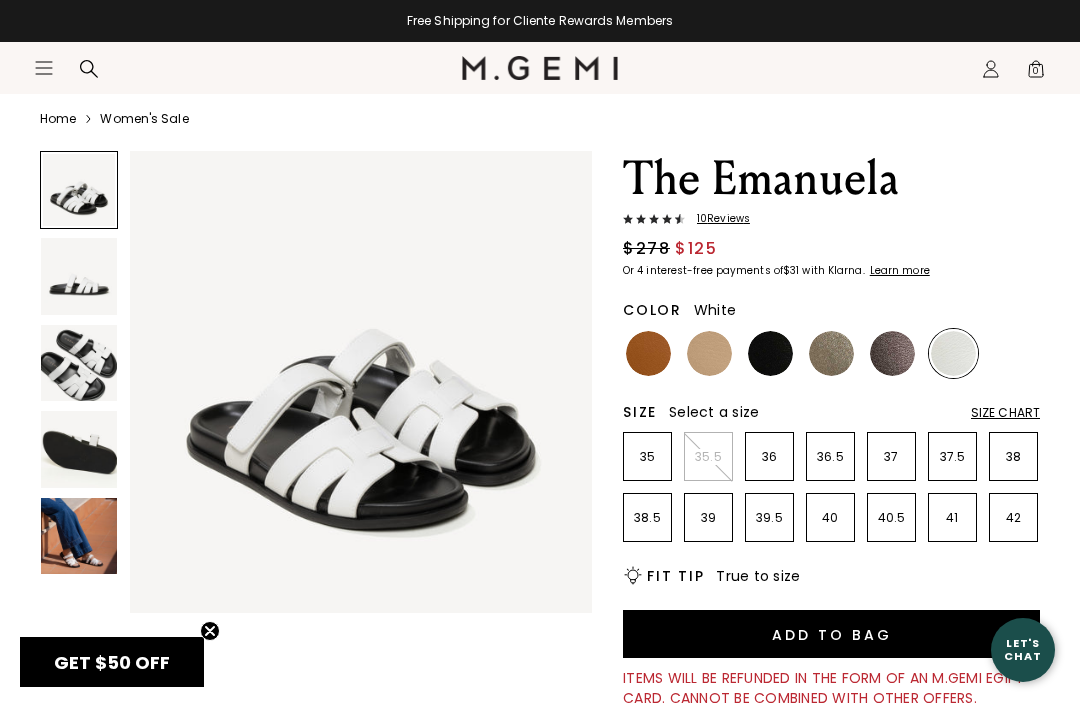 click at bounding box center [79, 536] 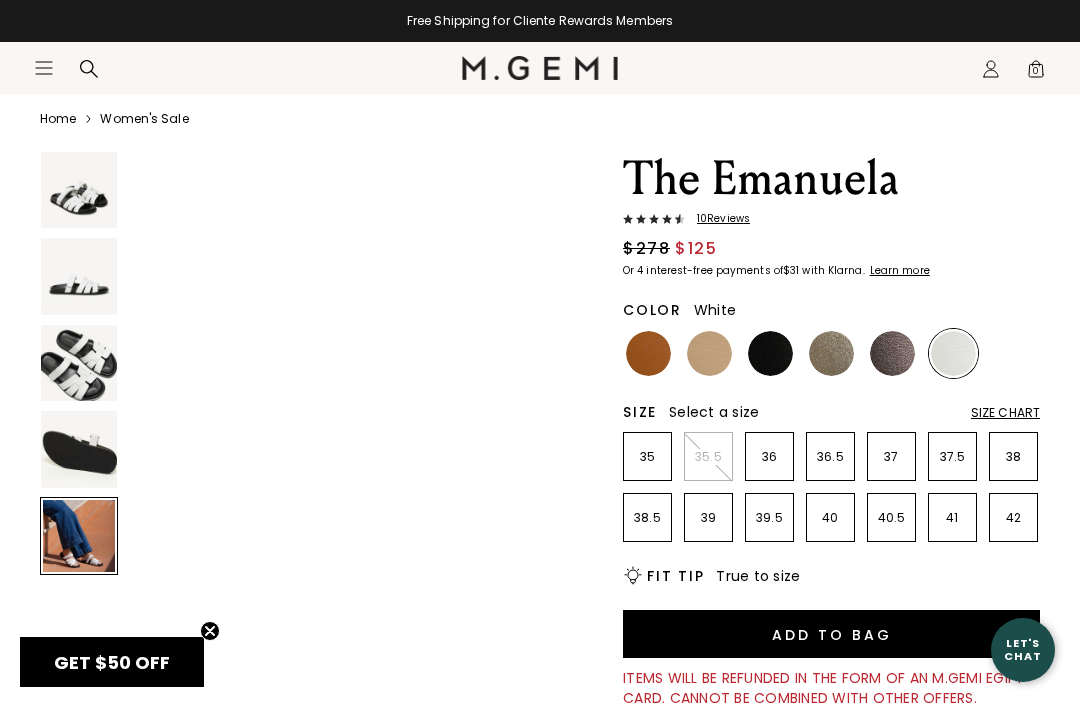 scroll, scrollTop: 1926, scrollLeft: 0, axis: vertical 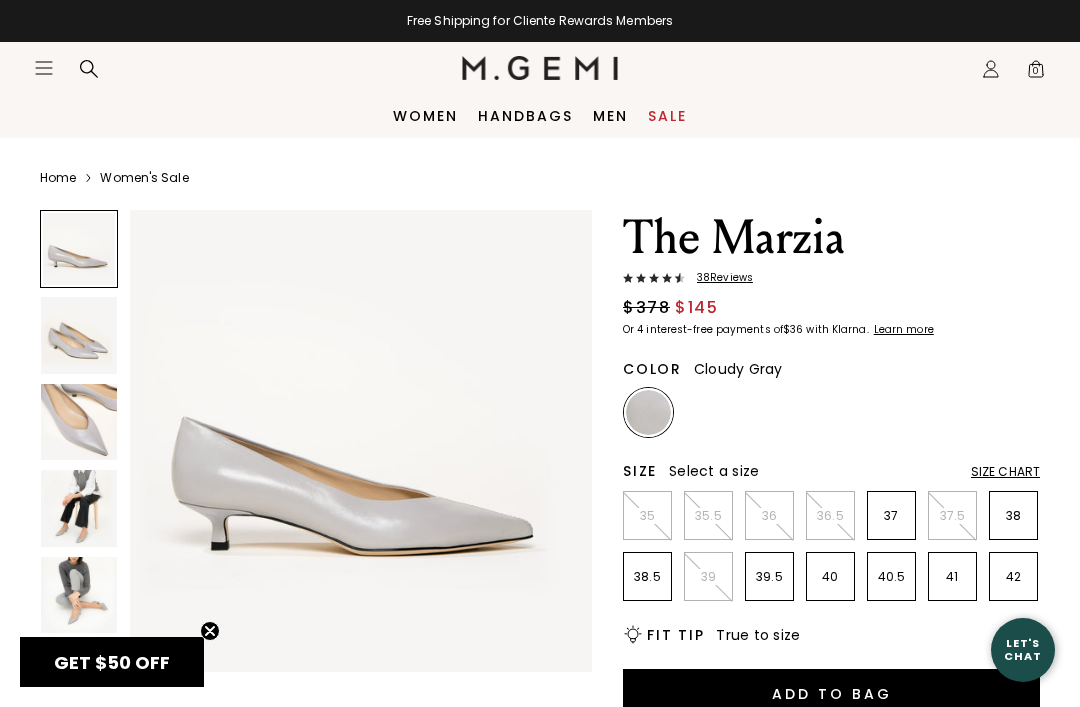 click at bounding box center [79, 335] 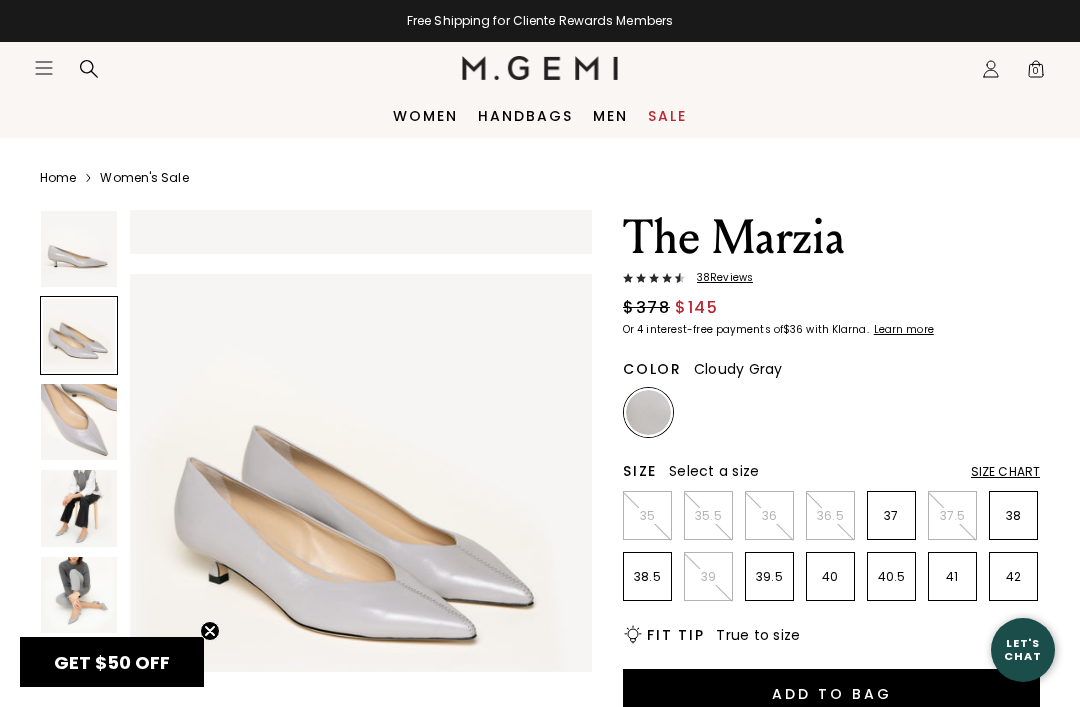 scroll, scrollTop: 482, scrollLeft: 0, axis: vertical 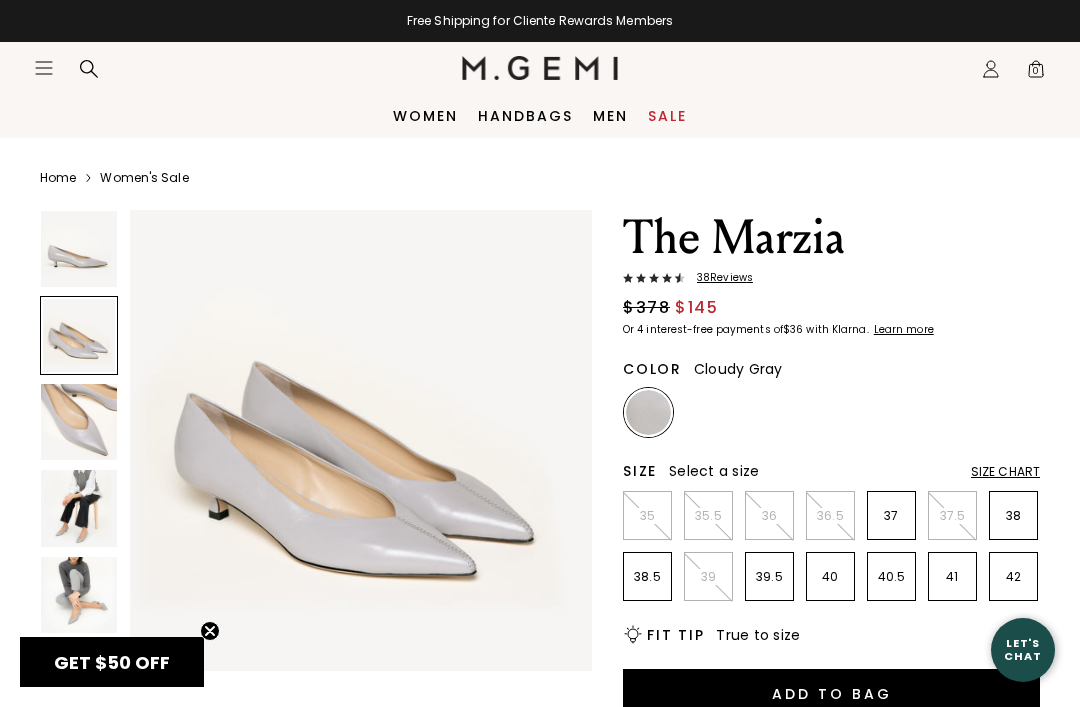 click at bounding box center (79, 422) 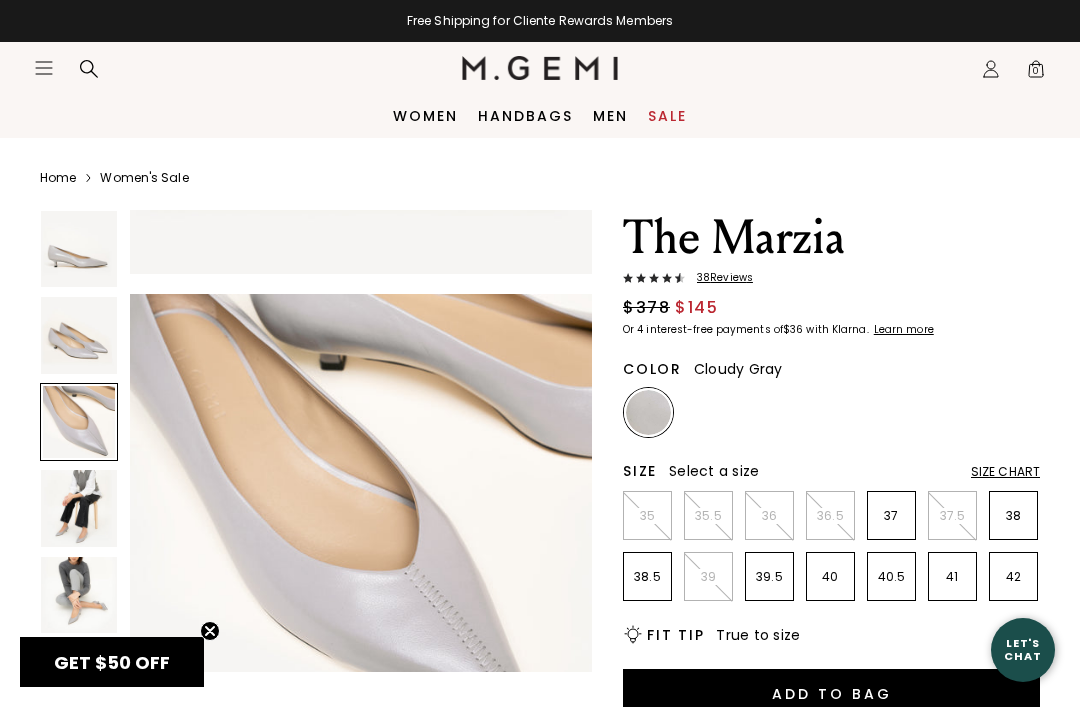 scroll, scrollTop: 963, scrollLeft: 0, axis: vertical 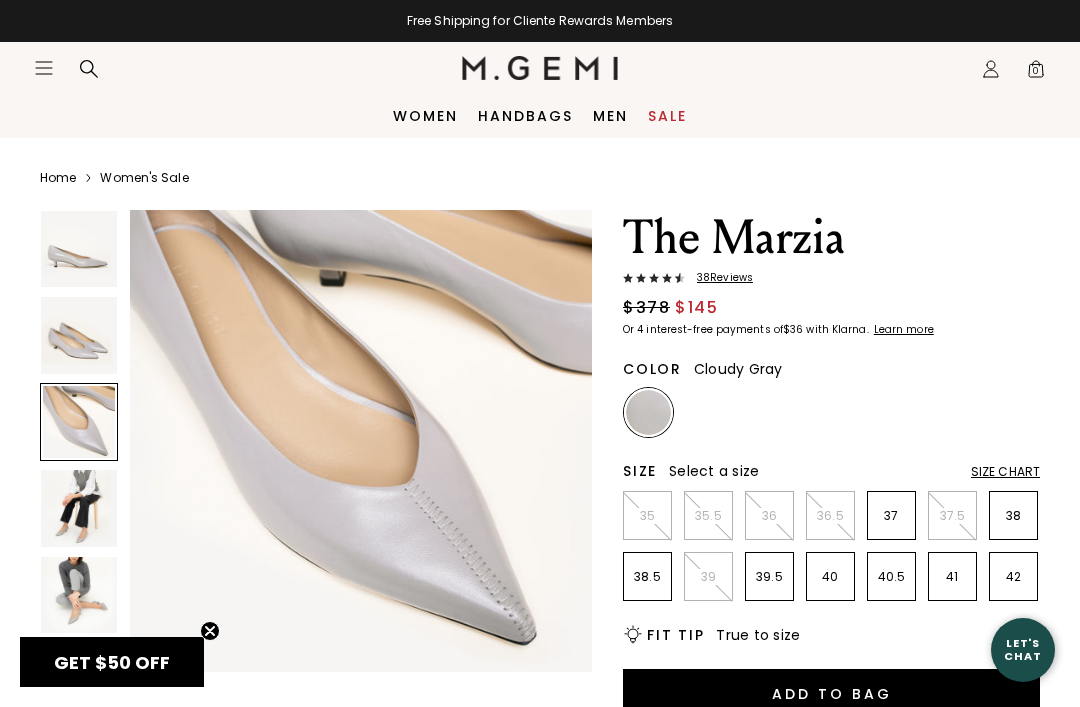 click at bounding box center (79, 508) 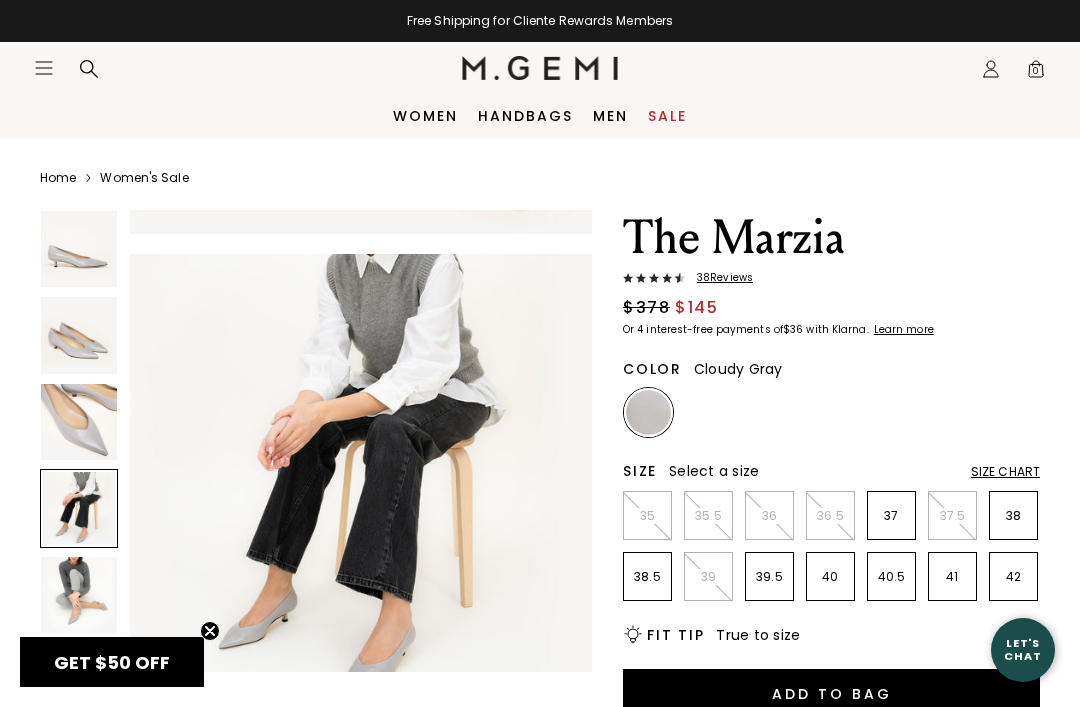 scroll, scrollTop: 1445, scrollLeft: 0, axis: vertical 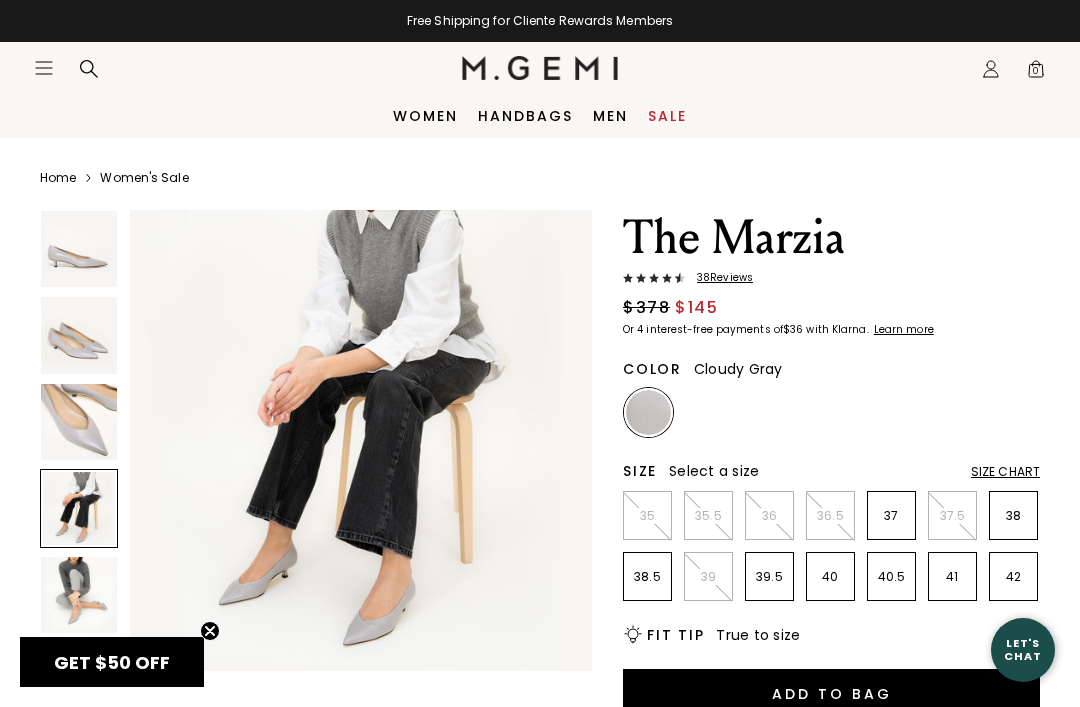 click at bounding box center (79, 595) 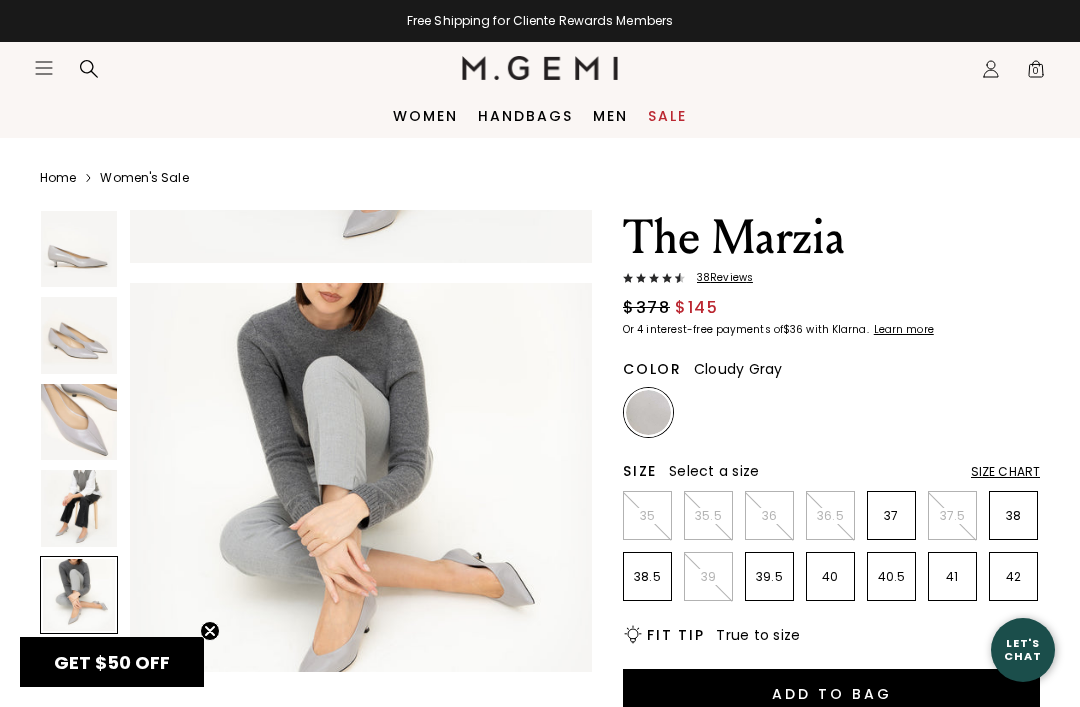 scroll, scrollTop: 1926, scrollLeft: 0, axis: vertical 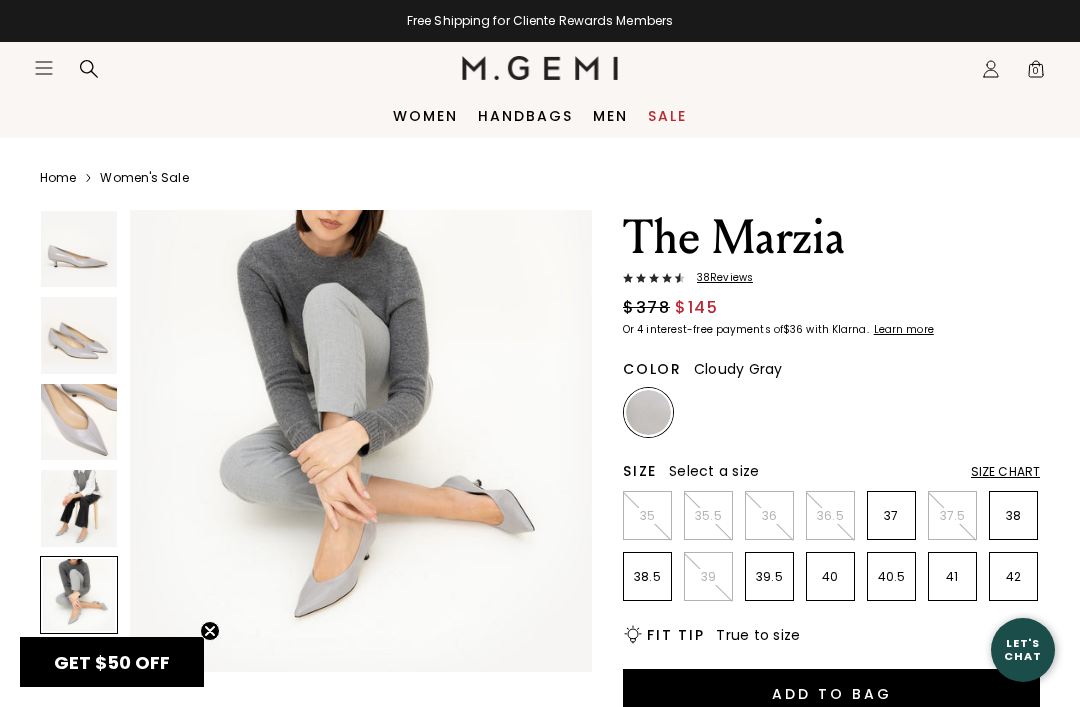 click at bounding box center (79, 249) 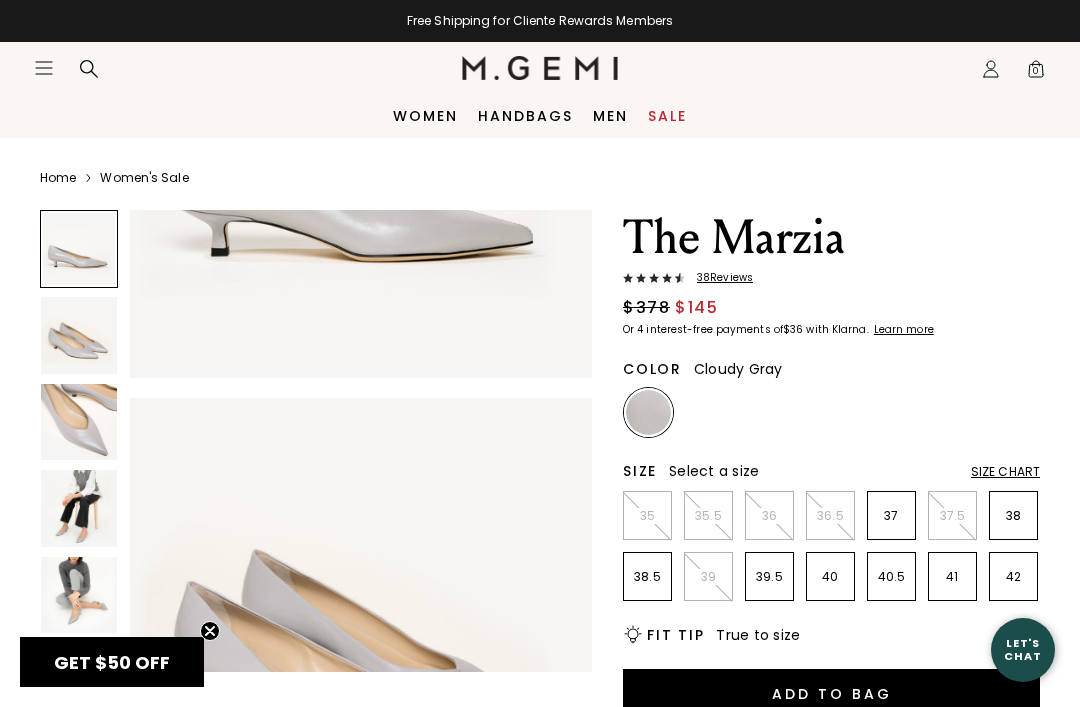 scroll, scrollTop: 0, scrollLeft: 0, axis: both 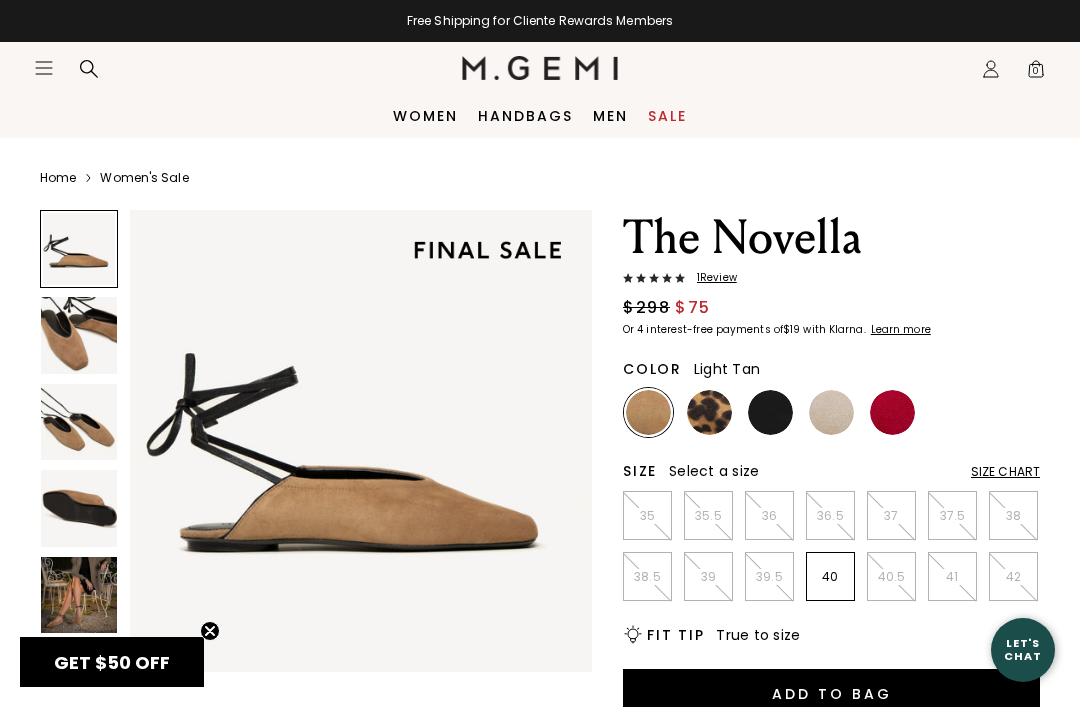 click at bounding box center [79, 595] 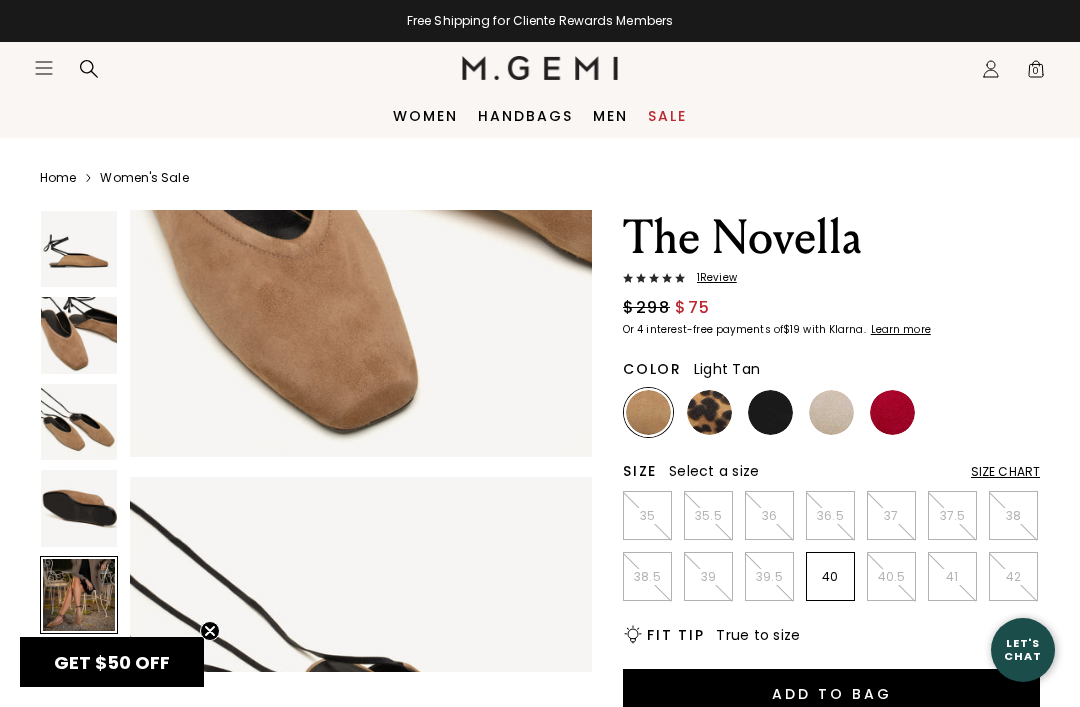 scroll, scrollTop: 1926, scrollLeft: 0, axis: vertical 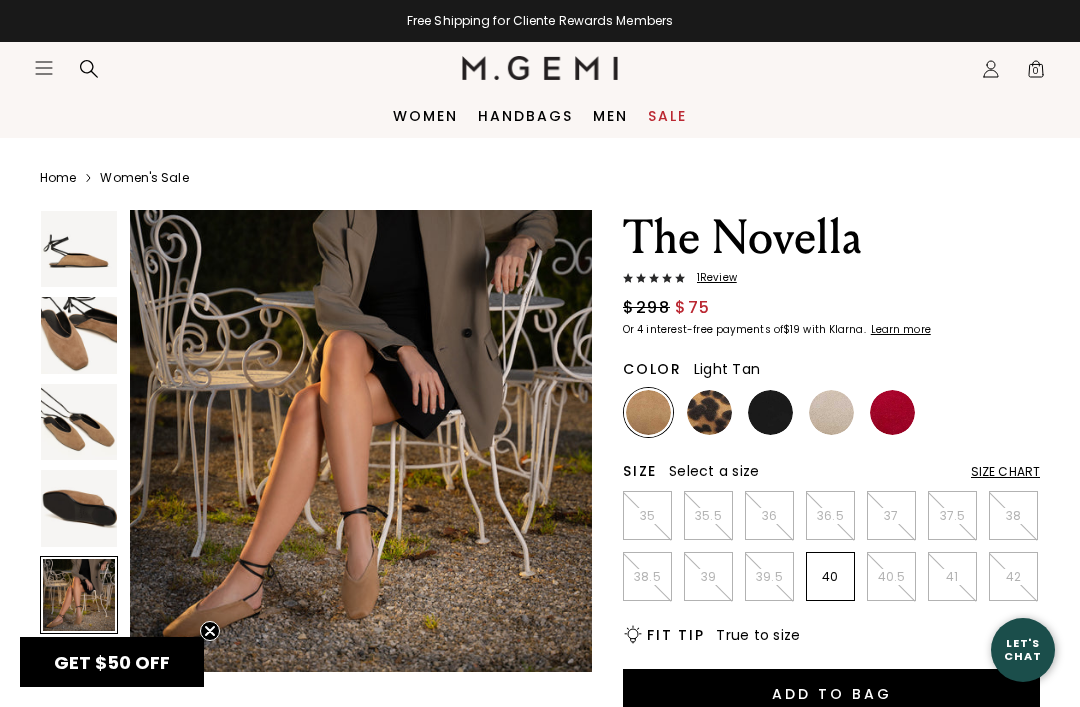 click at bounding box center [709, 412] 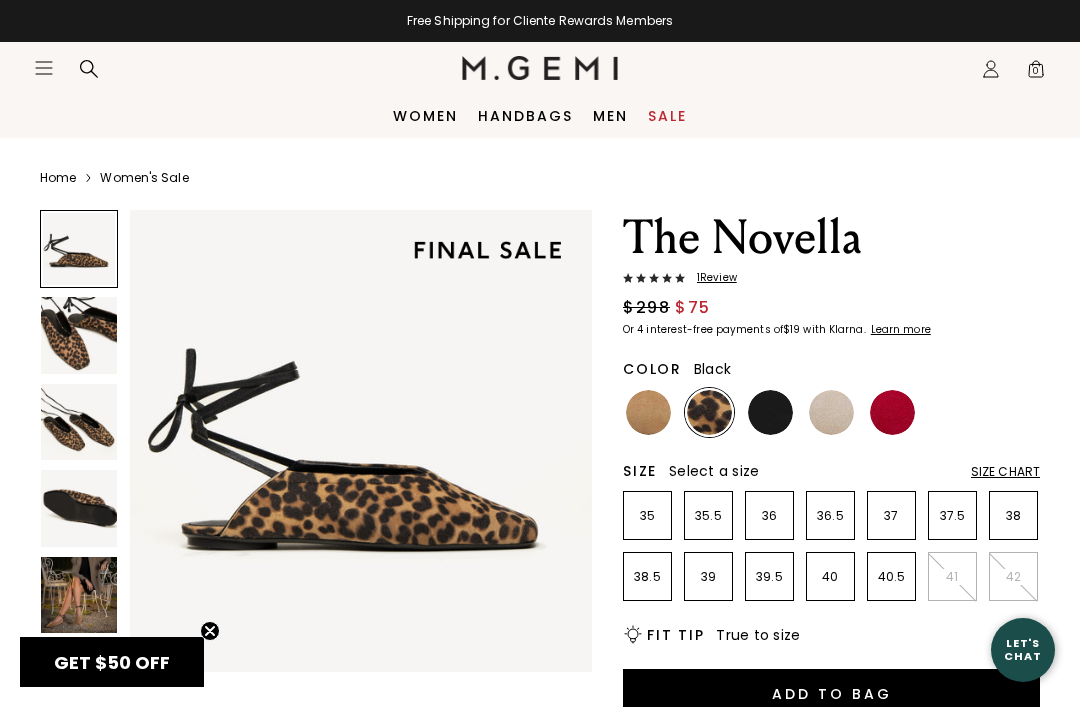 click at bounding box center (770, 412) 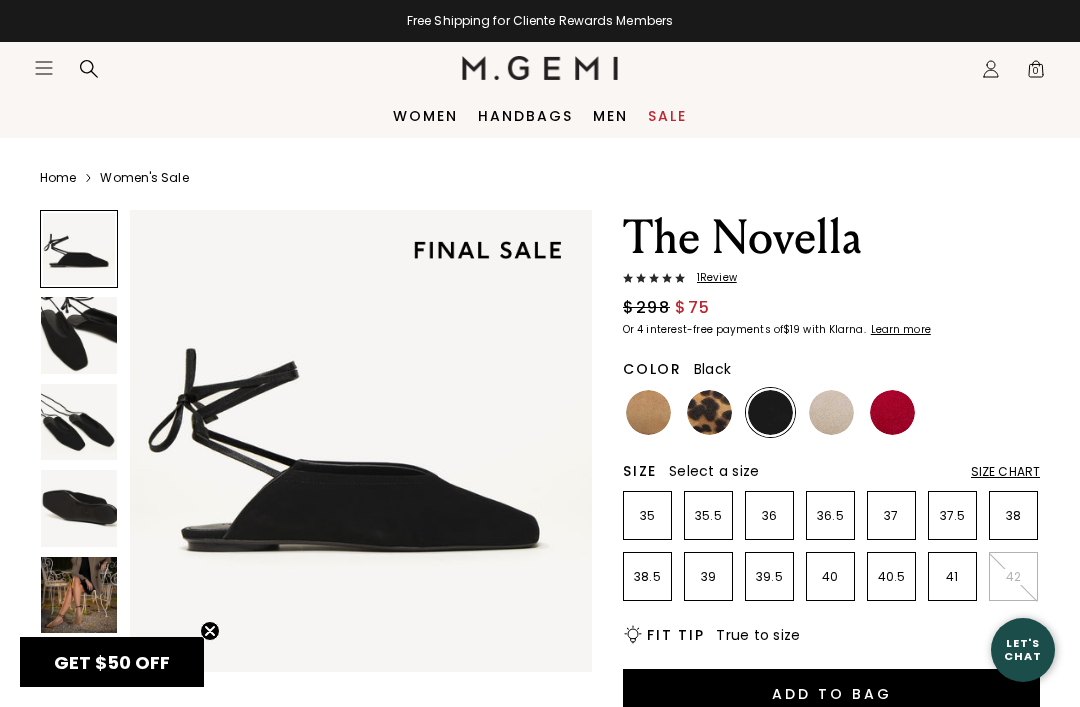 click at bounding box center (831, 412) 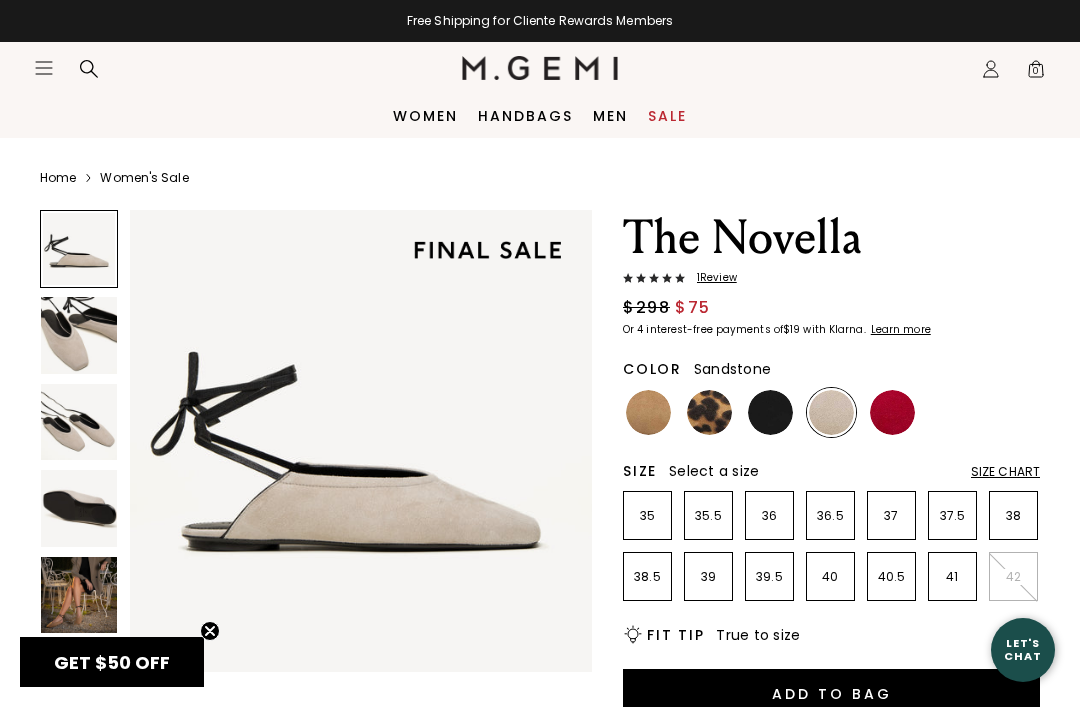 click at bounding box center [892, 412] 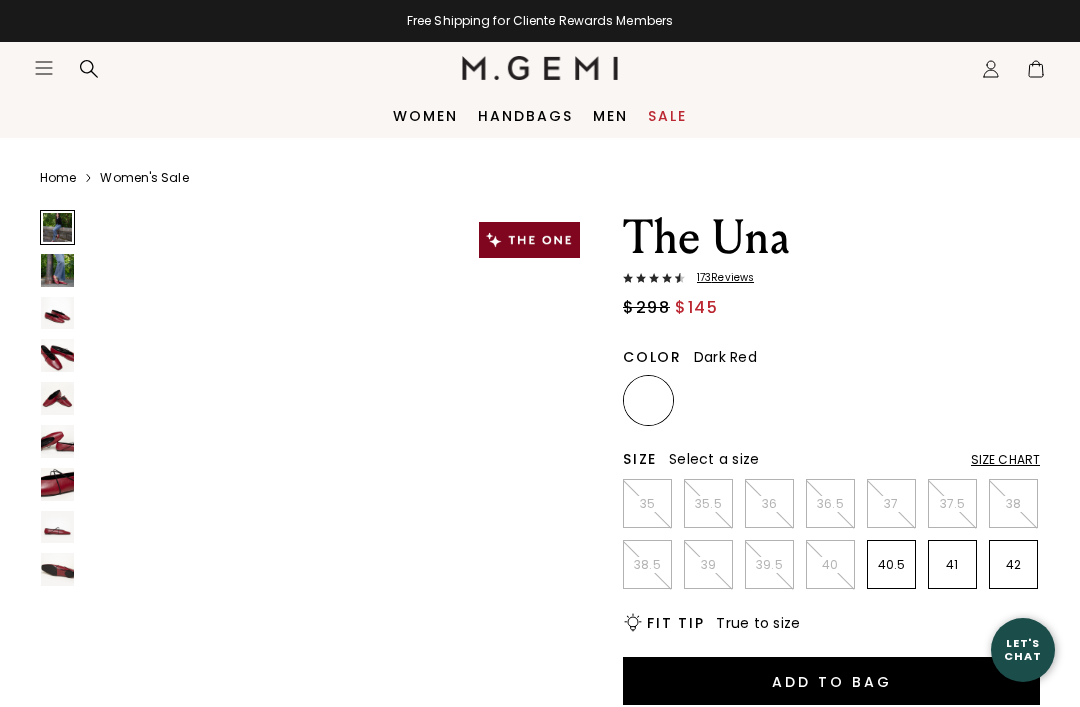 scroll, scrollTop: 0, scrollLeft: 0, axis: both 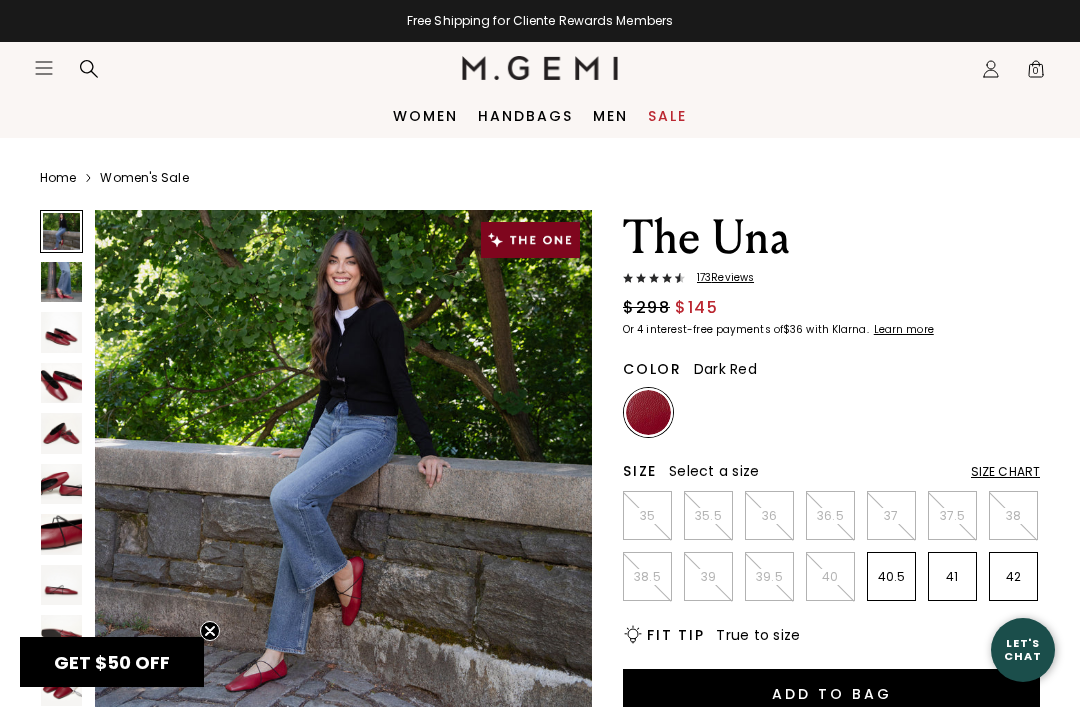 click at bounding box center [61, 282] 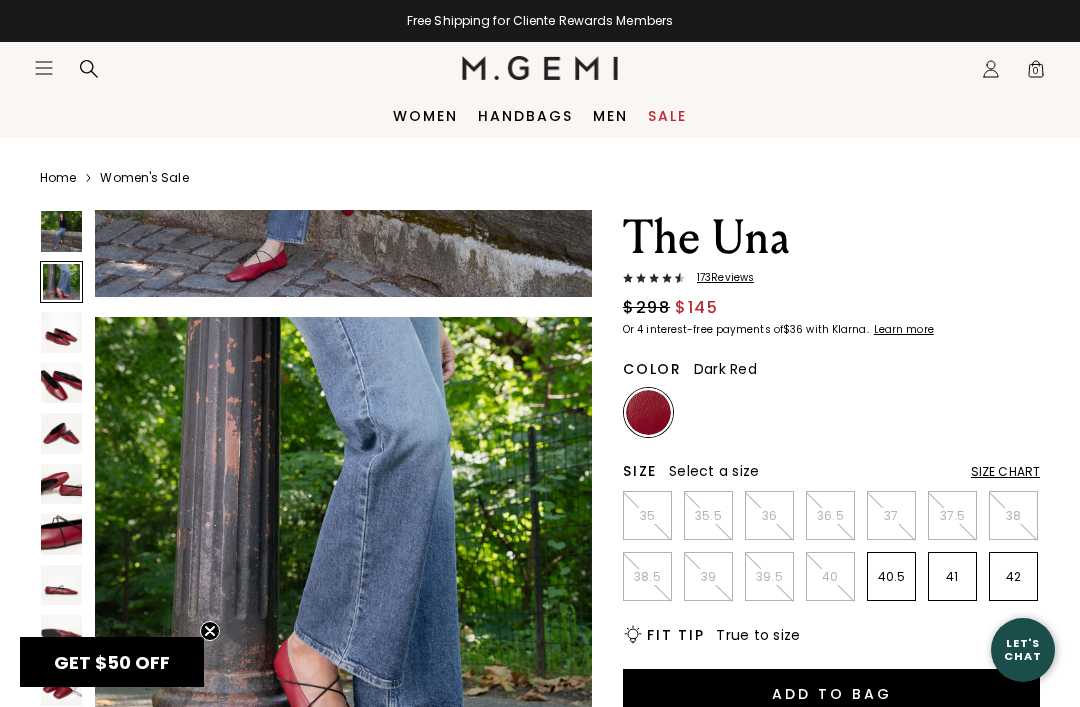 scroll, scrollTop: 517, scrollLeft: 0, axis: vertical 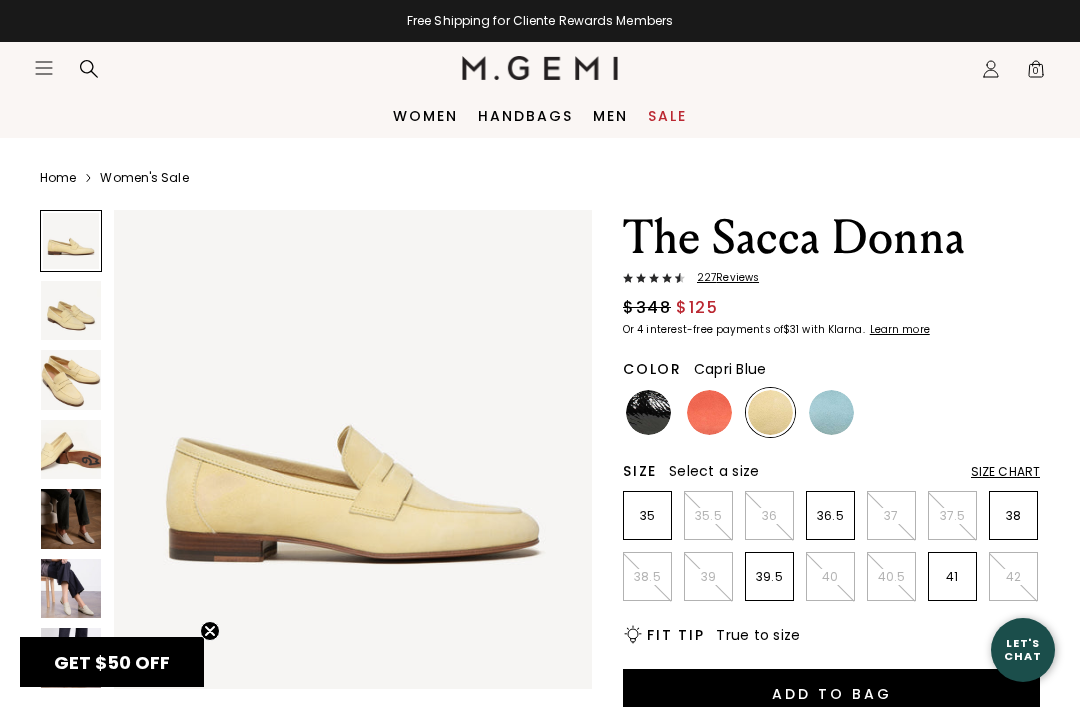 click at bounding box center (831, 412) 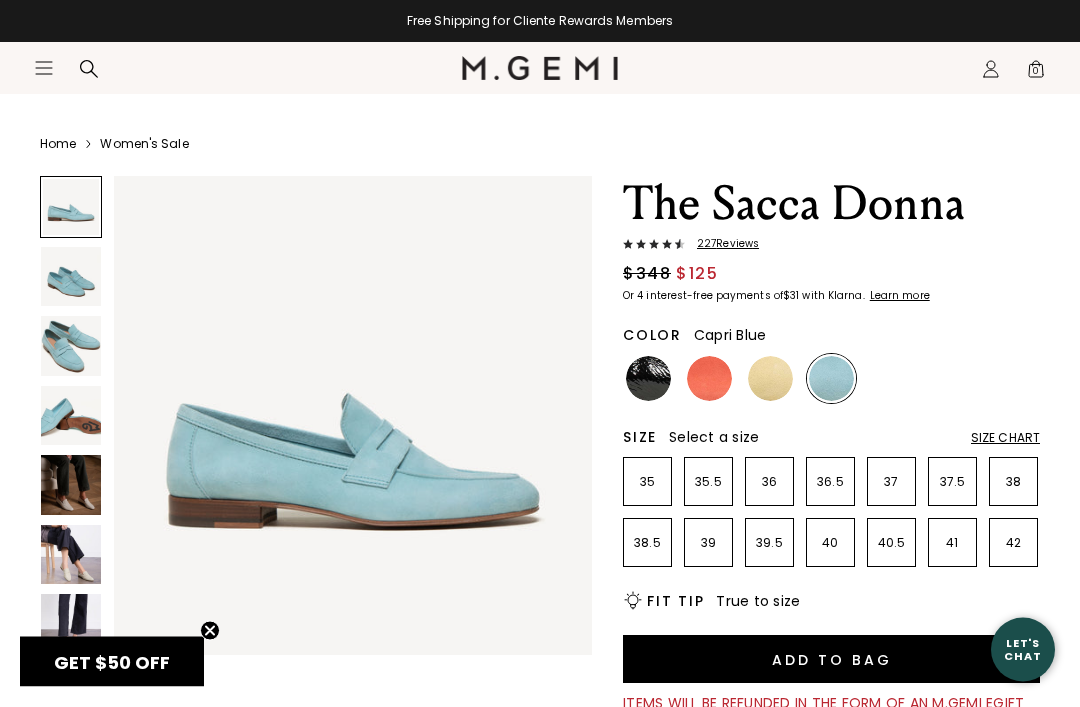 scroll, scrollTop: 34, scrollLeft: 0, axis: vertical 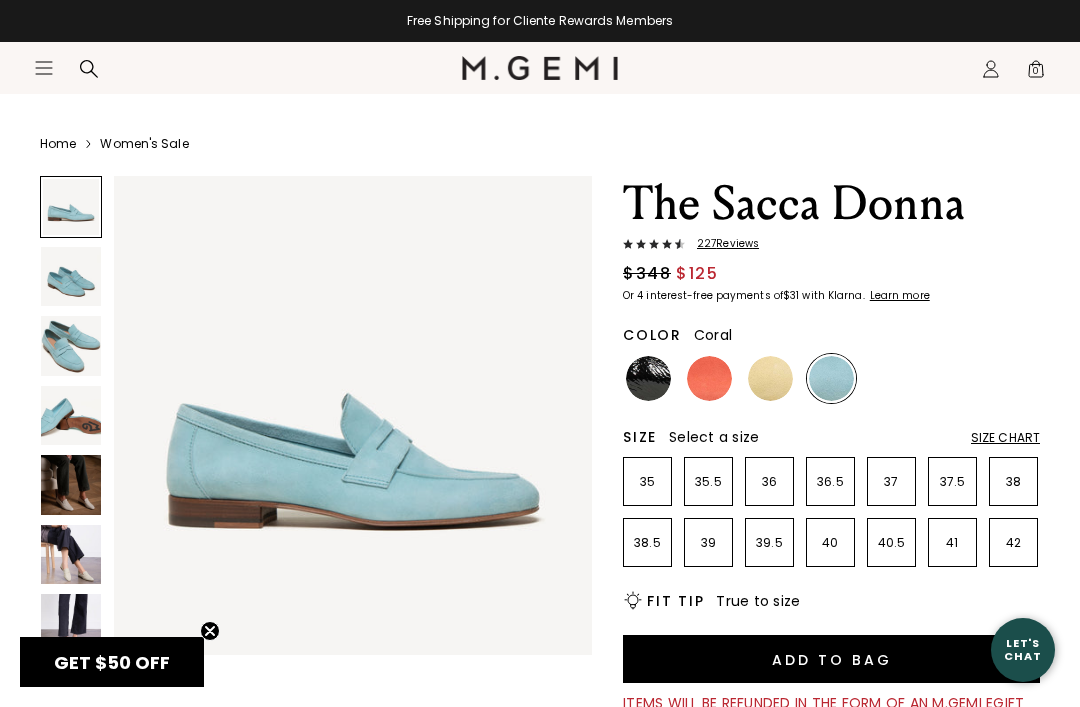 click at bounding box center [709, 378] 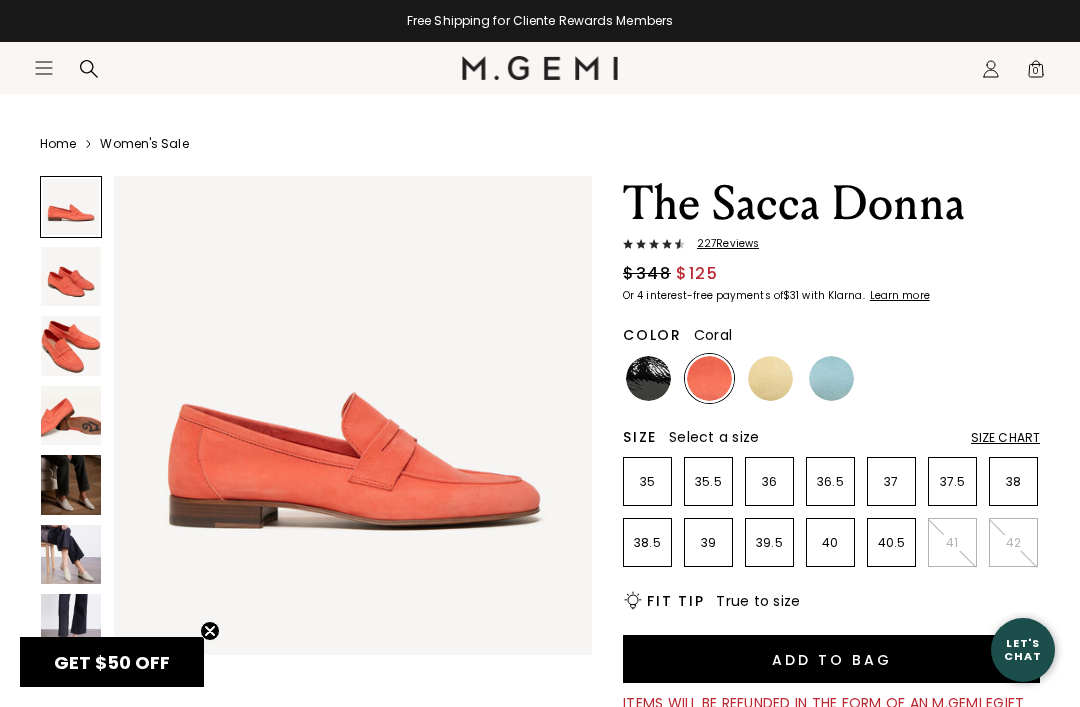 click at bounding box center [648, 378] 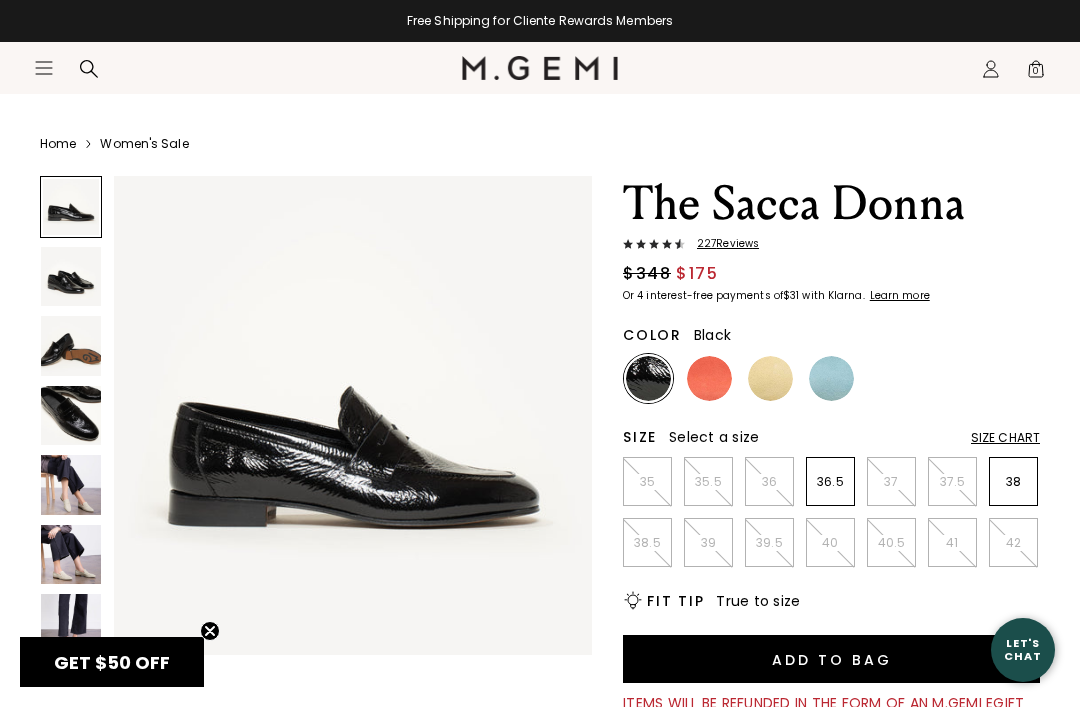 click at bounding box center [71, 485] 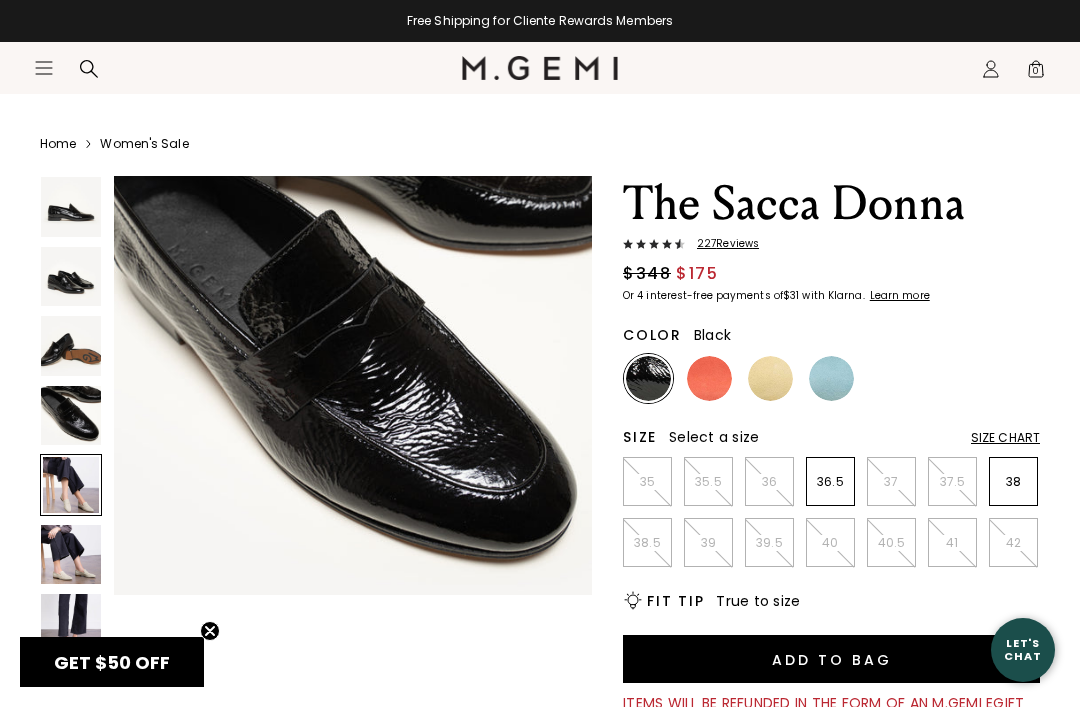 scroll, scrollTop: 1994, scrollLeft: 0, axis: vertical 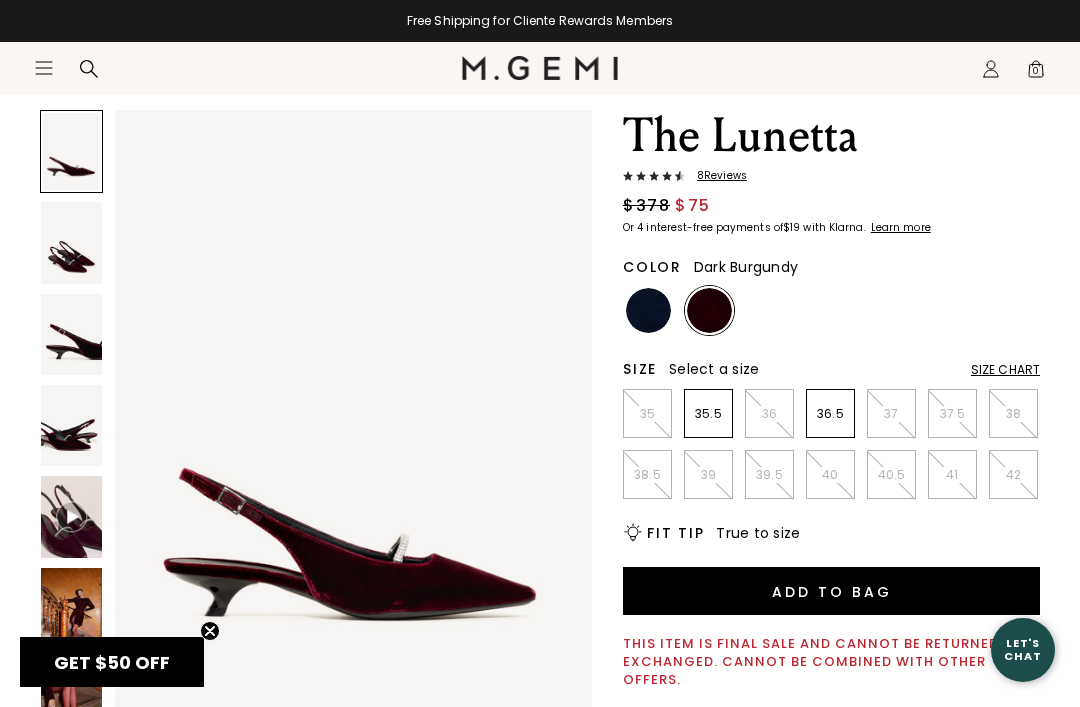 click at bounding box center [71, 608] 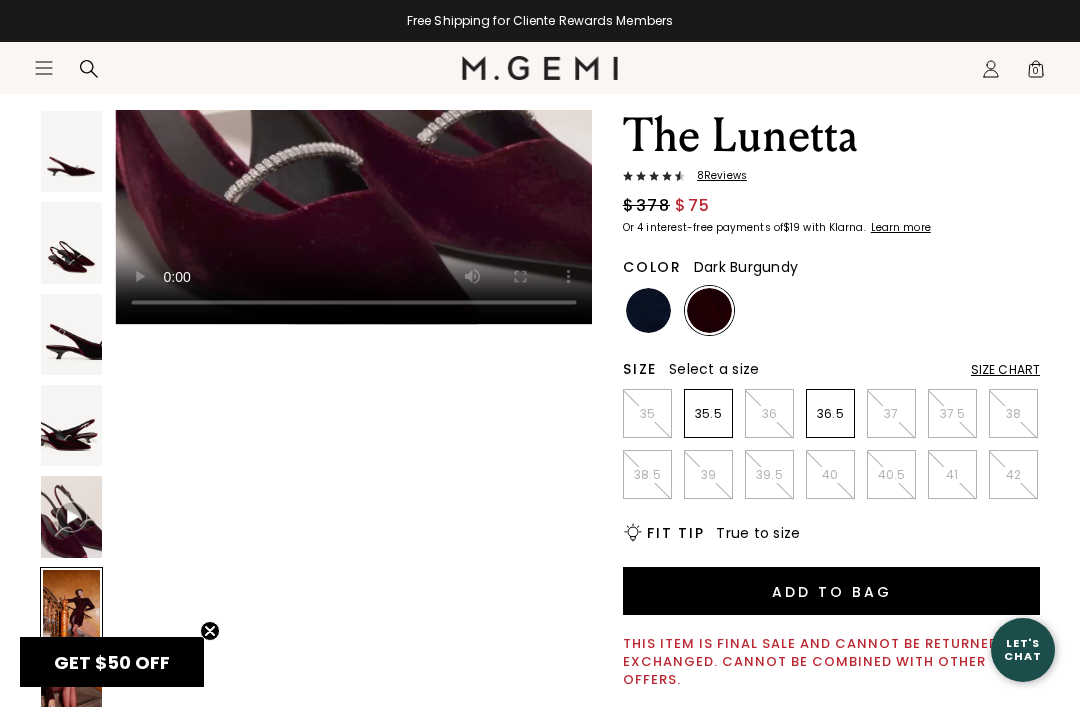 scroll, scrollTop: 3280, scrollLeft: 0, axis: vertical 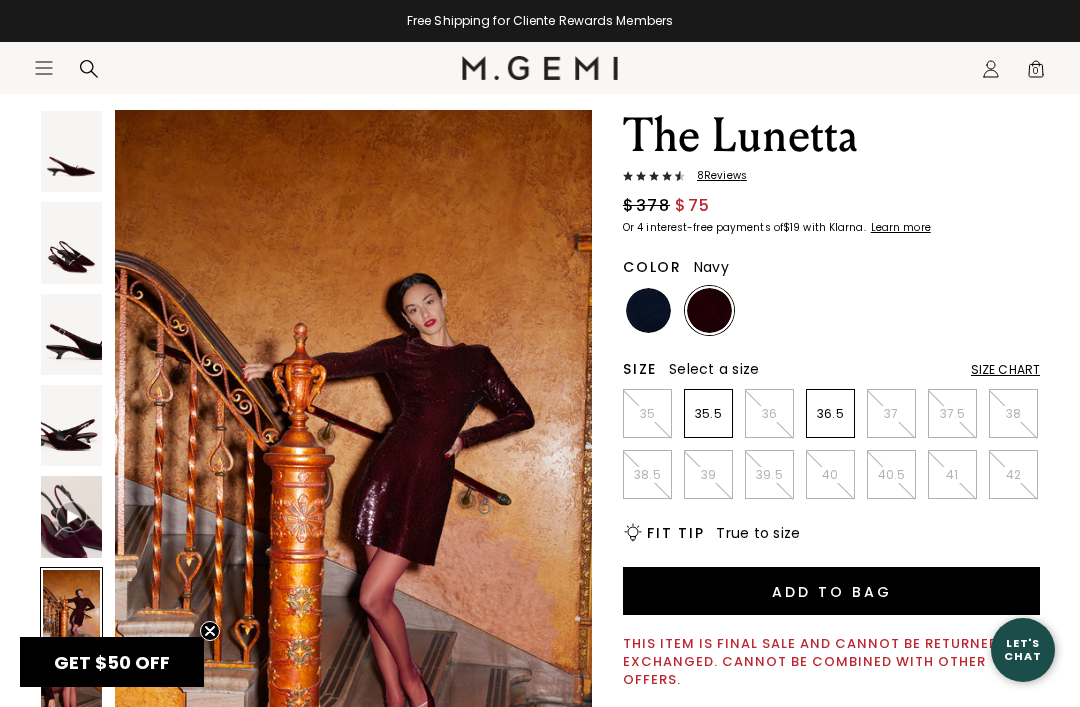 click at bounding box center (648, 310) 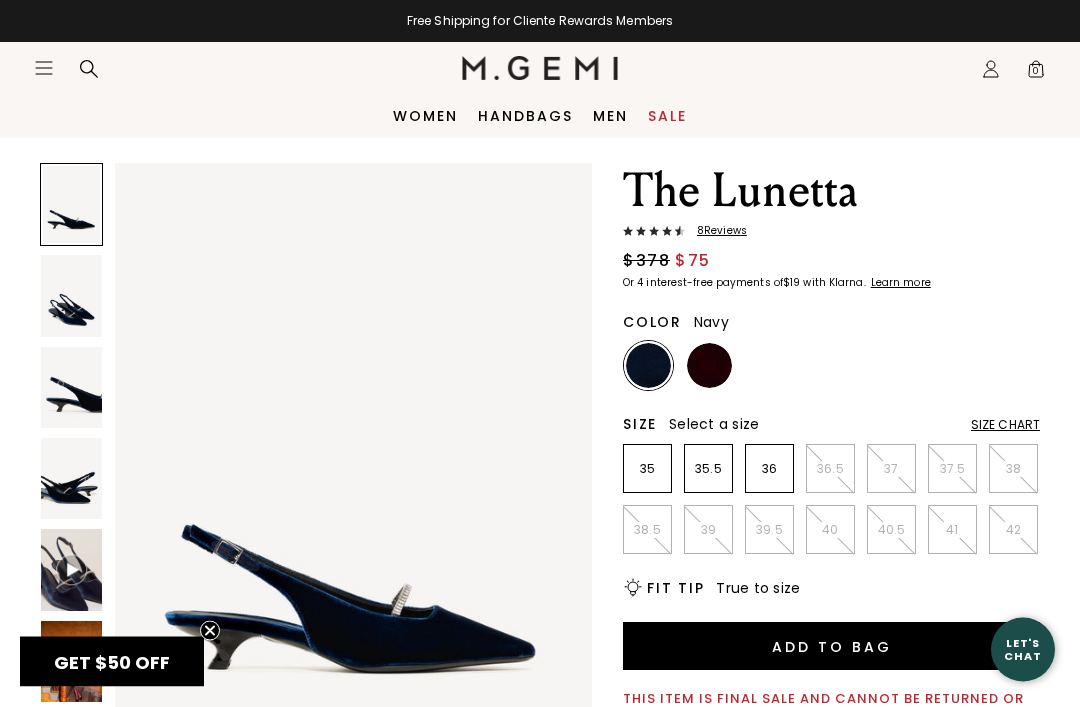 scroll, scrollTop: 0, scrollLeft: 0, axis: both 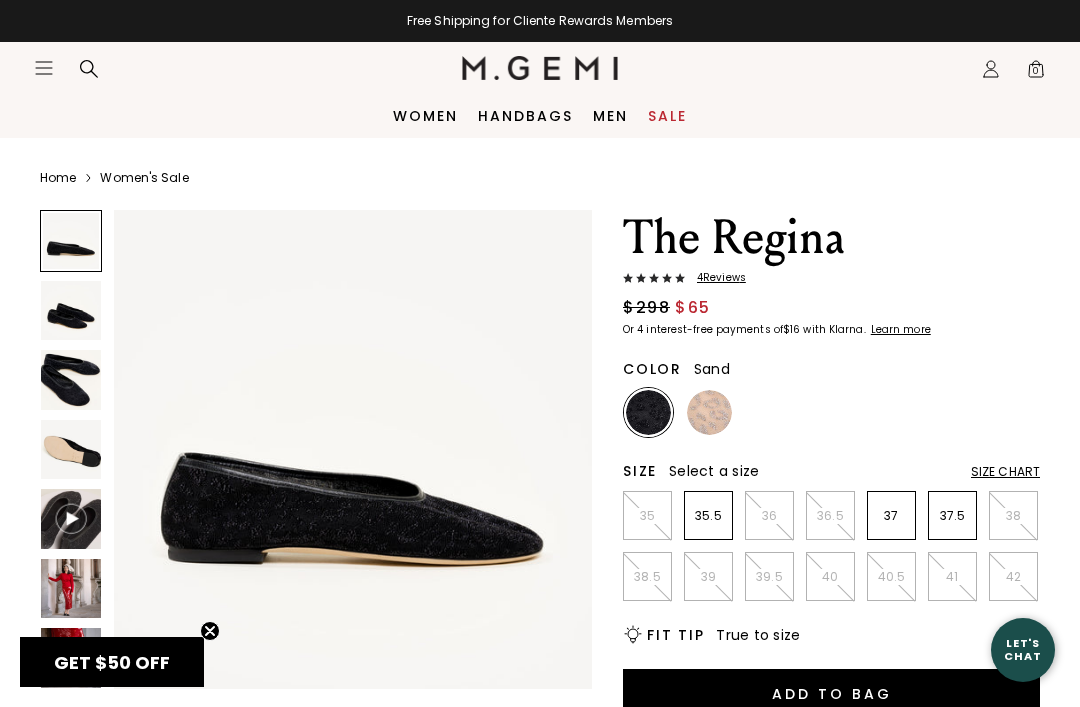 click at bounding box center (709, 412) 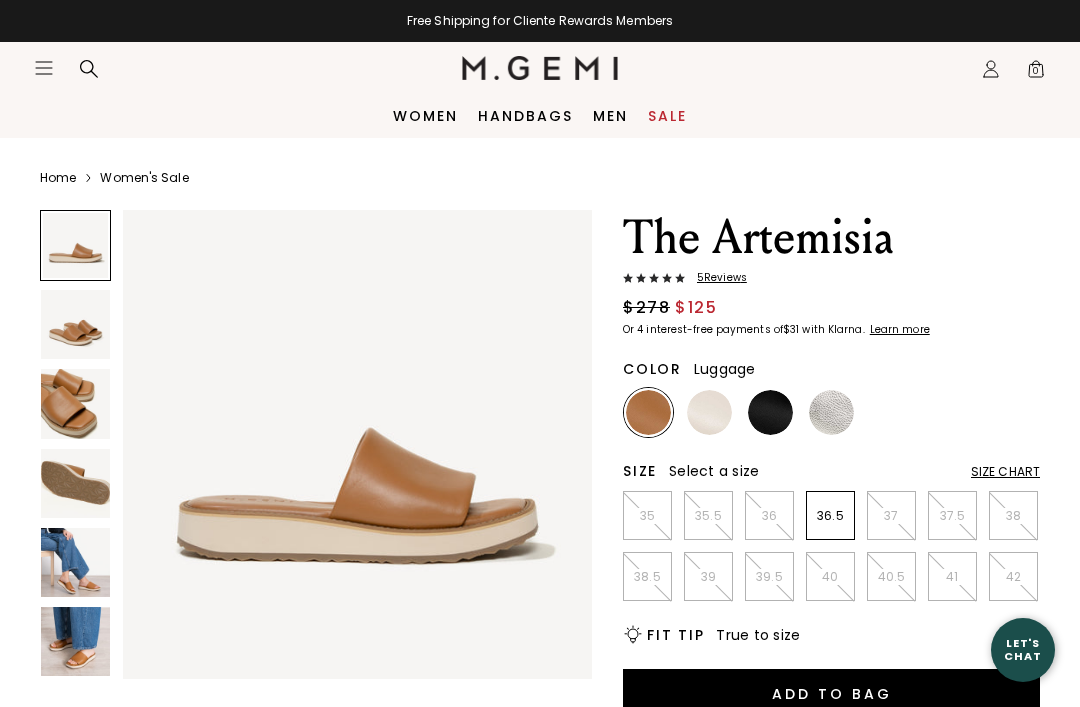 scroll, scrollTop: 0, scrollLeft: 0, axis: both 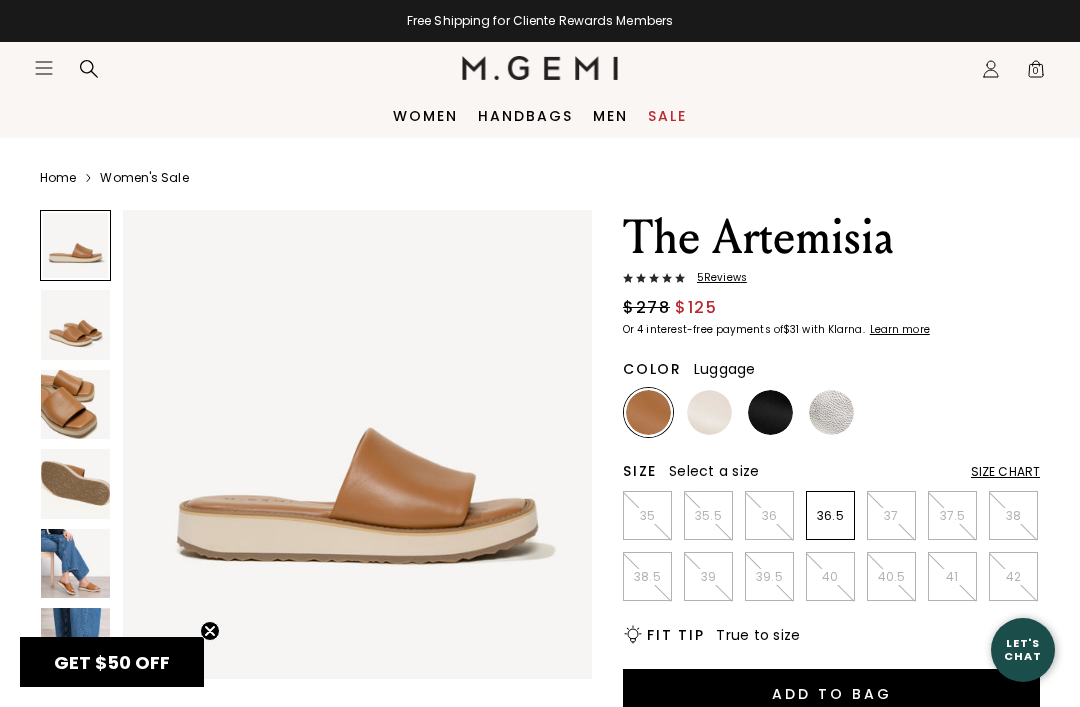 click at bounding box center [709, 412] 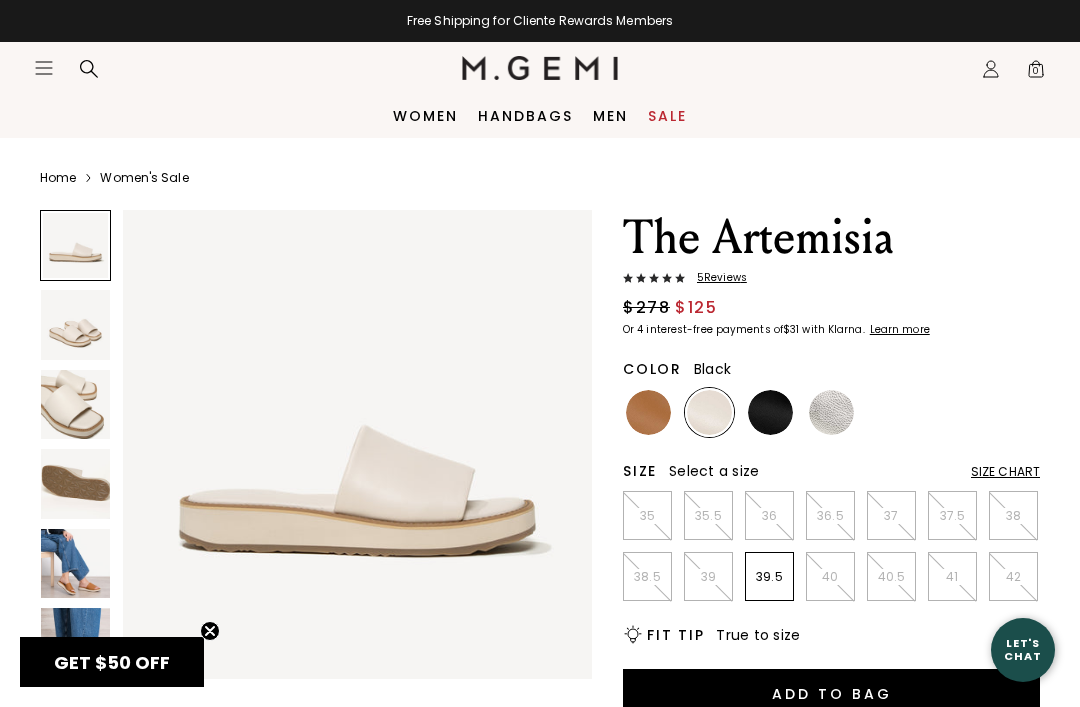 click at bounding box center [770, 412] 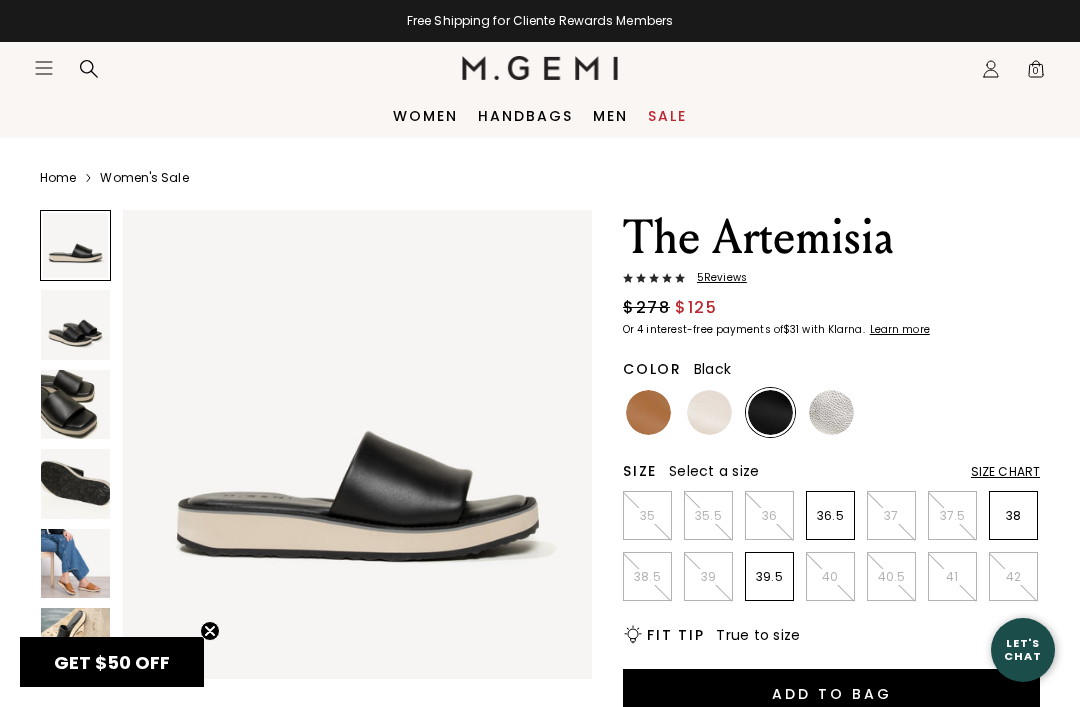 click at bounding box center [831, 412] 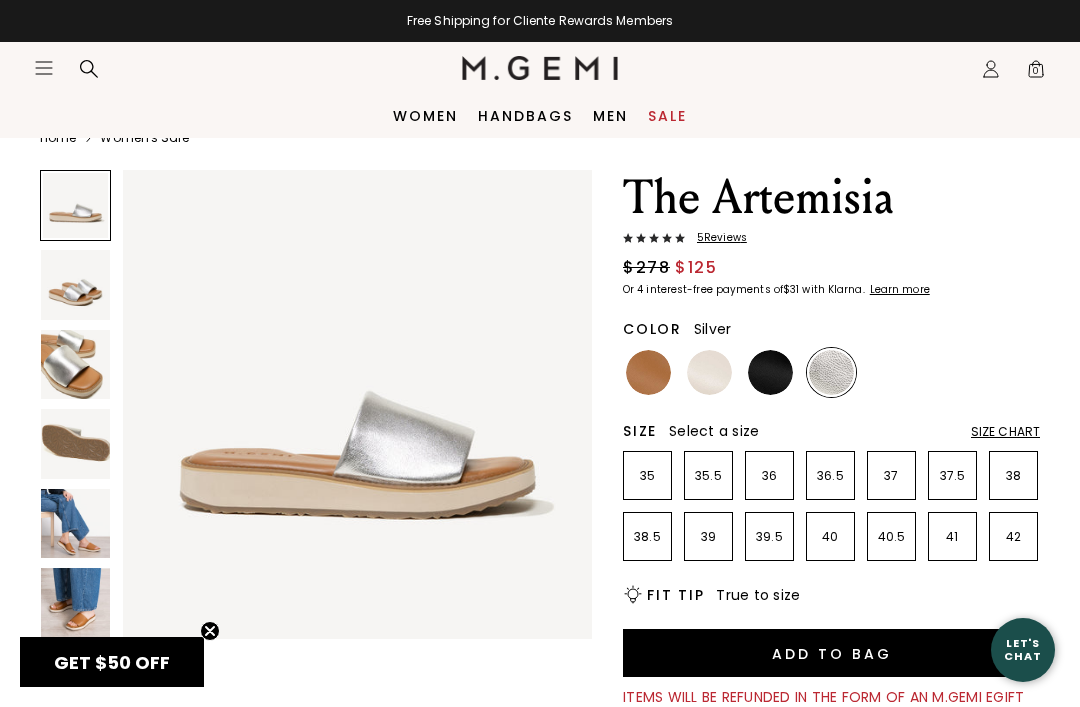 scroll, scrollTop: 39, scrollLeft: 0, axis: vertical 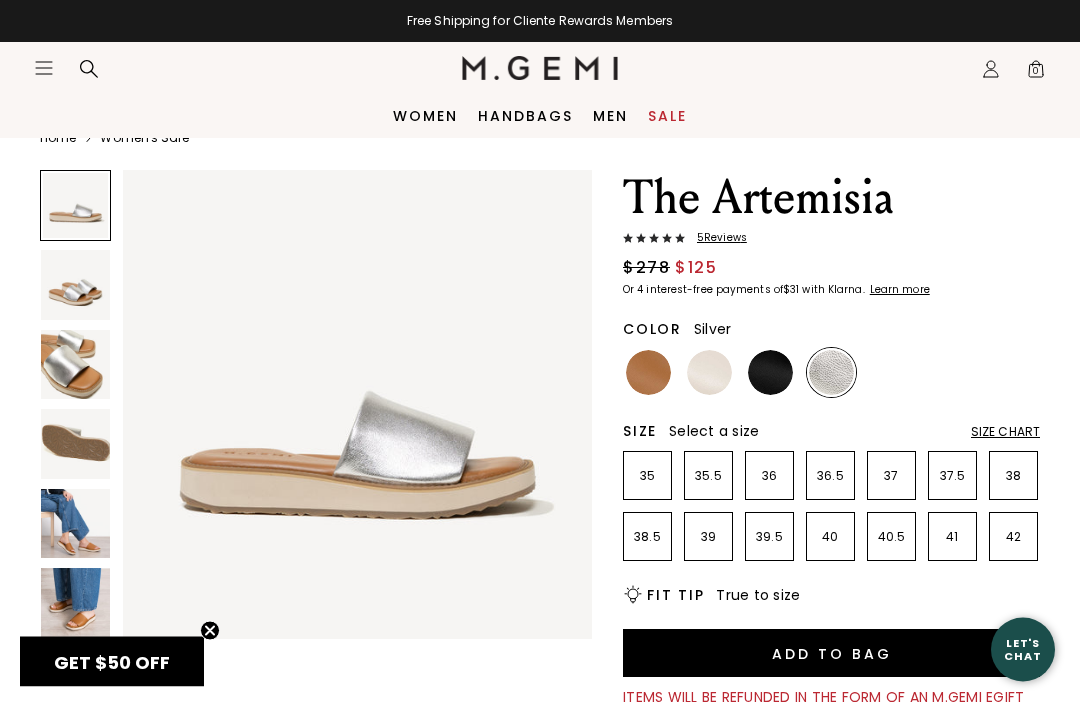 click at bounding box center (75, 603) 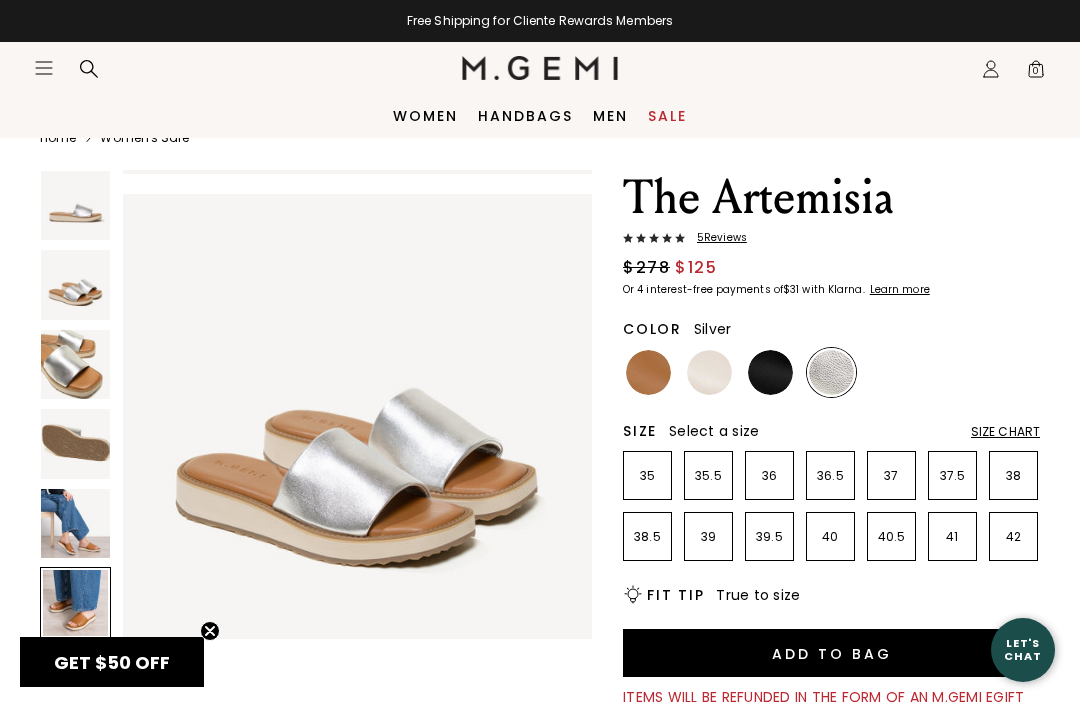 scroll, scrollTop: 2443, scrollLeft: 0, axis: vertical 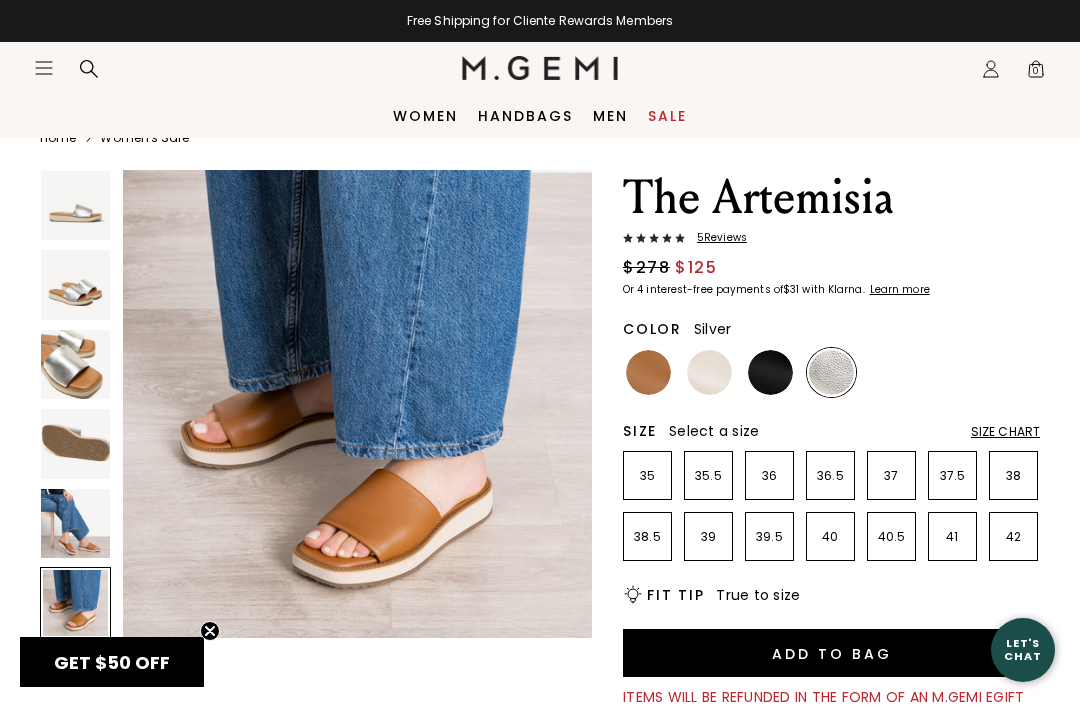 click at bounding box center [75, 523] 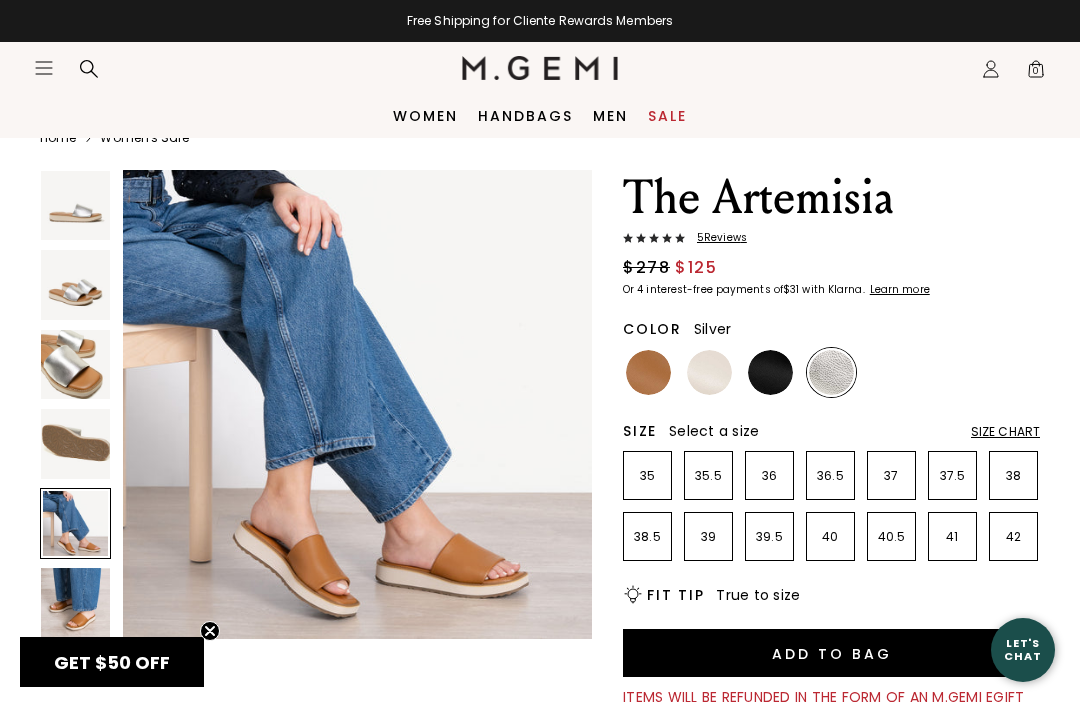 scroll, scrollTop: 1954, scrollLeft: 0, axis: vertical 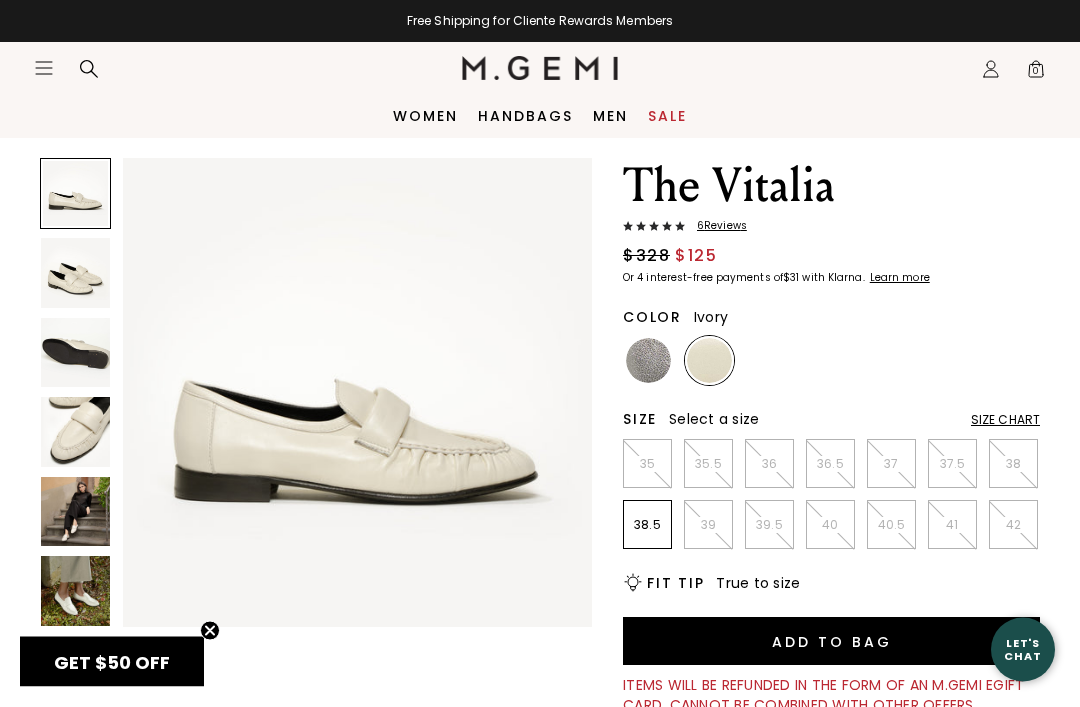 click at bounding box center [75, 432] 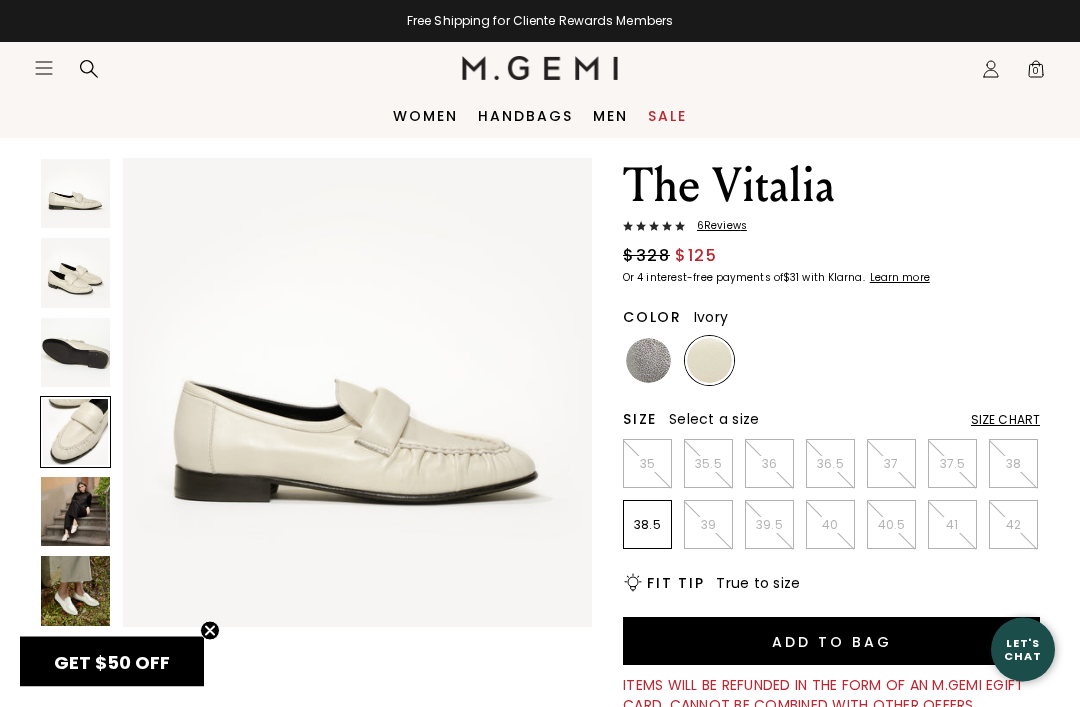 scroll, scrollTop: 52, scrollLeft: 0, axis: vertical 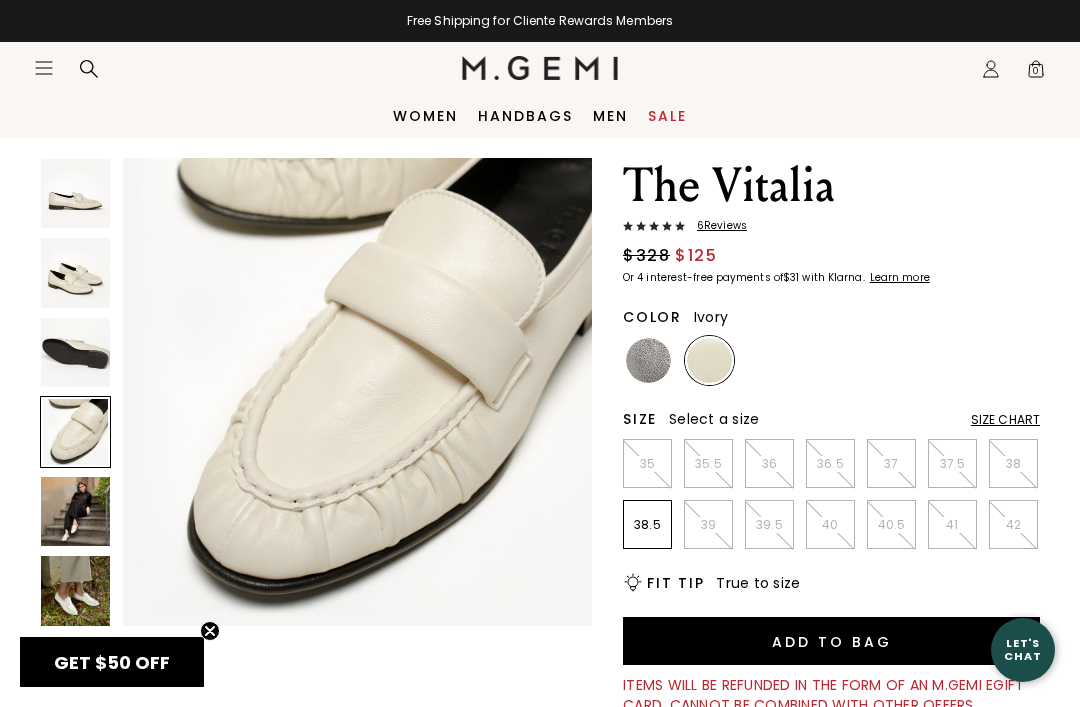 click at bounding box center (75, 511) 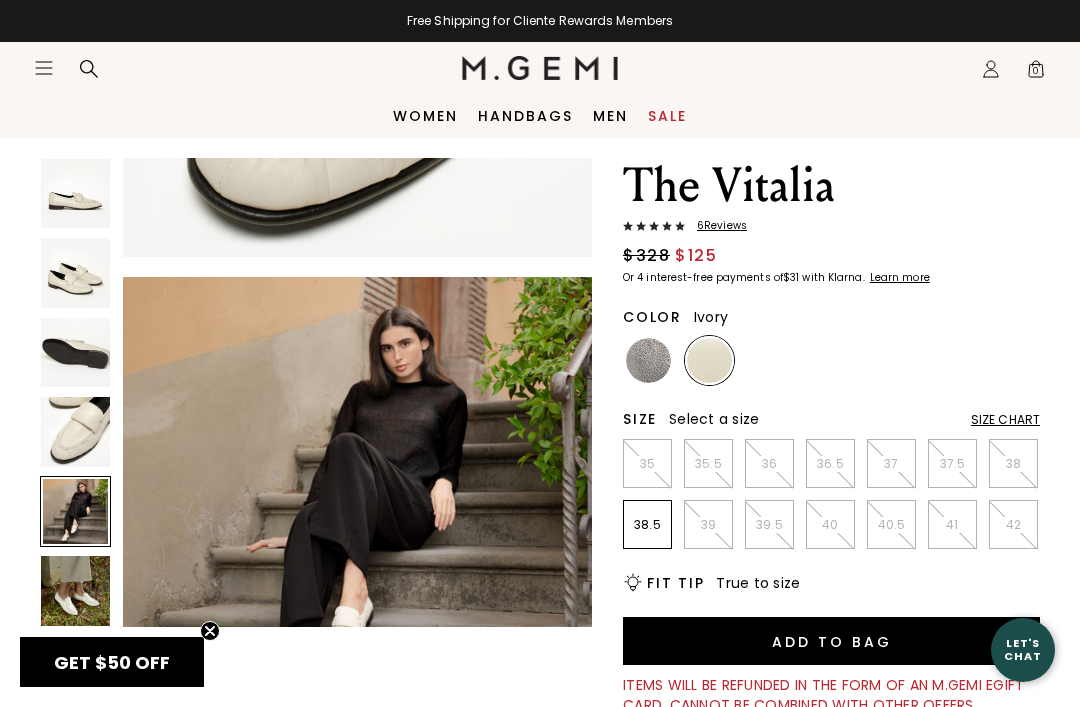 scroll, scrollTop: 1954, scrollLeft: 0, axis: vertical 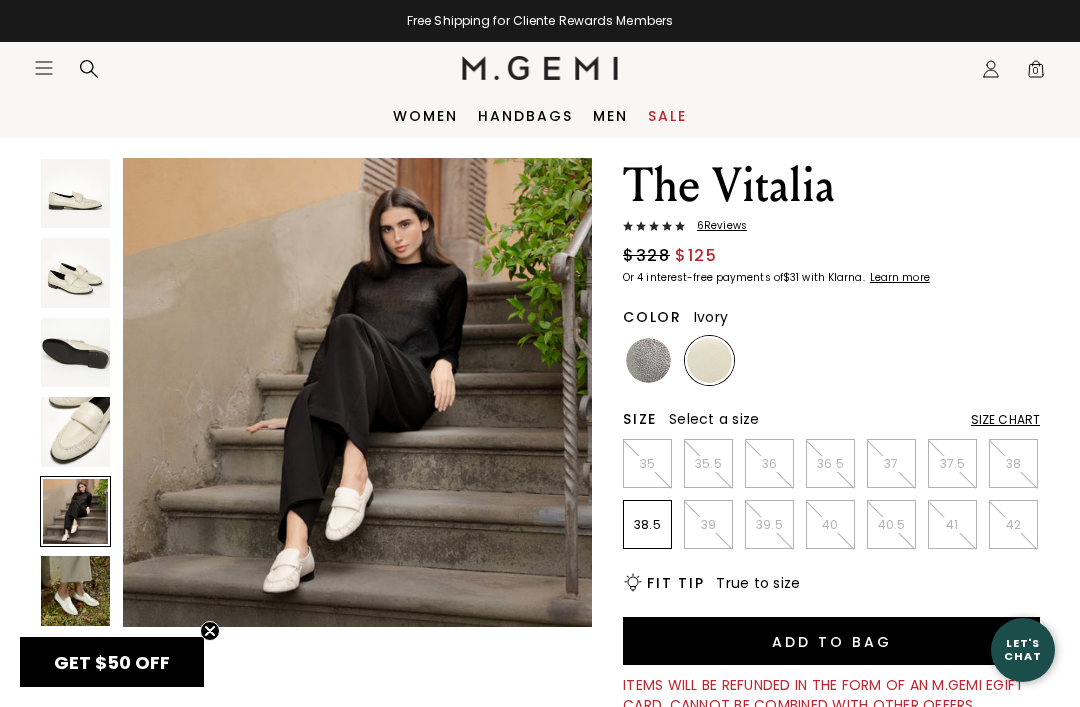 click at bounding box center [75, 590] 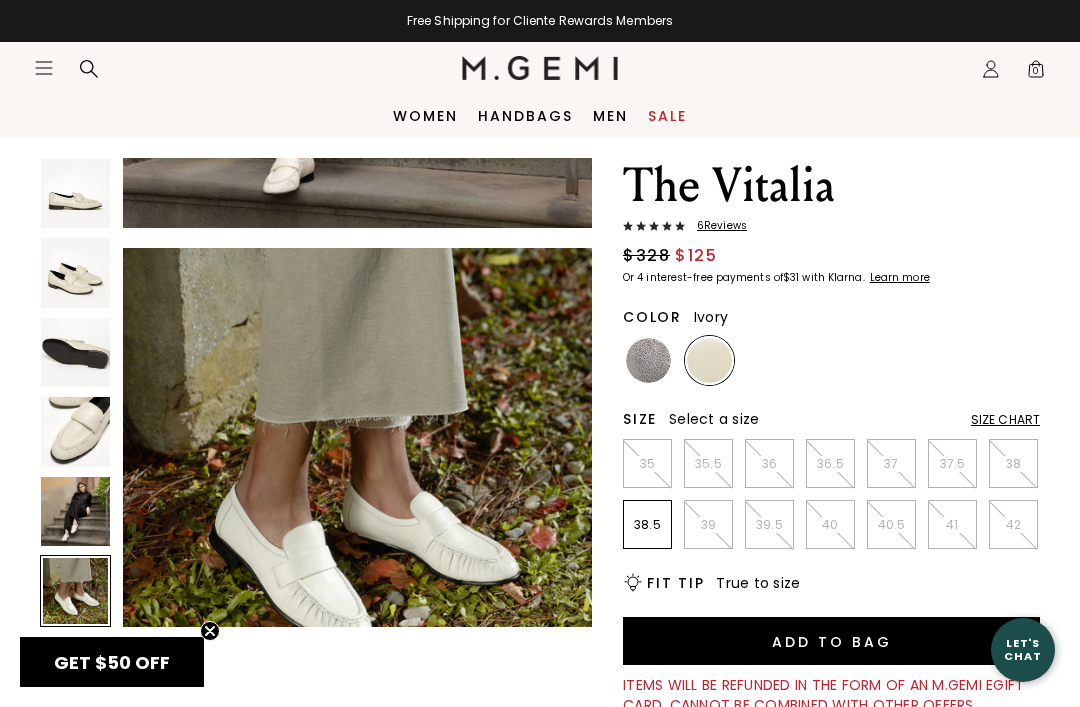 scroll, scrollTop: 2443, scrollLeft: 0, axis: vertical 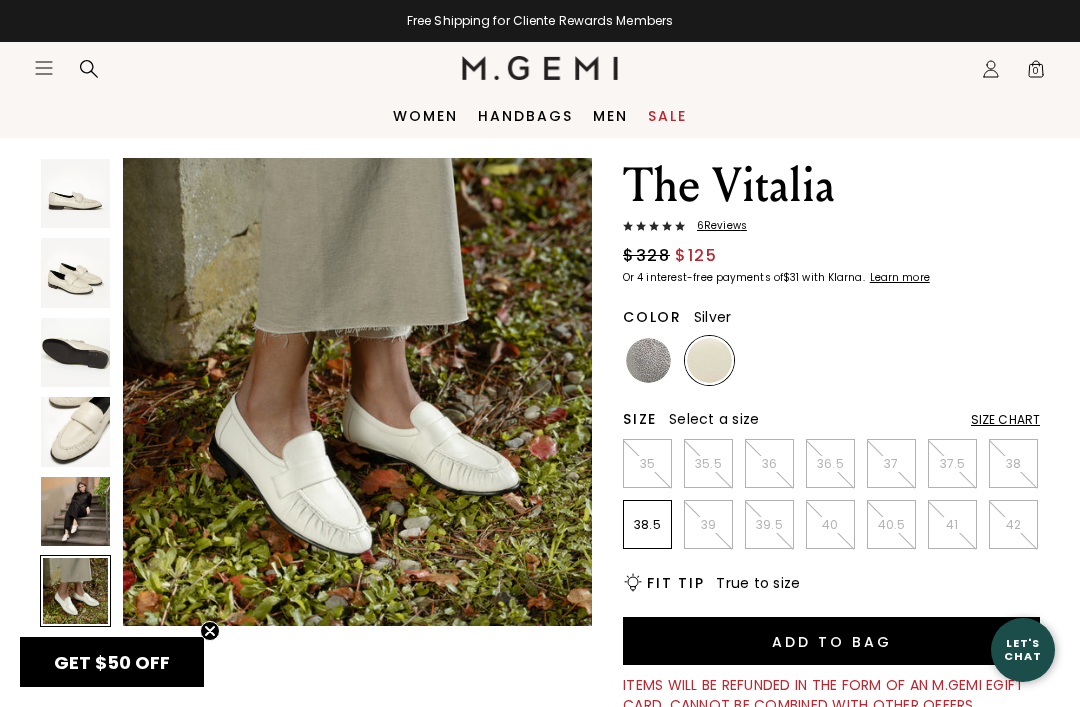 click at bounding box center (648, 360) 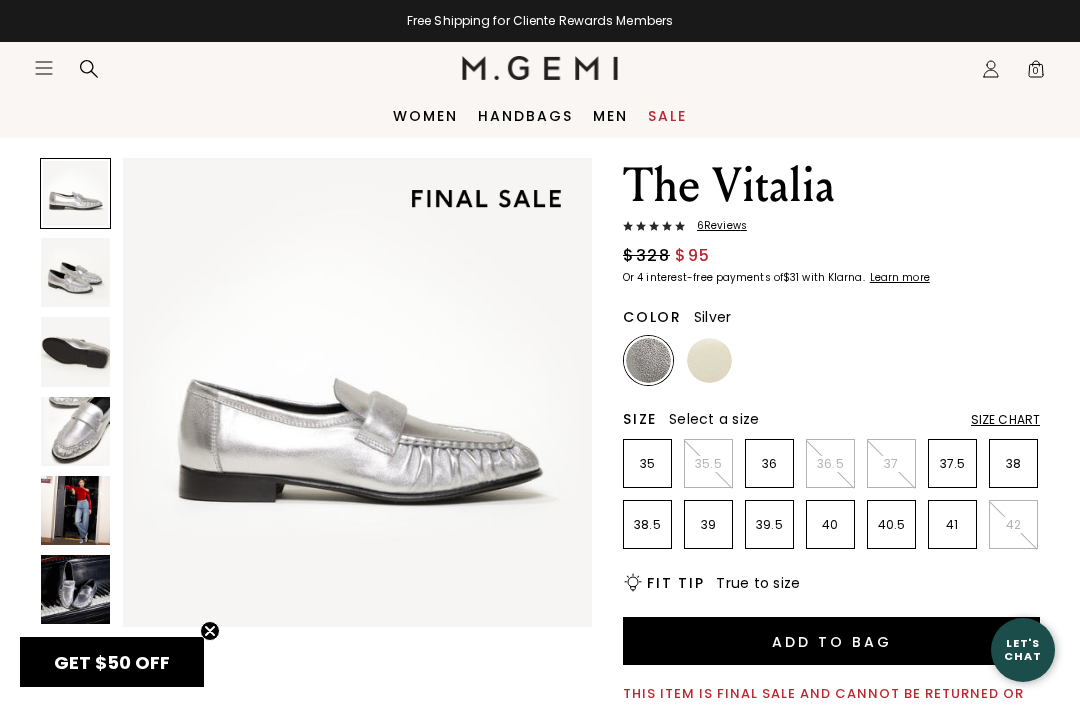 scroll, scrollTop: 0, scrollLeft: 0, axis: both 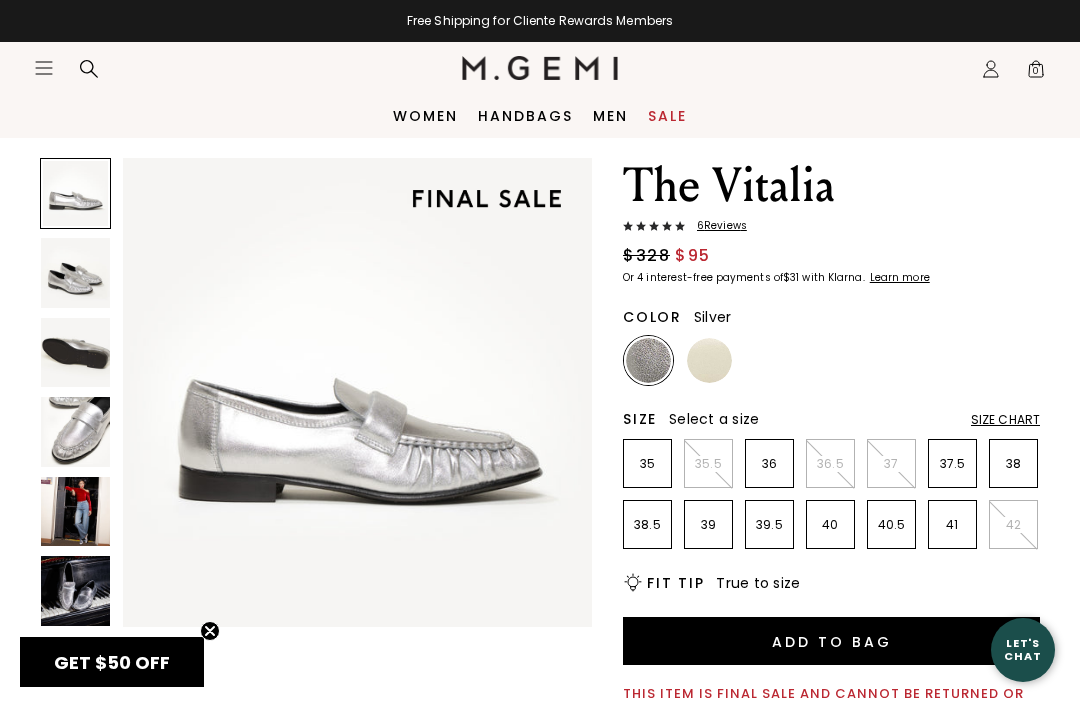 click at bounding box center [75, 590] 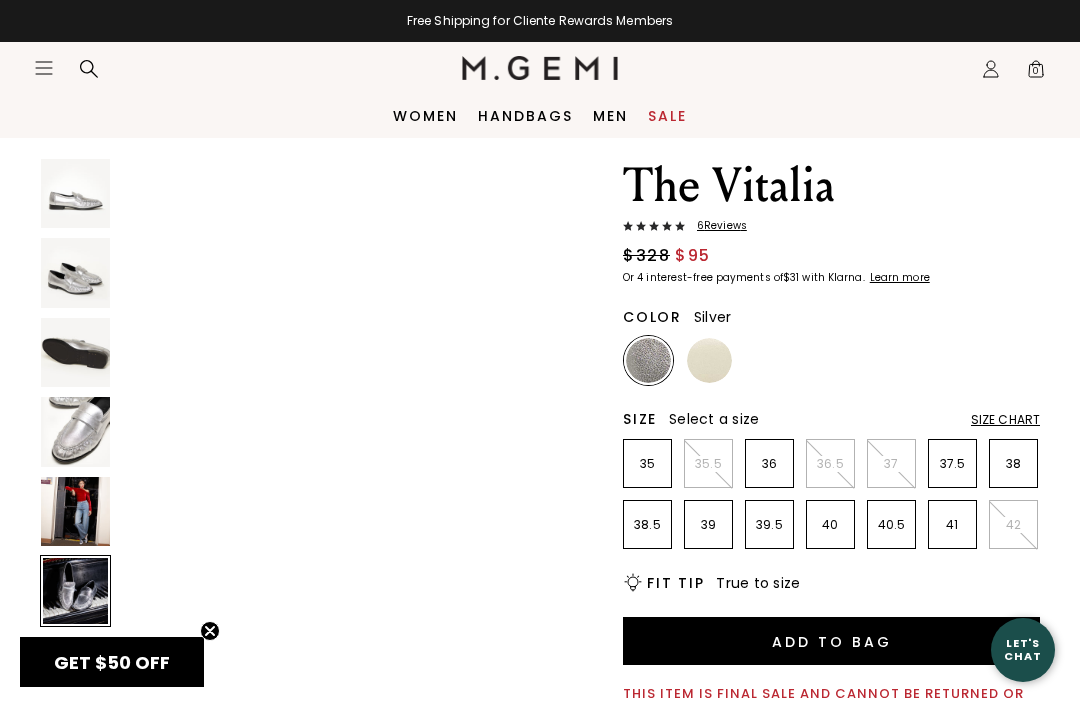 scroll, scrollTop: 2443, scrollLeft: 0, axis: vertical 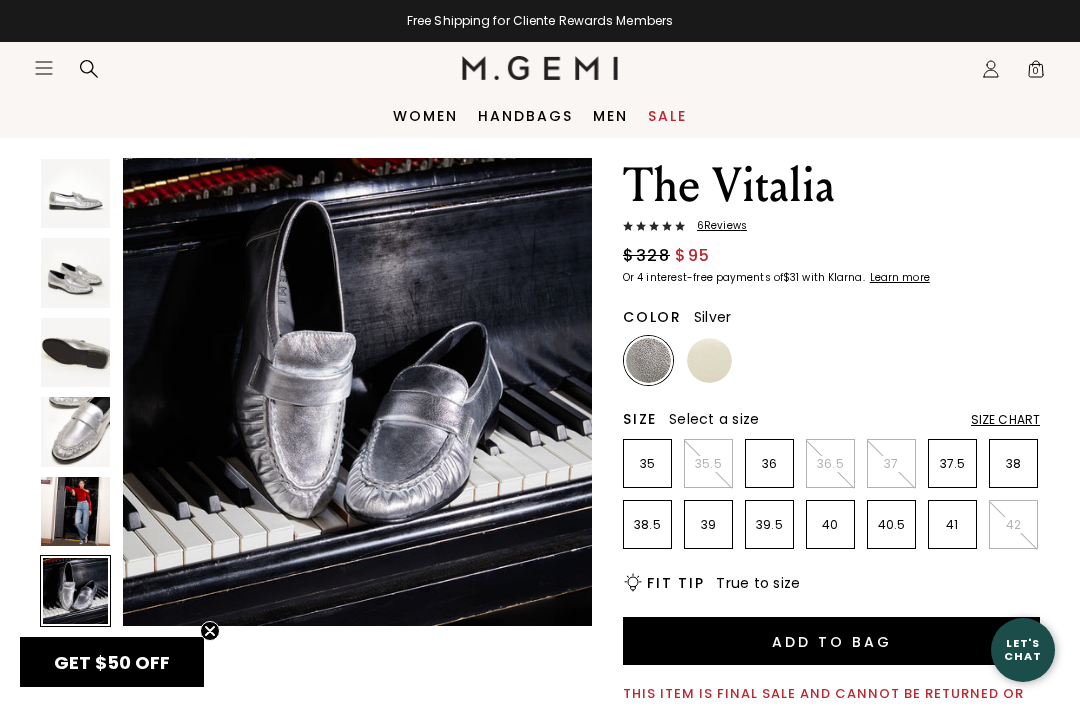 click at bounding box center (75, 511) 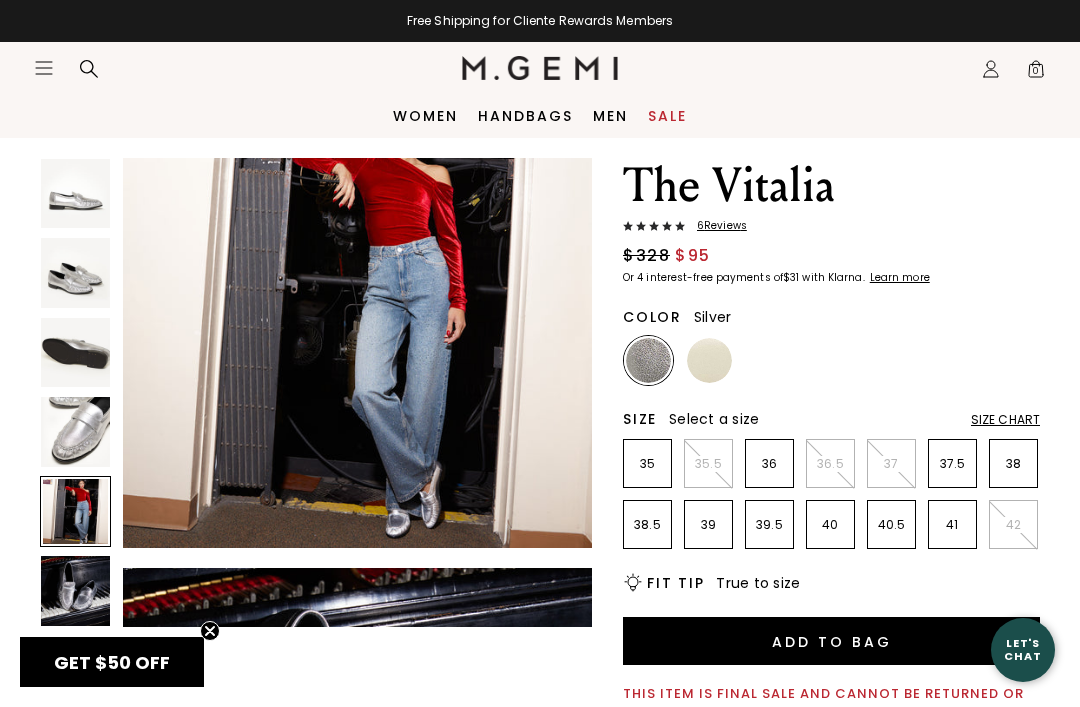 scroll, scrollTop: 1954, scrollLeft: 0, axis: vertical 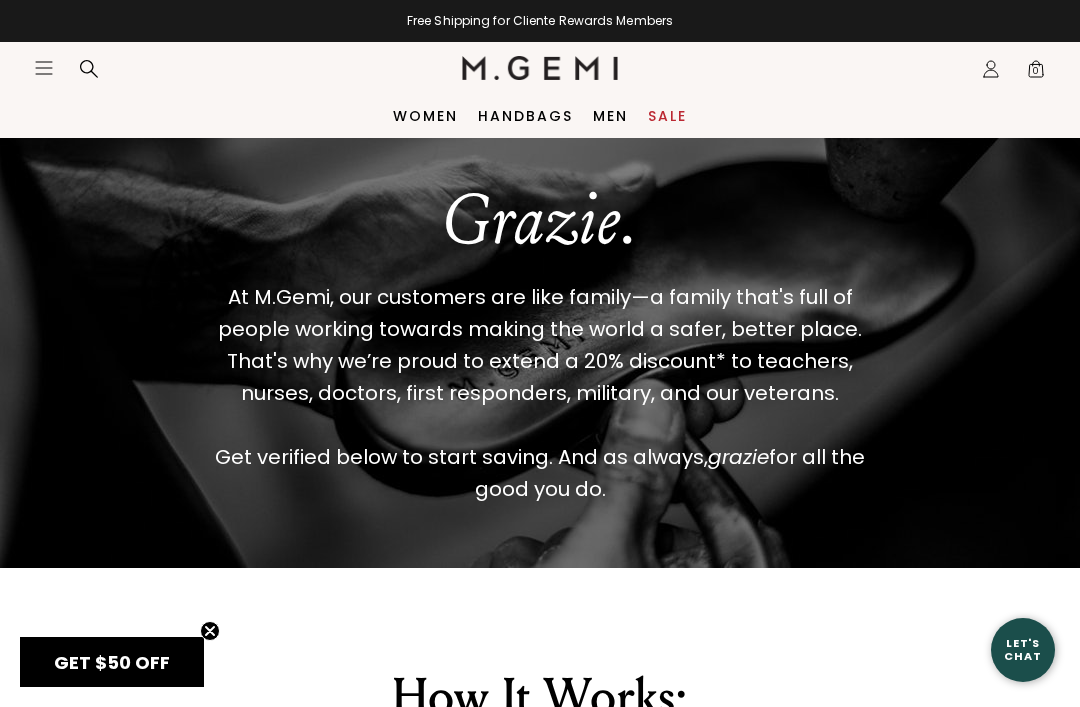 click on "Men" at bounding box center [610, 116] 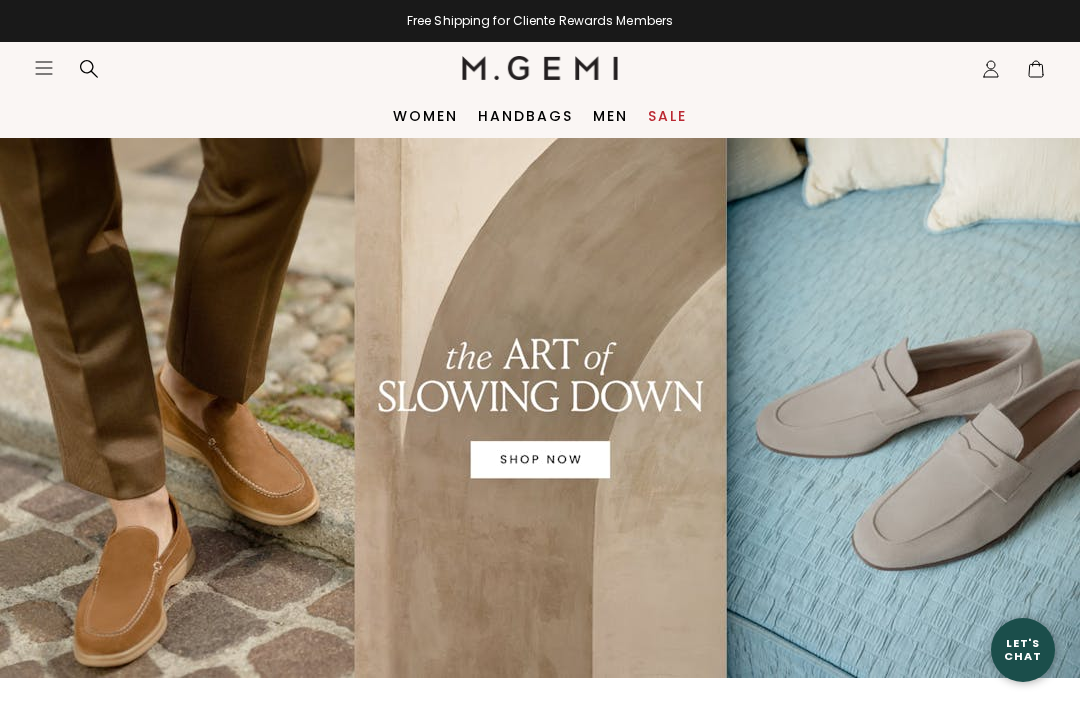 scroll, scrollTop: 0, scrollLeft: 0, axis: both 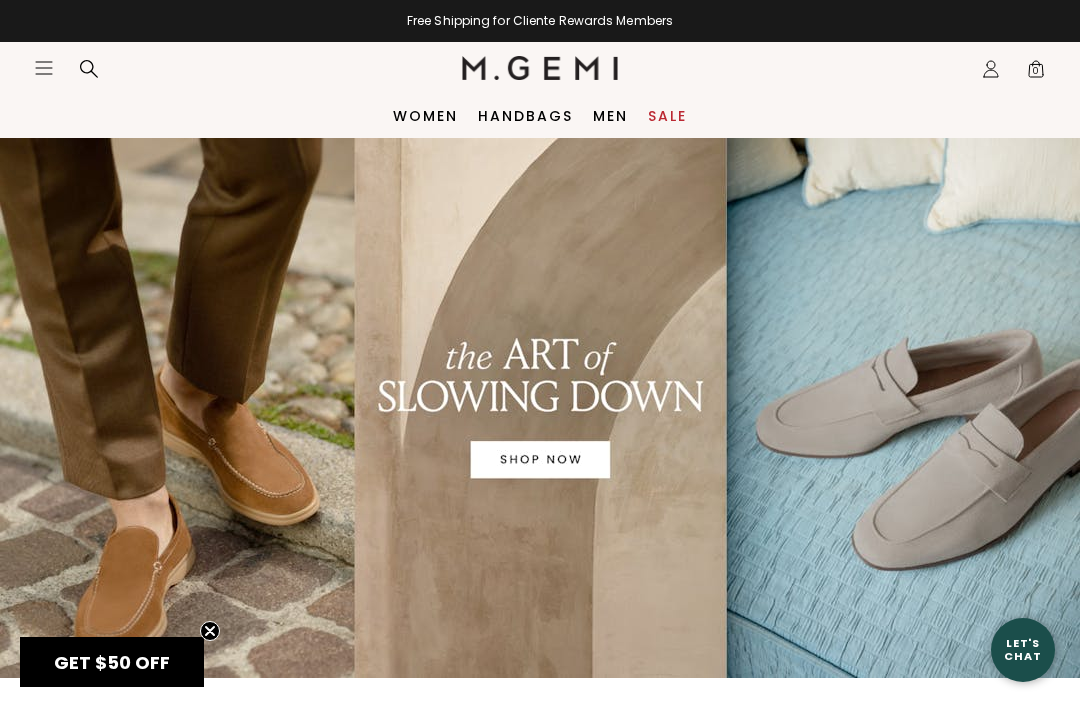 click at bounding box center [540, 408] 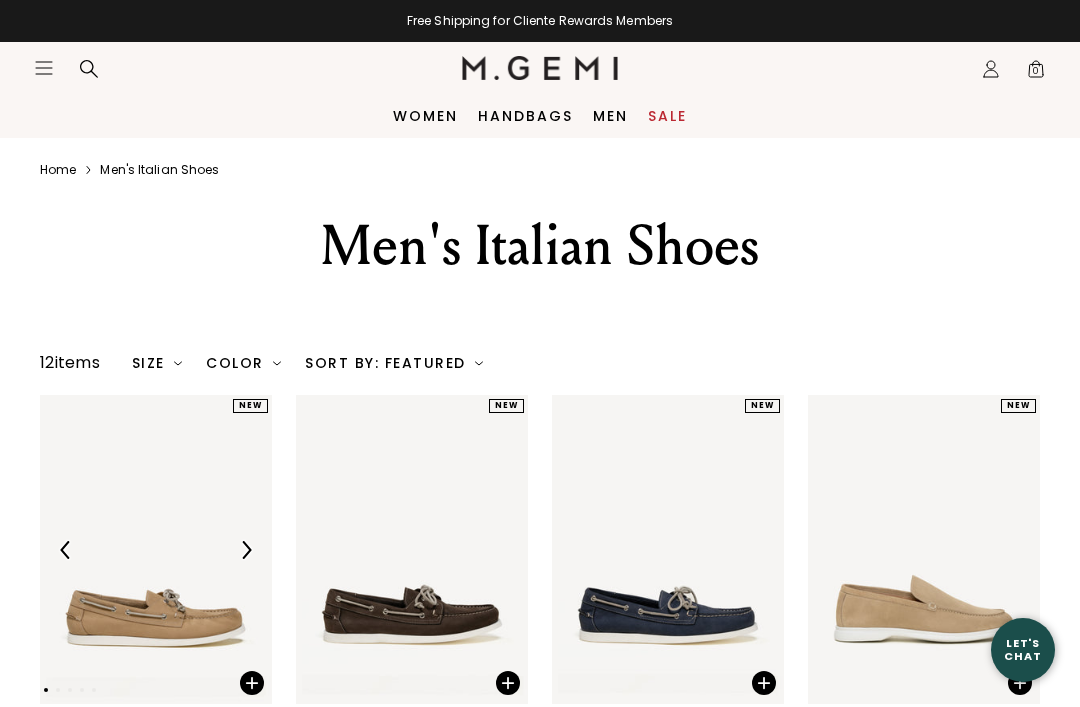 scroll, scrollTop: 0, scrollLeft: 0, axis: both 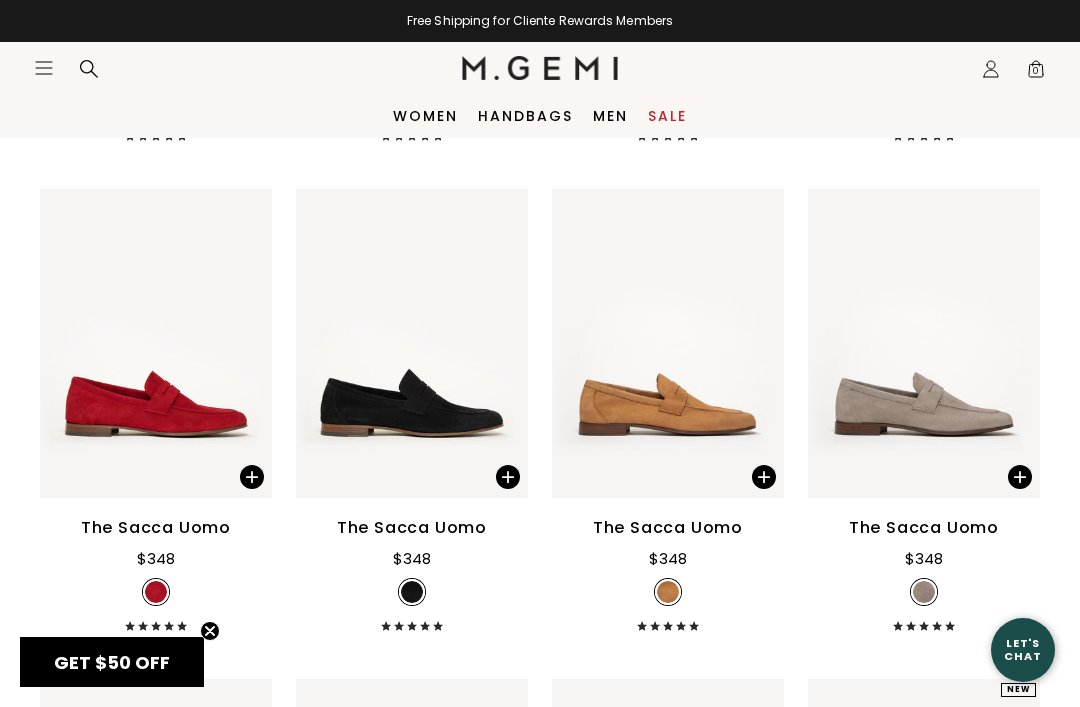 click on "Sale" at bounding box center [667, 116] 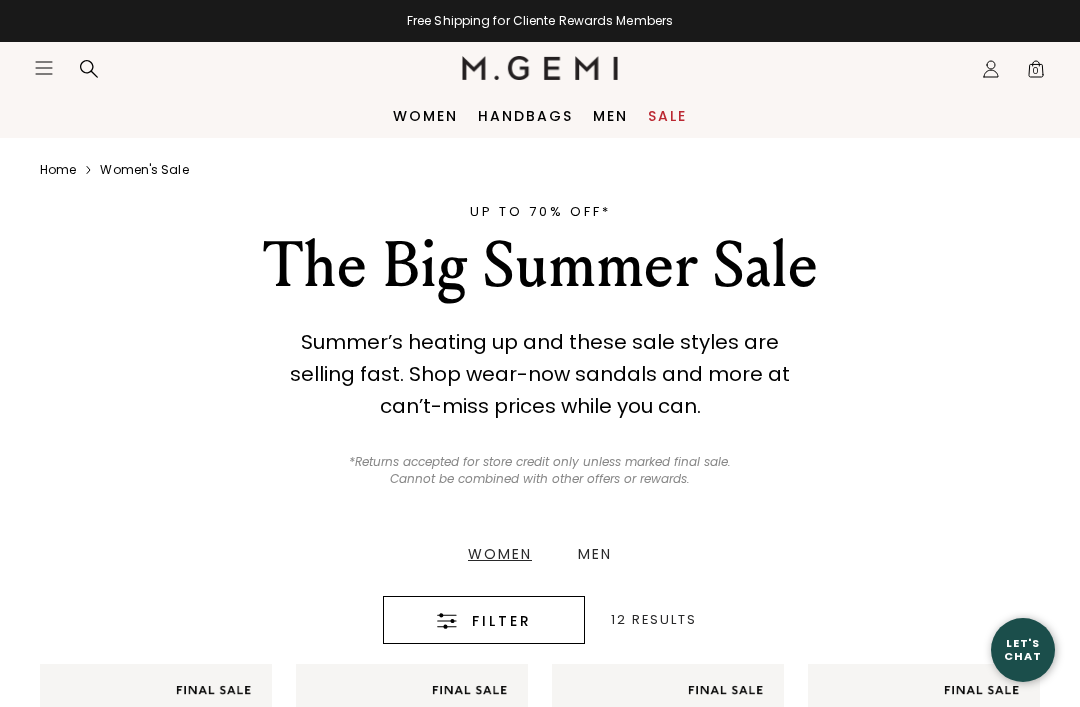 scroll, scrollTop: 0, scrollLeft: 0, axis: both 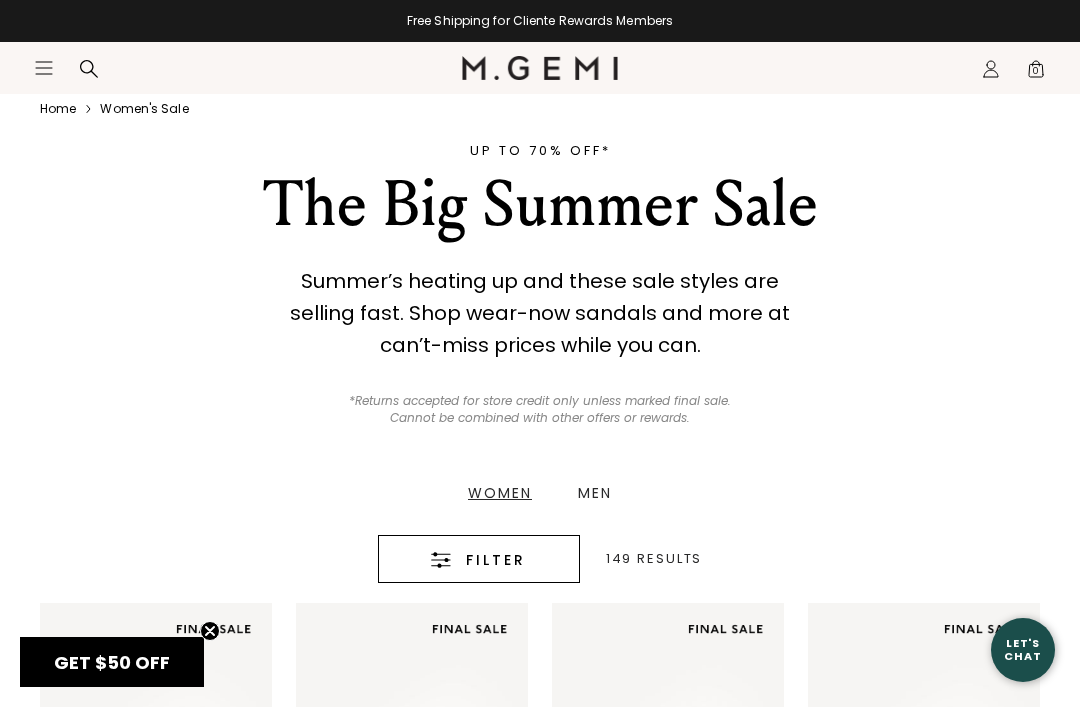 click on "Men" at bounding box center [595, 493] 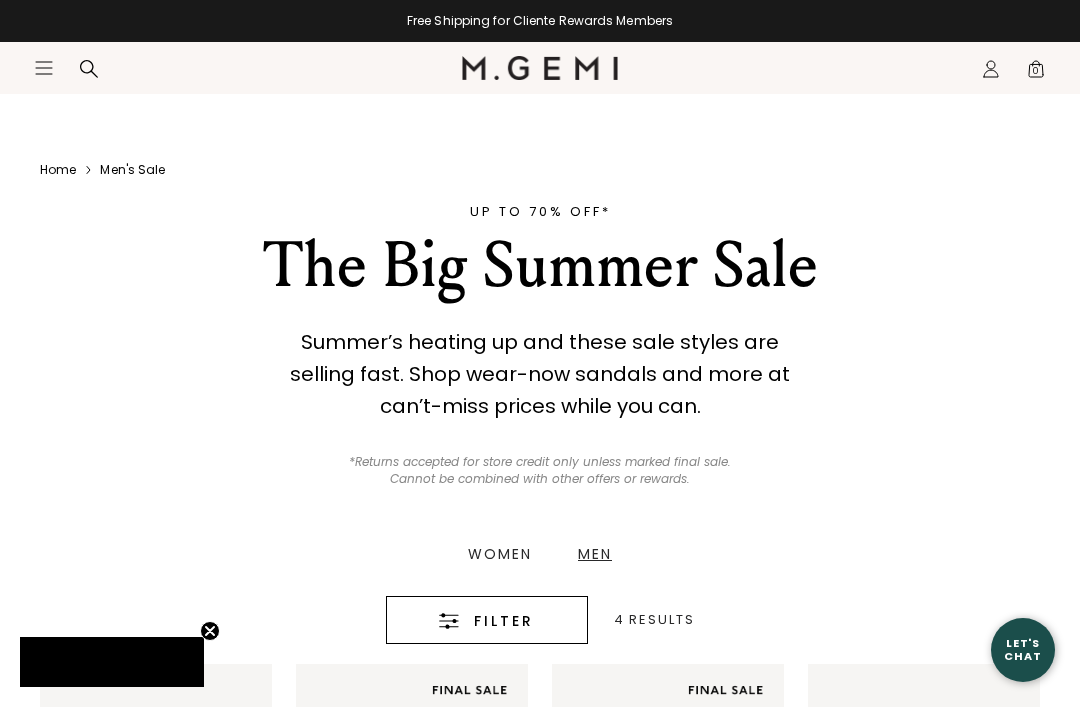 scroll, scrollTop: 259, scrollLeft: 0, axis: vertical 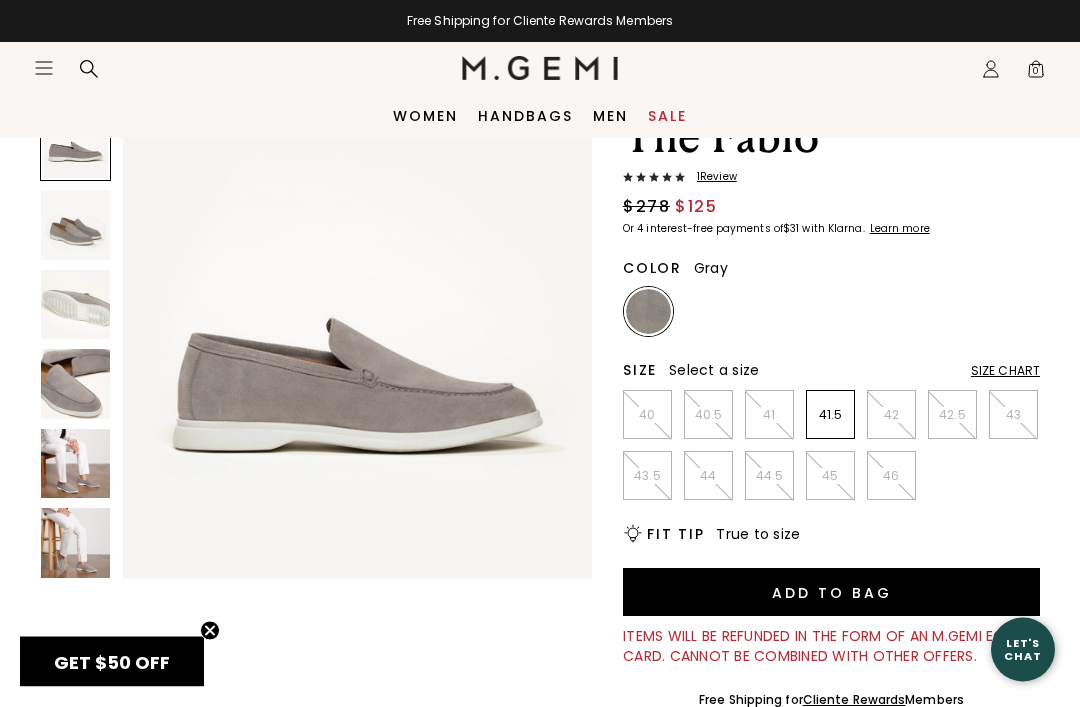 click on "Size Chart" at bounding box center (1005, 372) 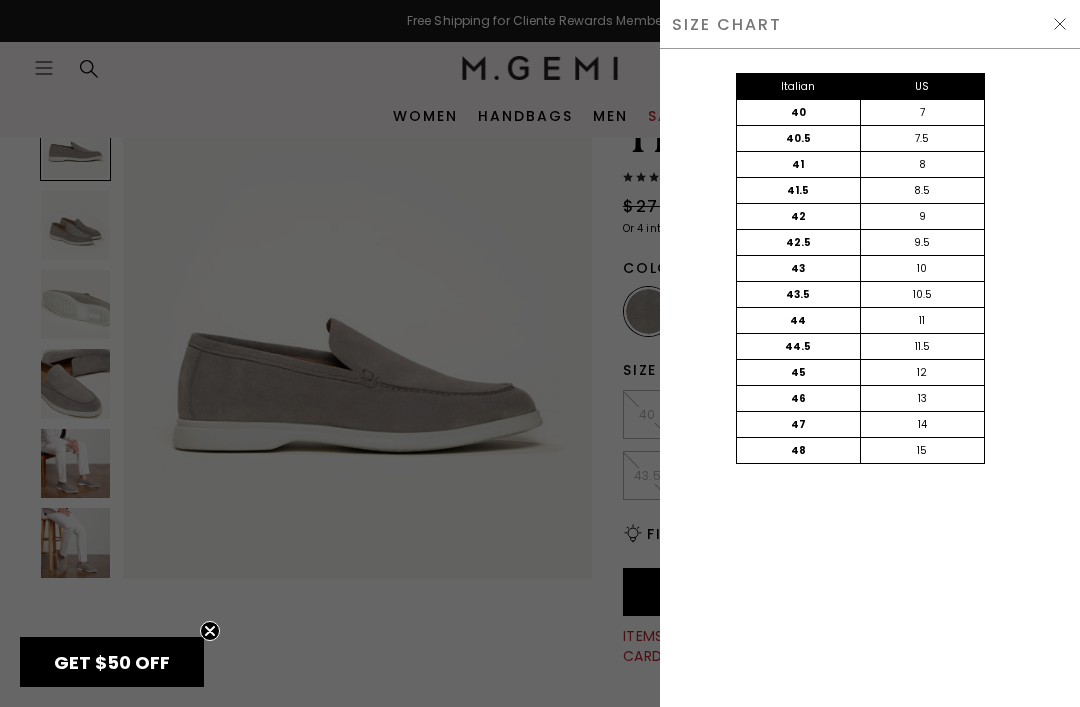 click on "11" at bounding box center (922, 320) 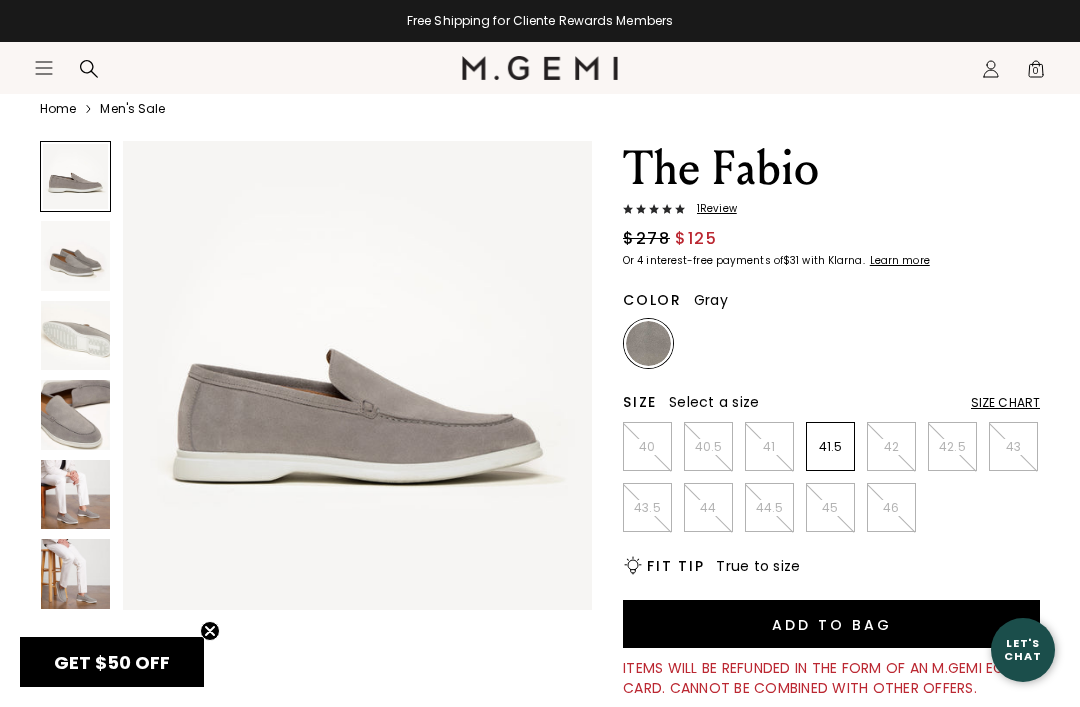 scroll, scrollTop: 0, scrollLeft: 0, axis: both 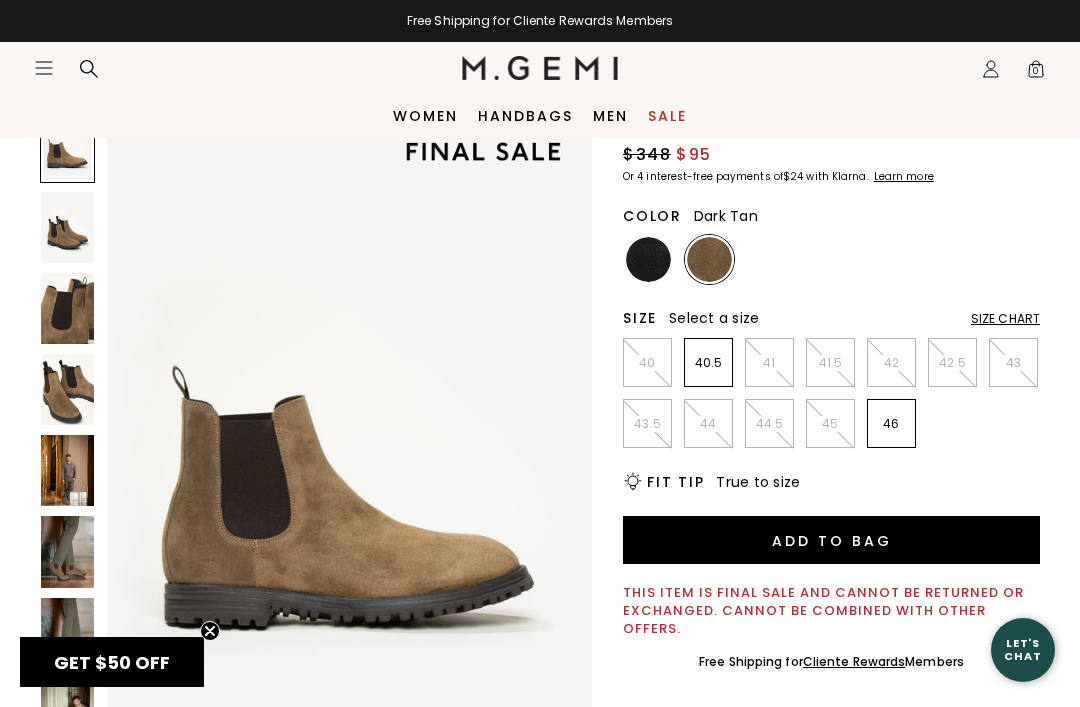 click at bounding box center [67, 551] 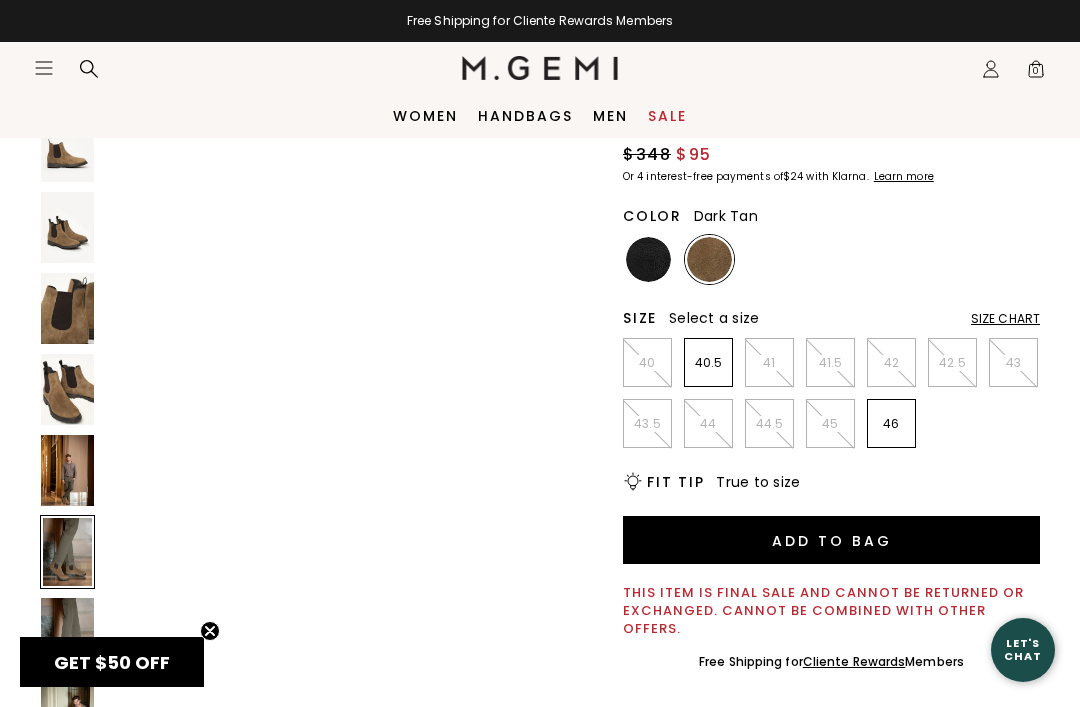 scroll, scrollTop: 3331, scrollLeft: 0, axis: vertical 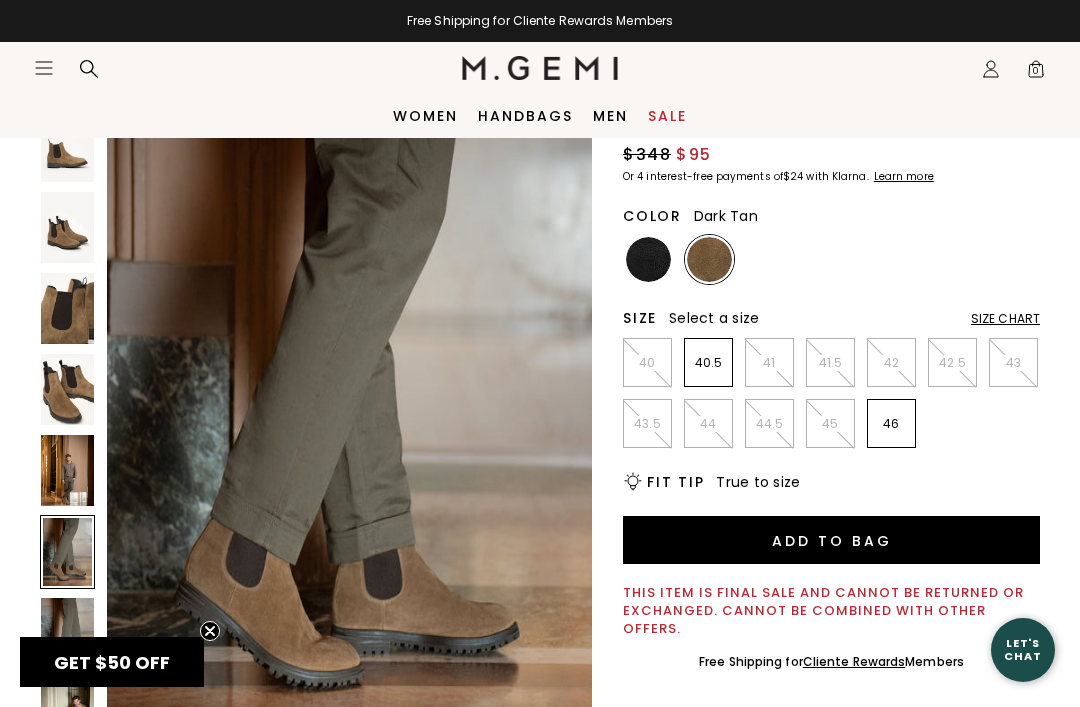 click at bounding box center (67, 633) 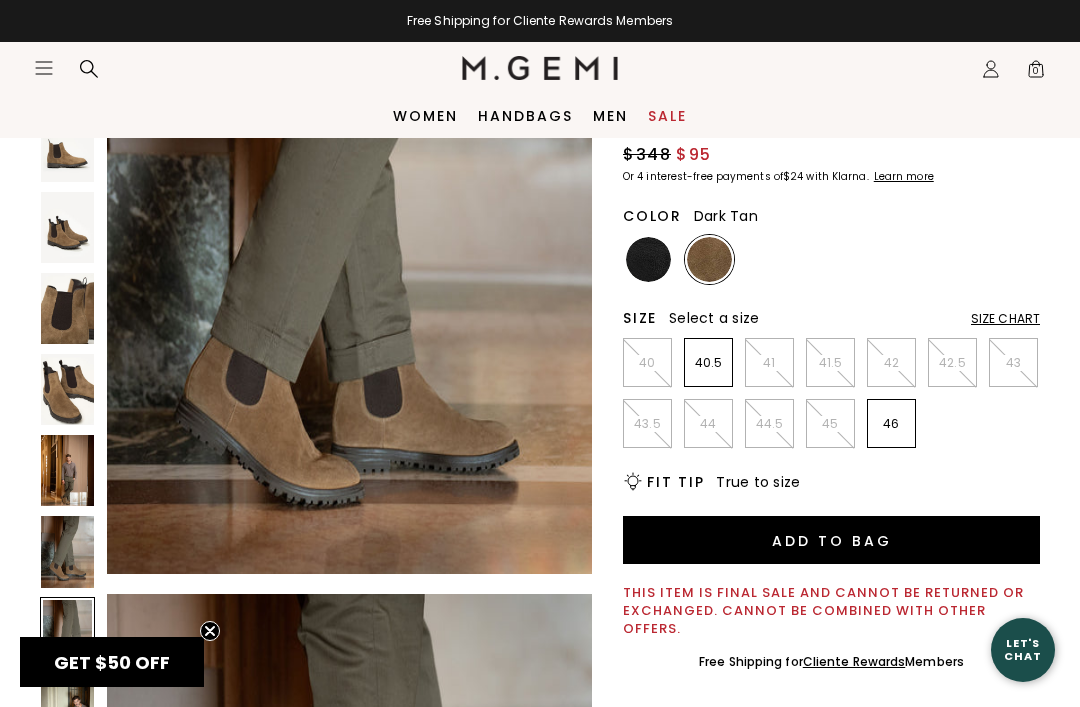 scroll, scrollTop: 3997, scrollLeft: 0, axis: vertical 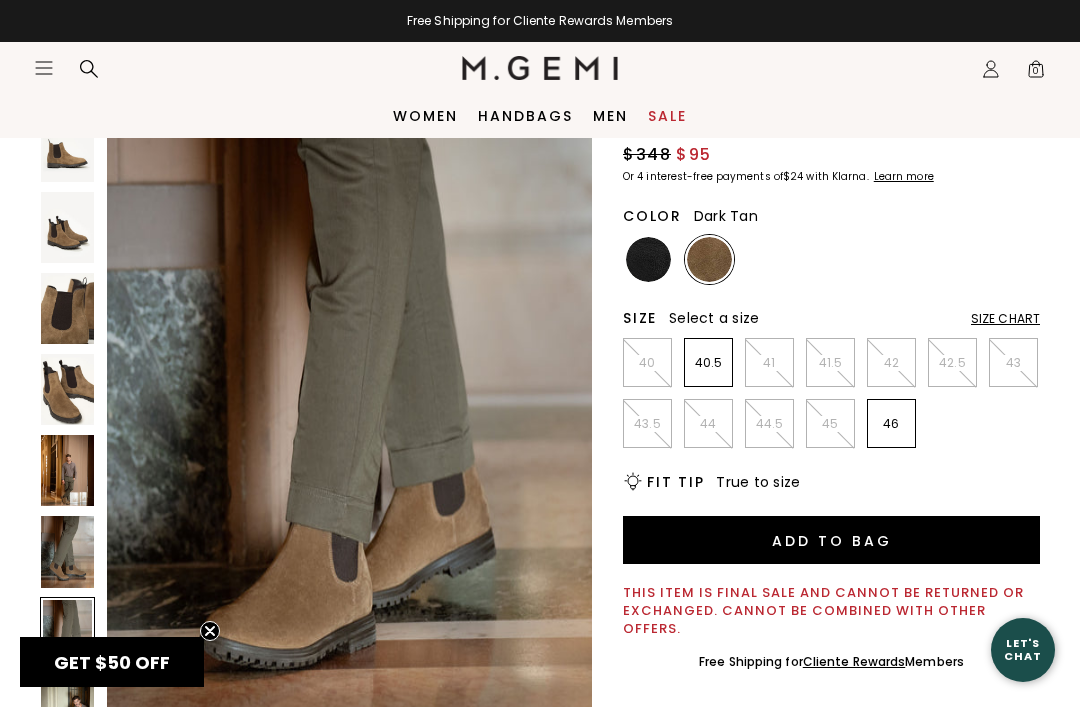 click at bounding box center [67, 470] 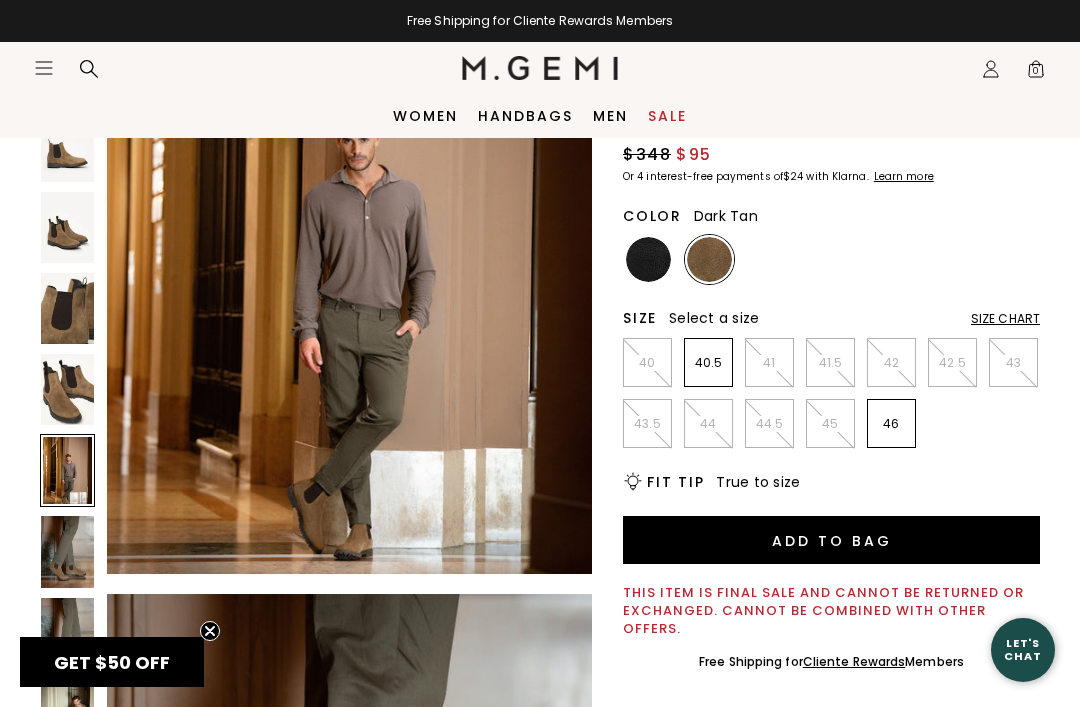 scroll, scrollTop: 2665, scrollLeft: 0, axis: vertical 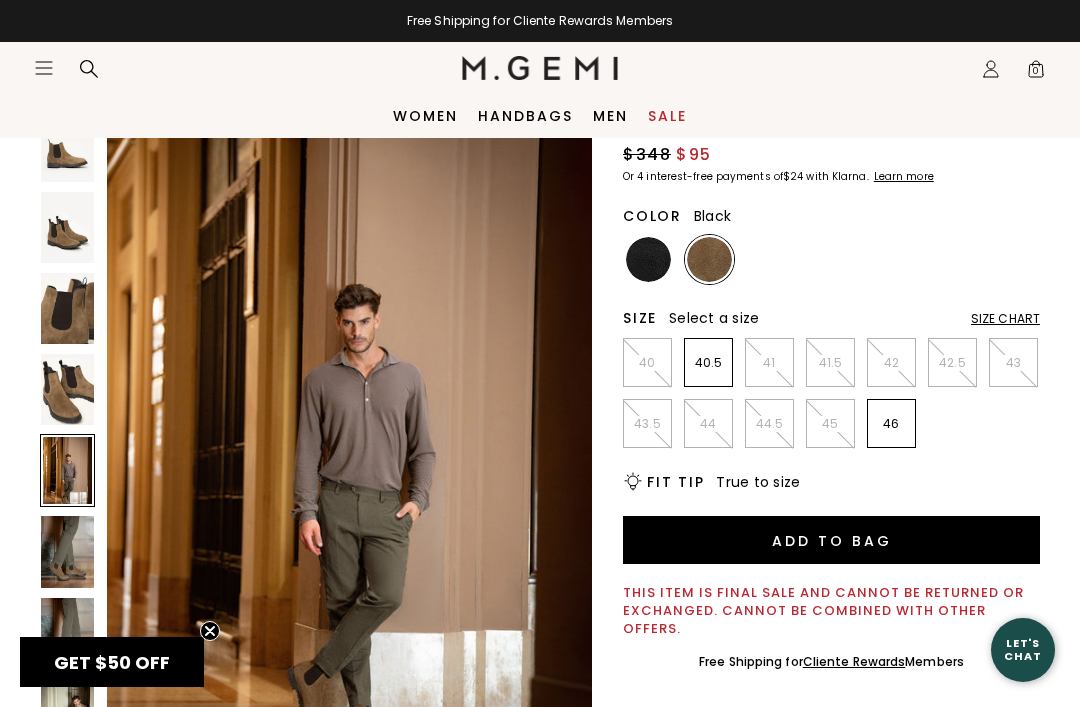 click at bounding box center (648, 259) 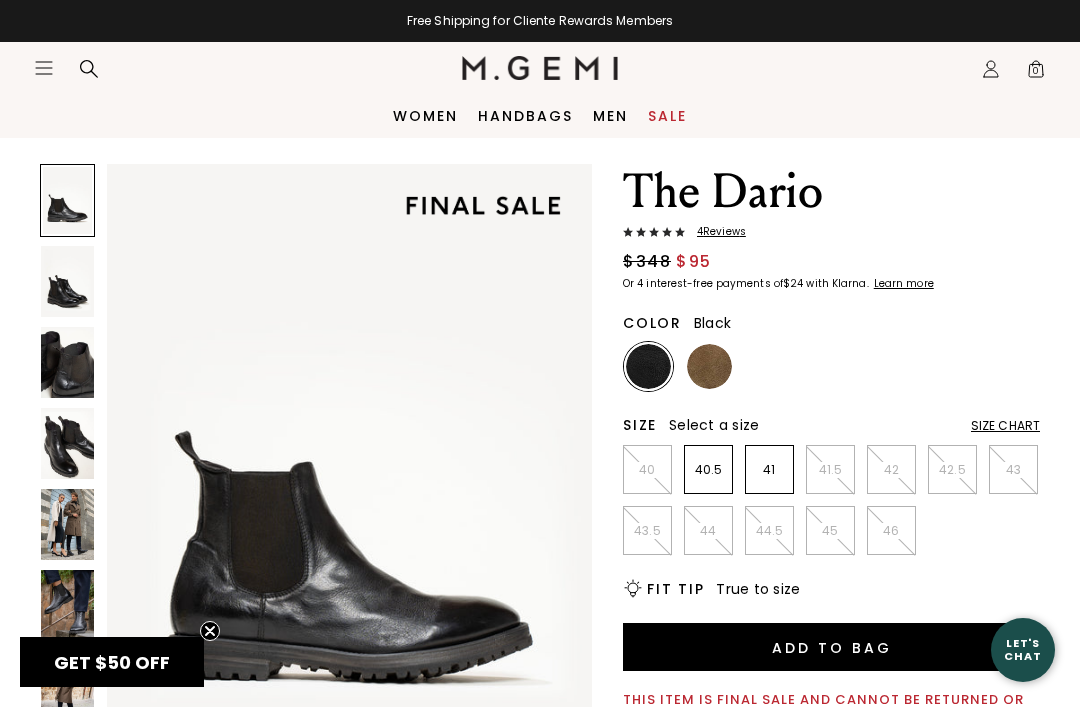scroll, scrollTop: 0, scrollLeft: 0, axis: both 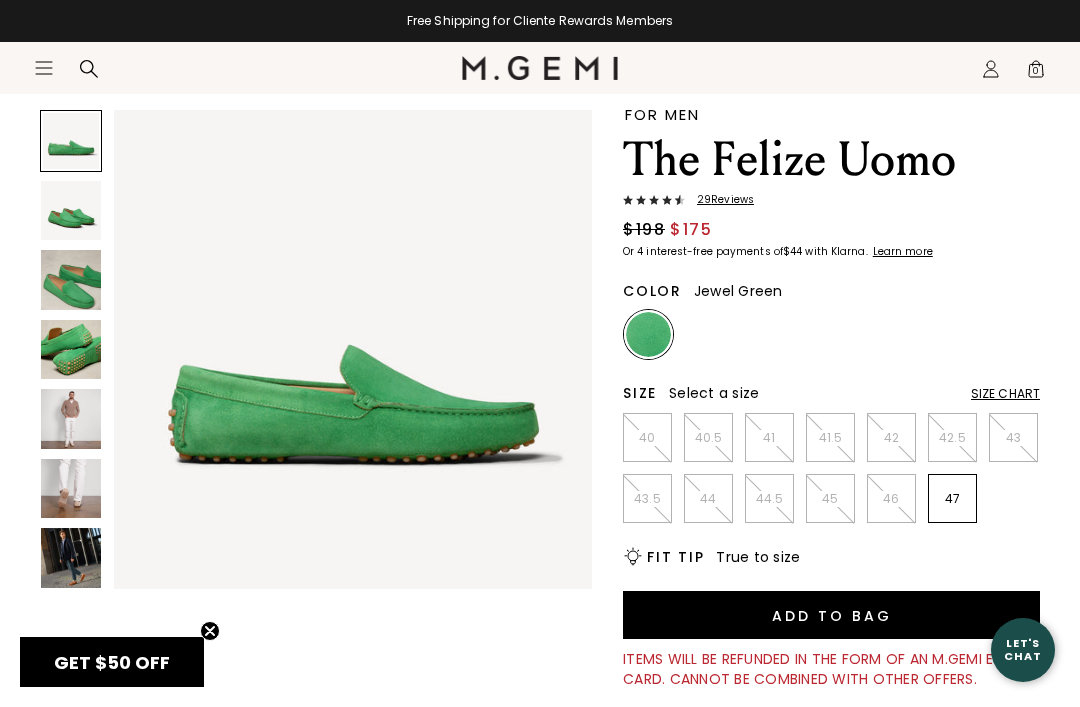 click at bounding box center [71, 489] 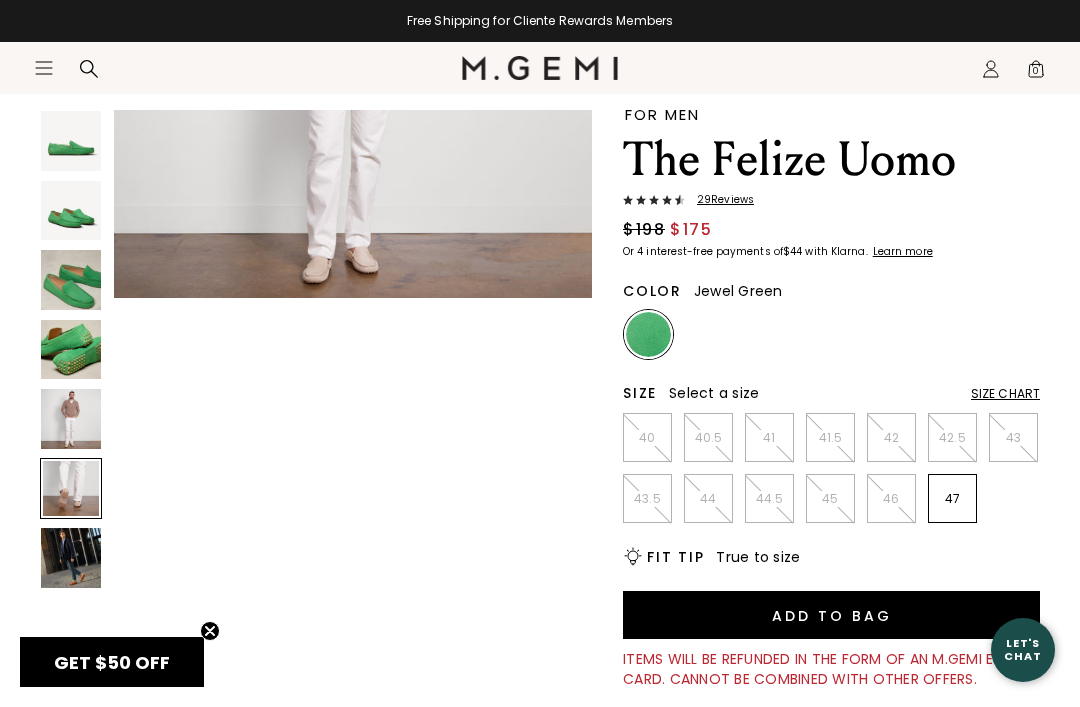 scroll, scrollTop: 2493, scrollLeft: 0, axis: vertical 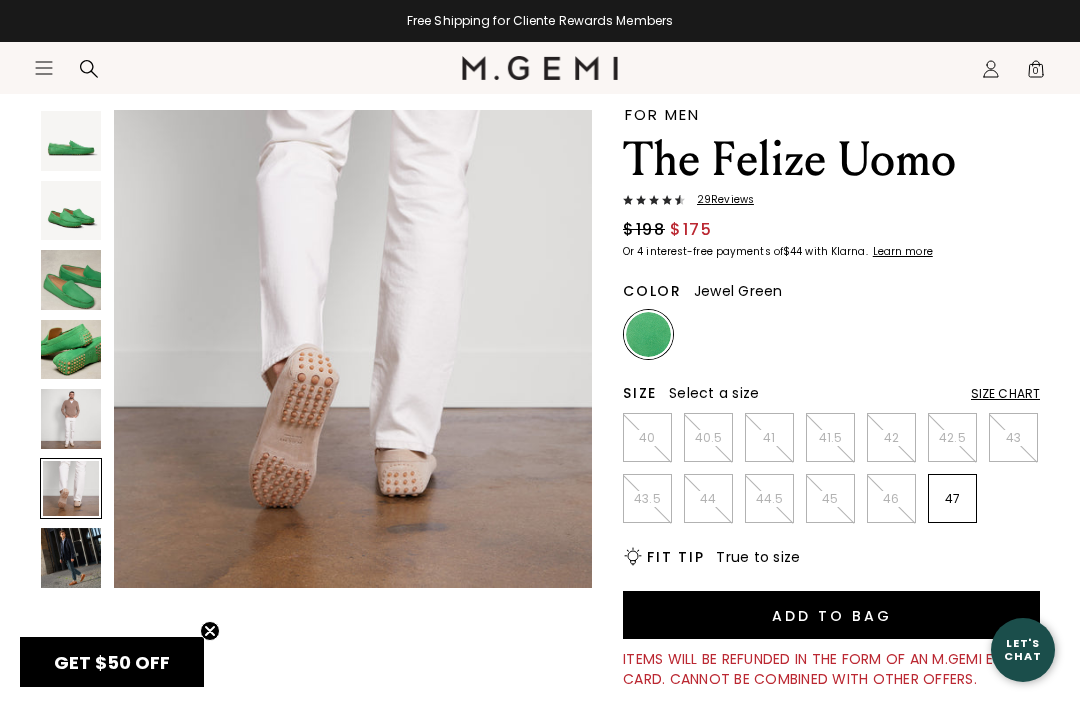 click at bounding box center (71, 419) 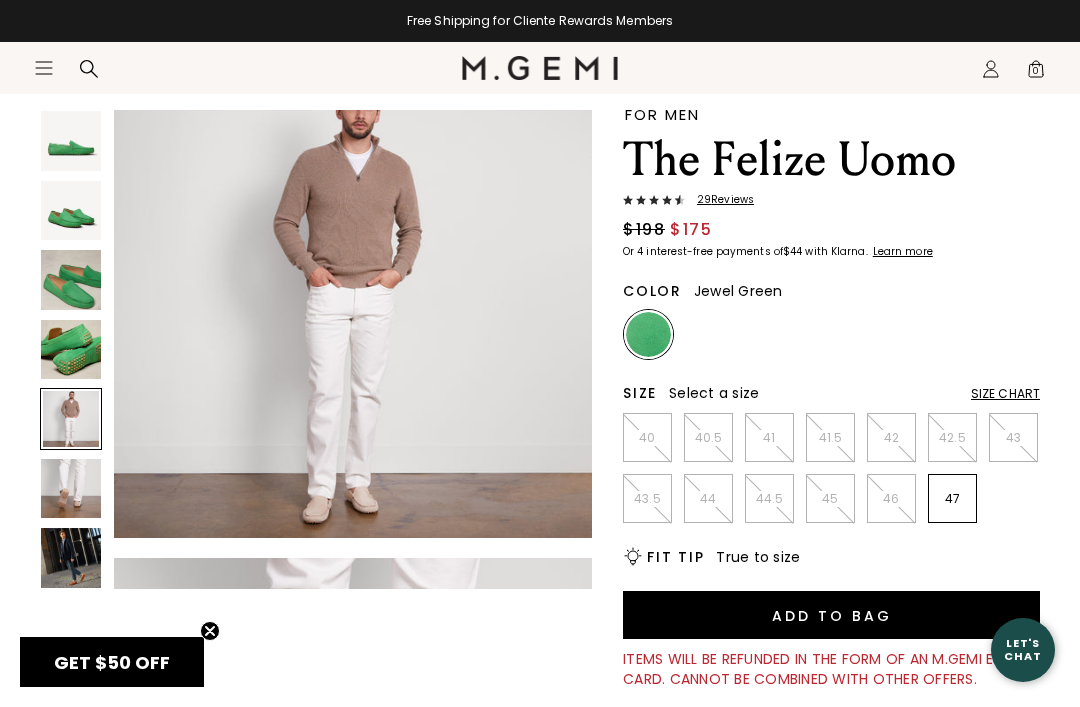 scroll, scrollTop: 1994, scrollLeft: 0, axis: vertical 